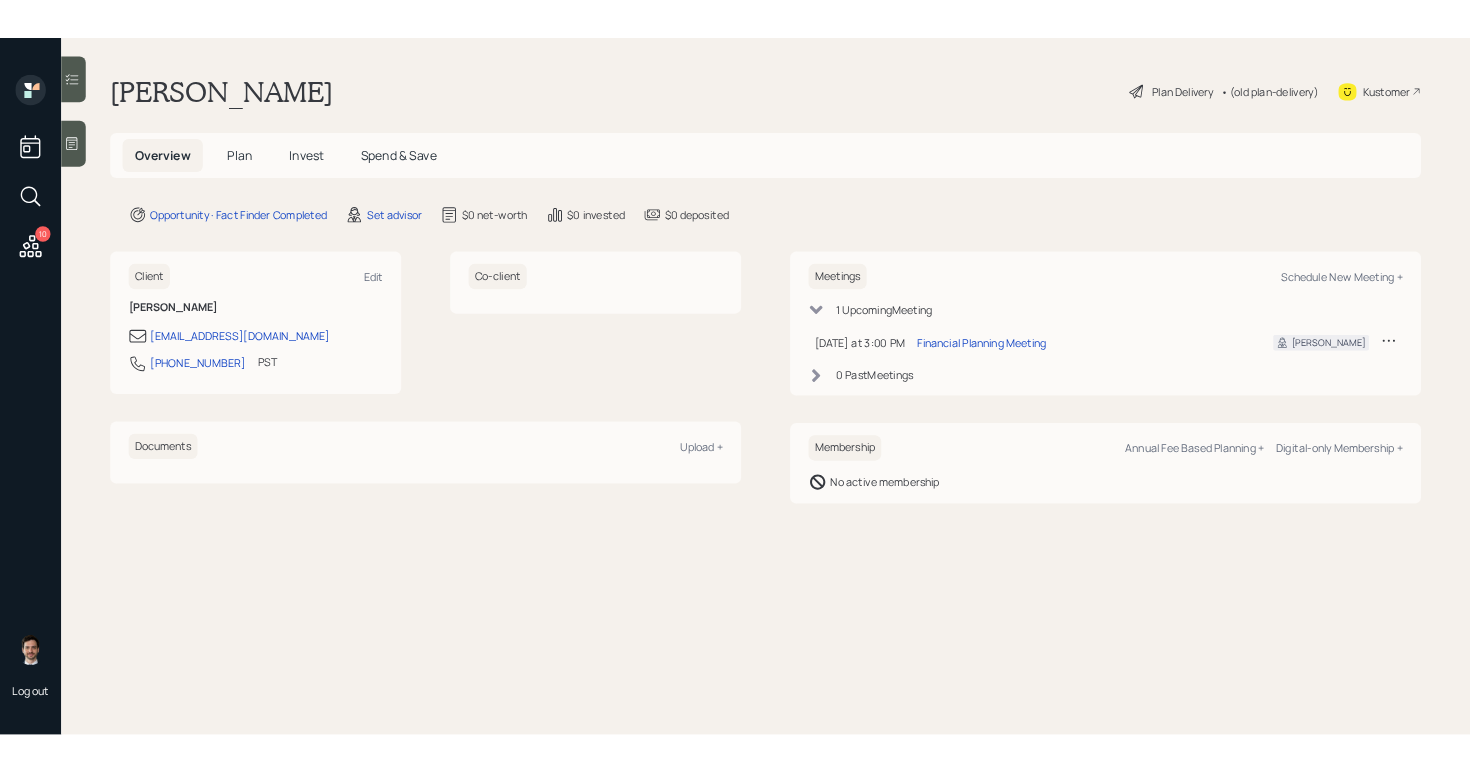 scroll, scrollTop: 0, scrollLeft: 0, axis: both 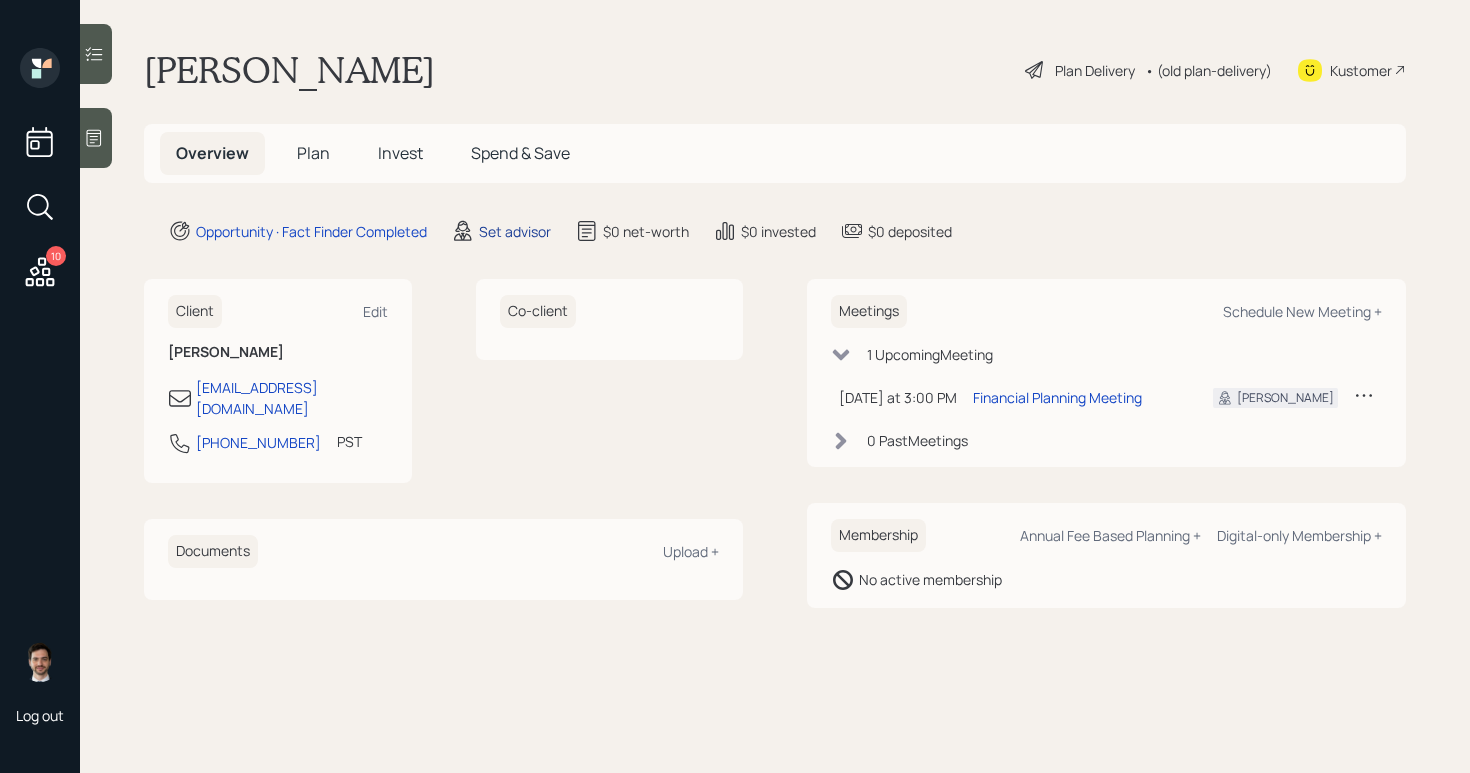 click on "Set advisor" at bounding box center (515, 231) 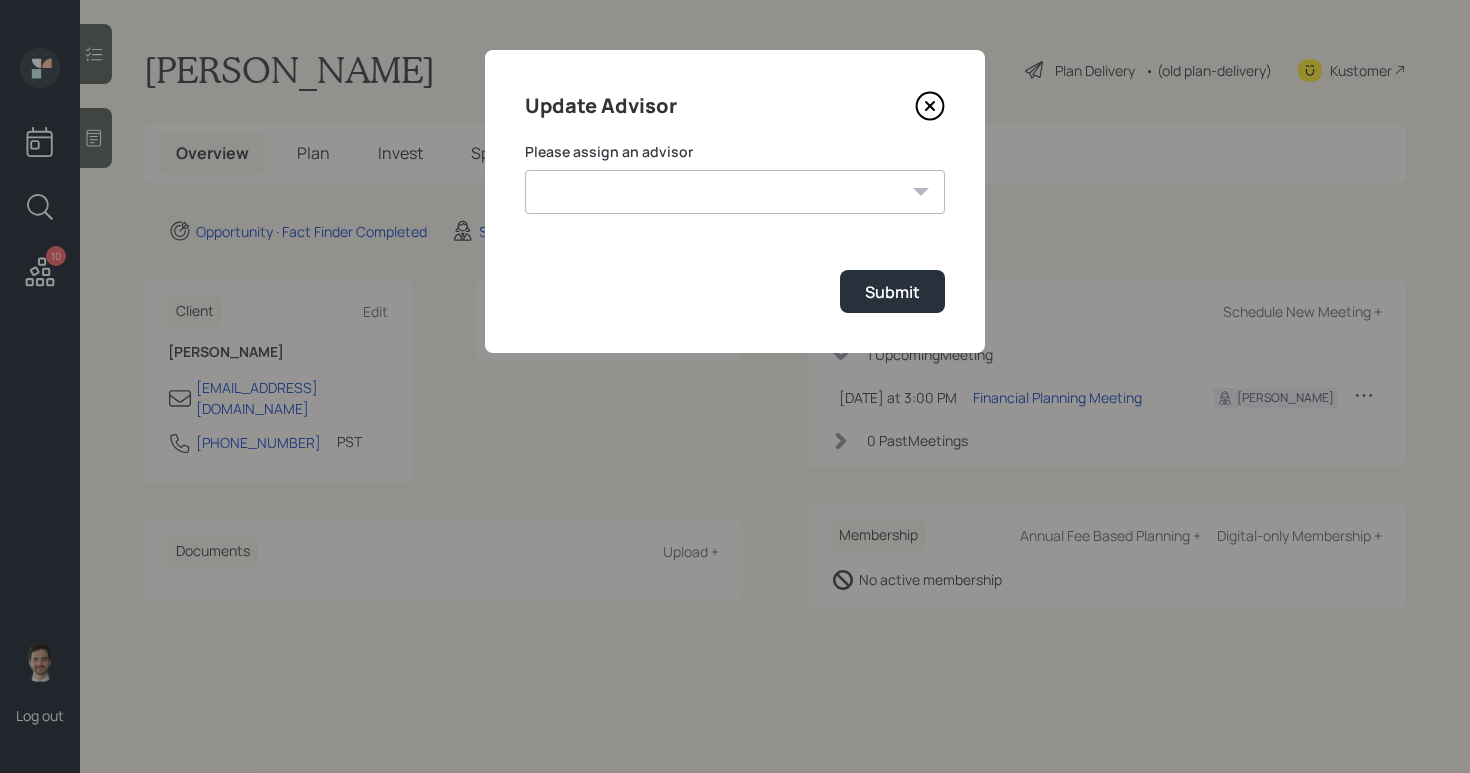 click on "[PERSON_NAME] [PERSON_NAME] End [PERSON_NAME] [PERSON_NAME] [PERSON_NAME] [PERSON_NAME] [PERSON_NAME] [PERSON_NAME] [PERSON_NAME]" at bounding box center (735, 192) 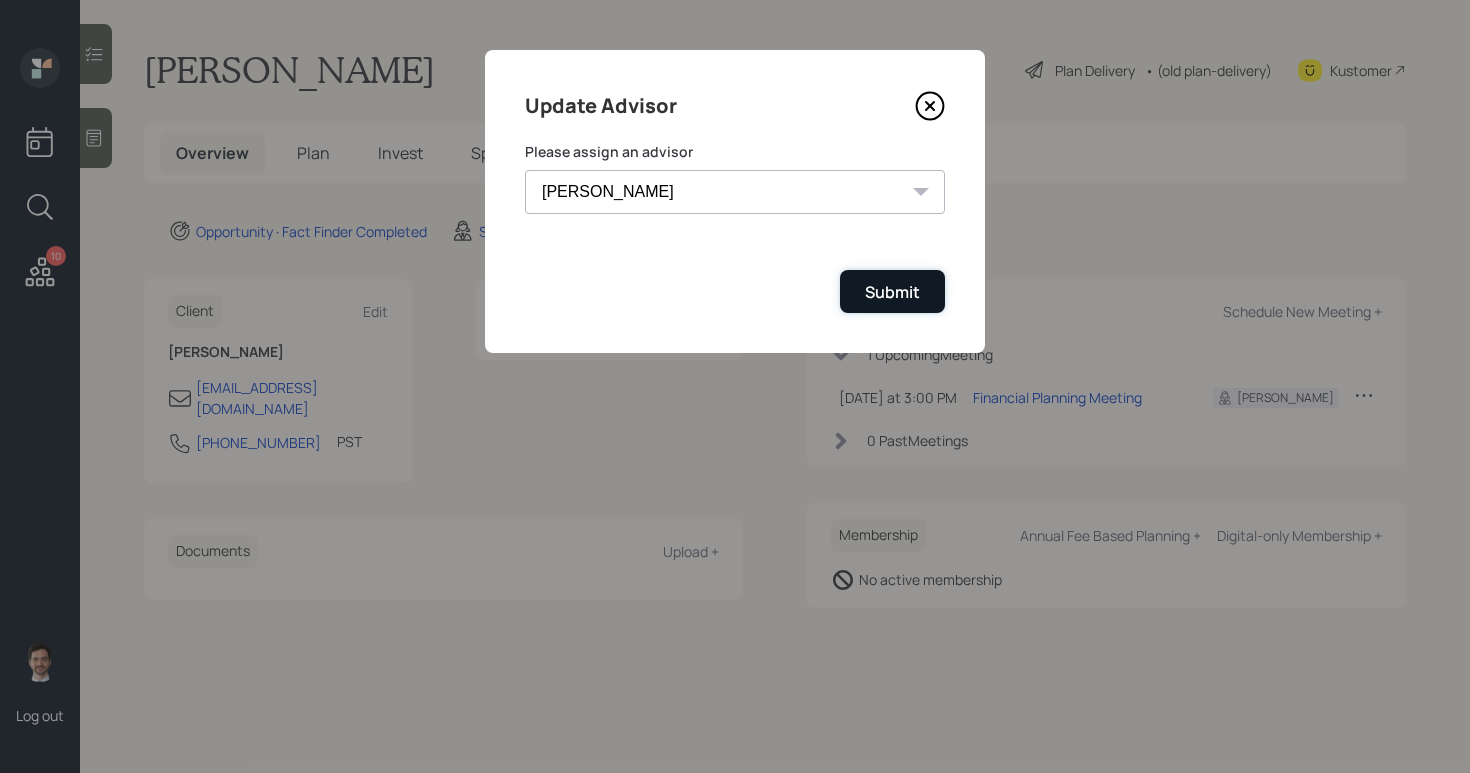 click on "Submit" at bounding box center [892, 292] 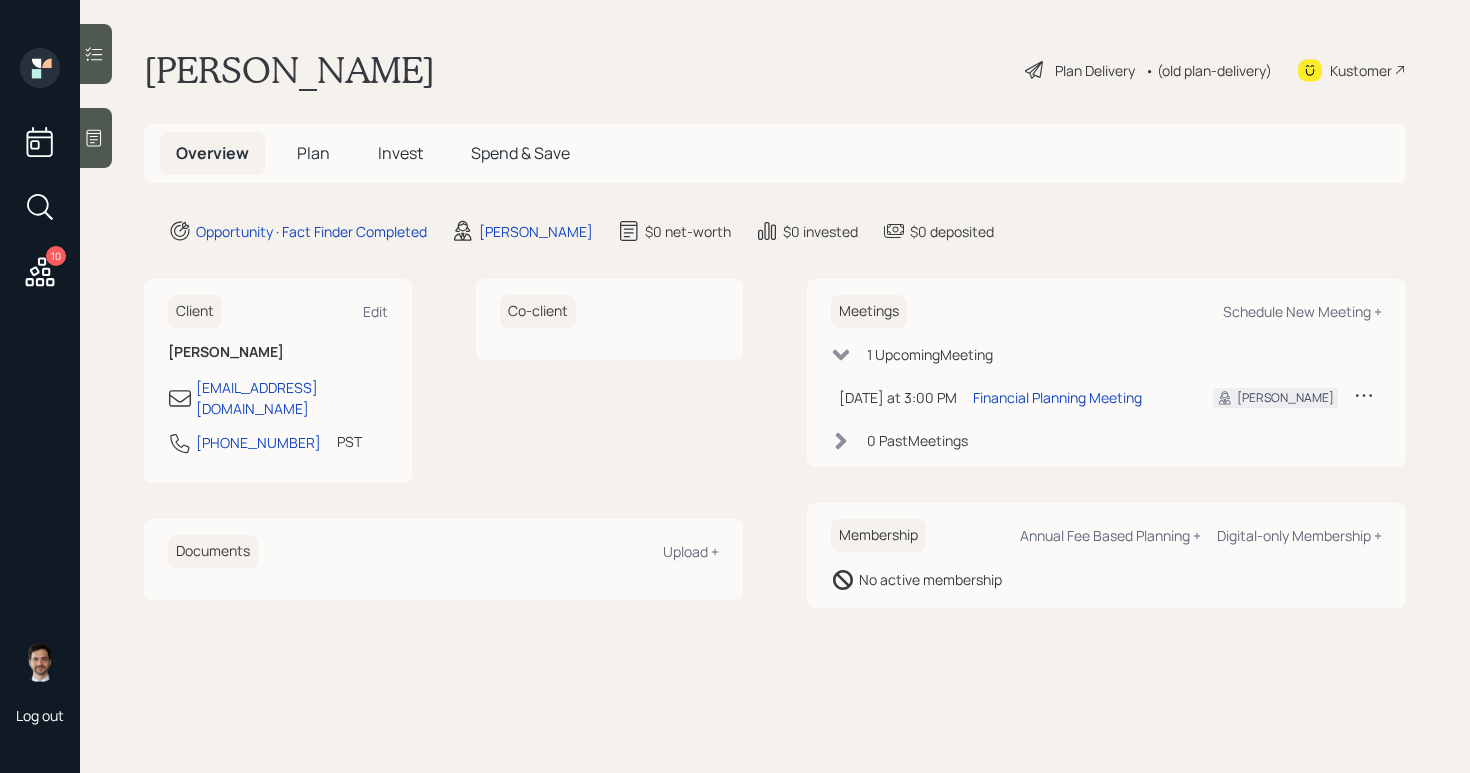 click on "Plan" at bounding box center [313, 153] 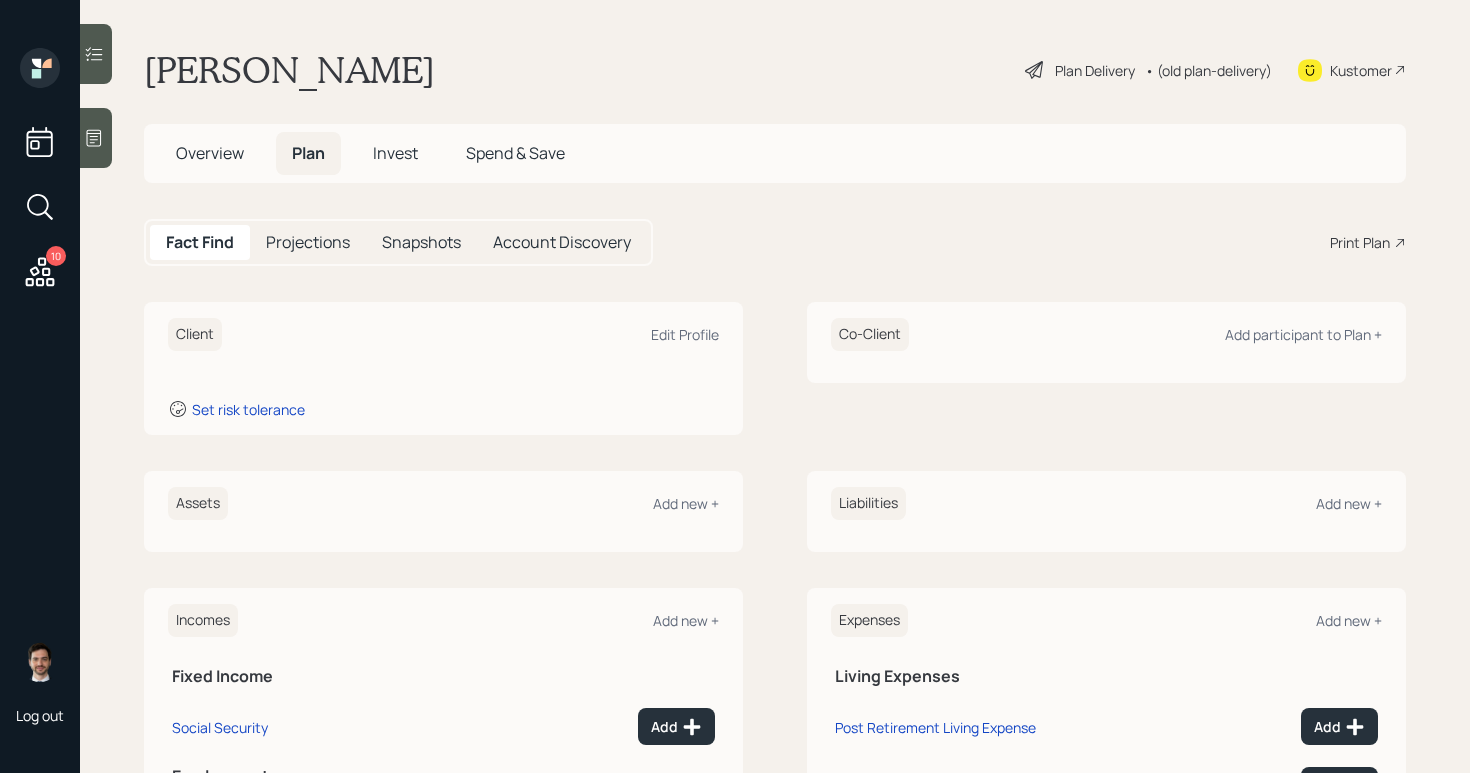 click on "Client Edit Profile Set risk tolerance Co-Client Add participant to Plan +" at bounding box center (775, 368) 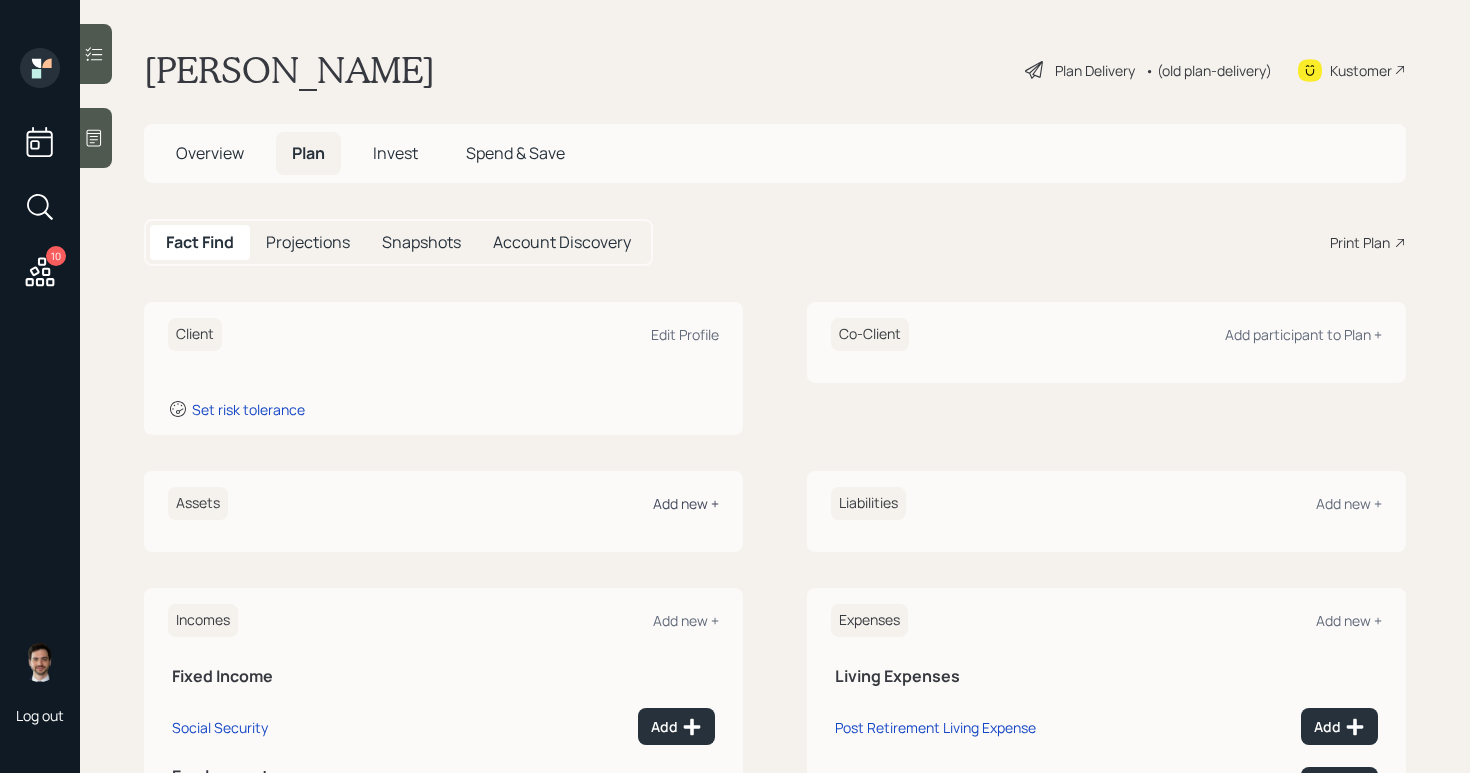 click on "Add new +" at bounding box center (686, 503) 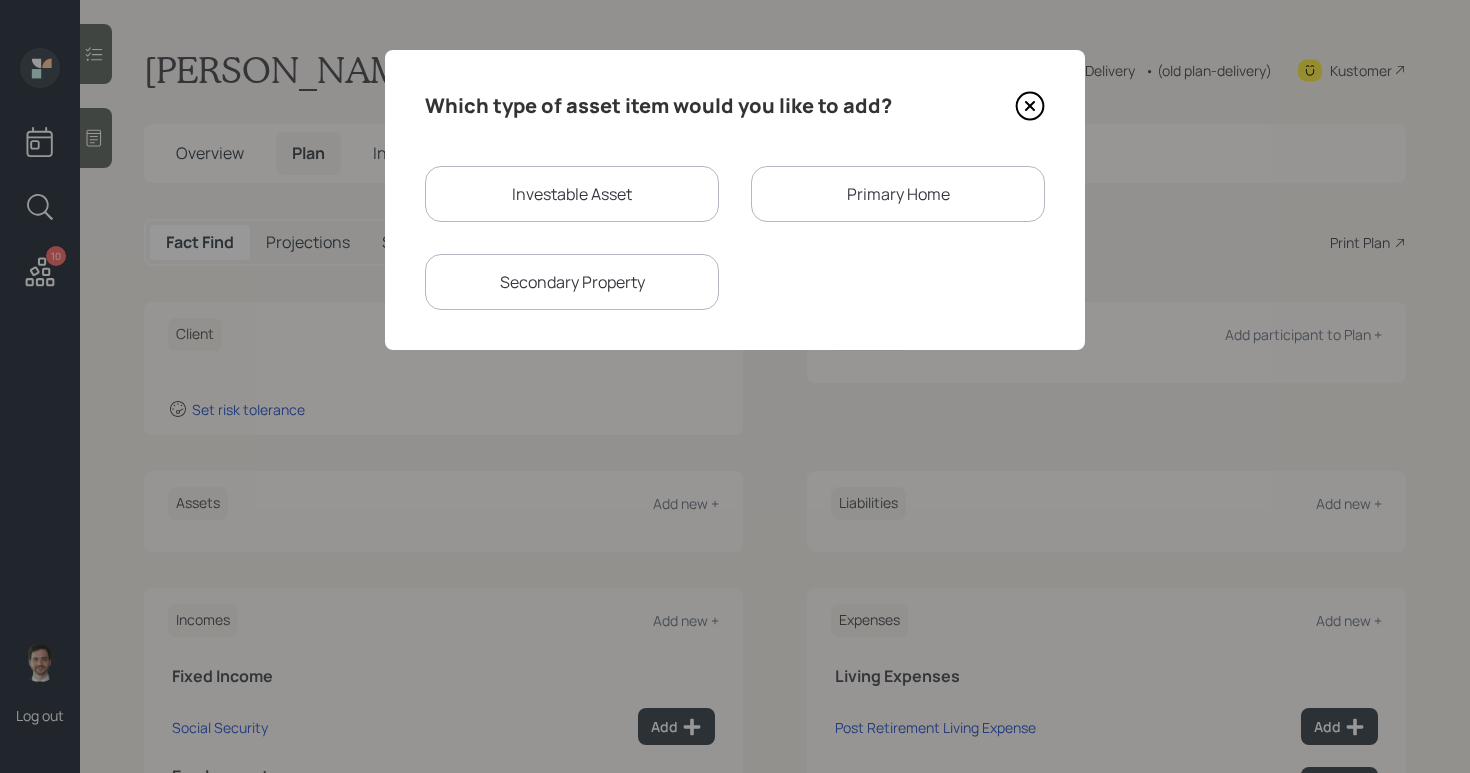 click on "Investable Asset" at bounding box center (572, 194) 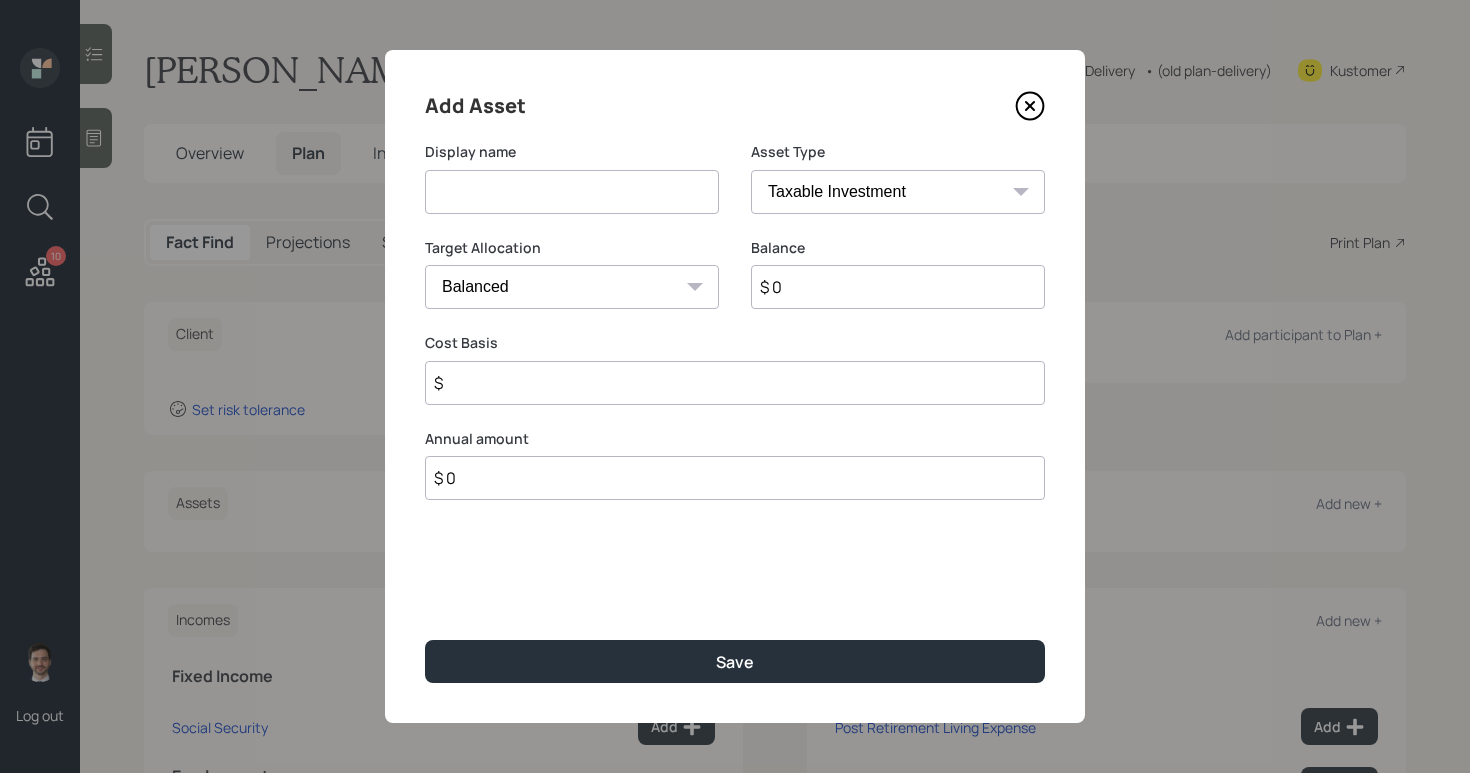 click at bounding box center [572, 192] 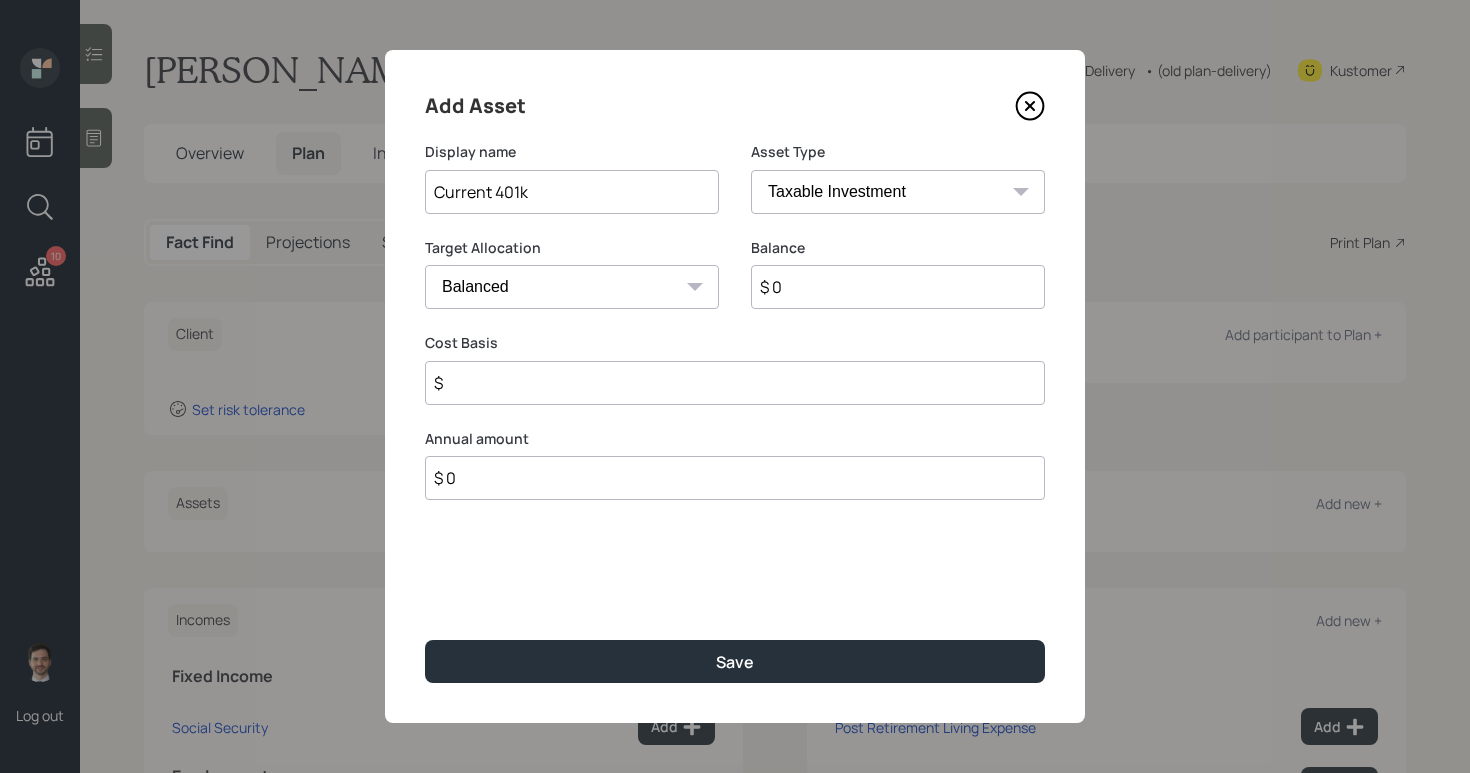 type on "Current 401k" 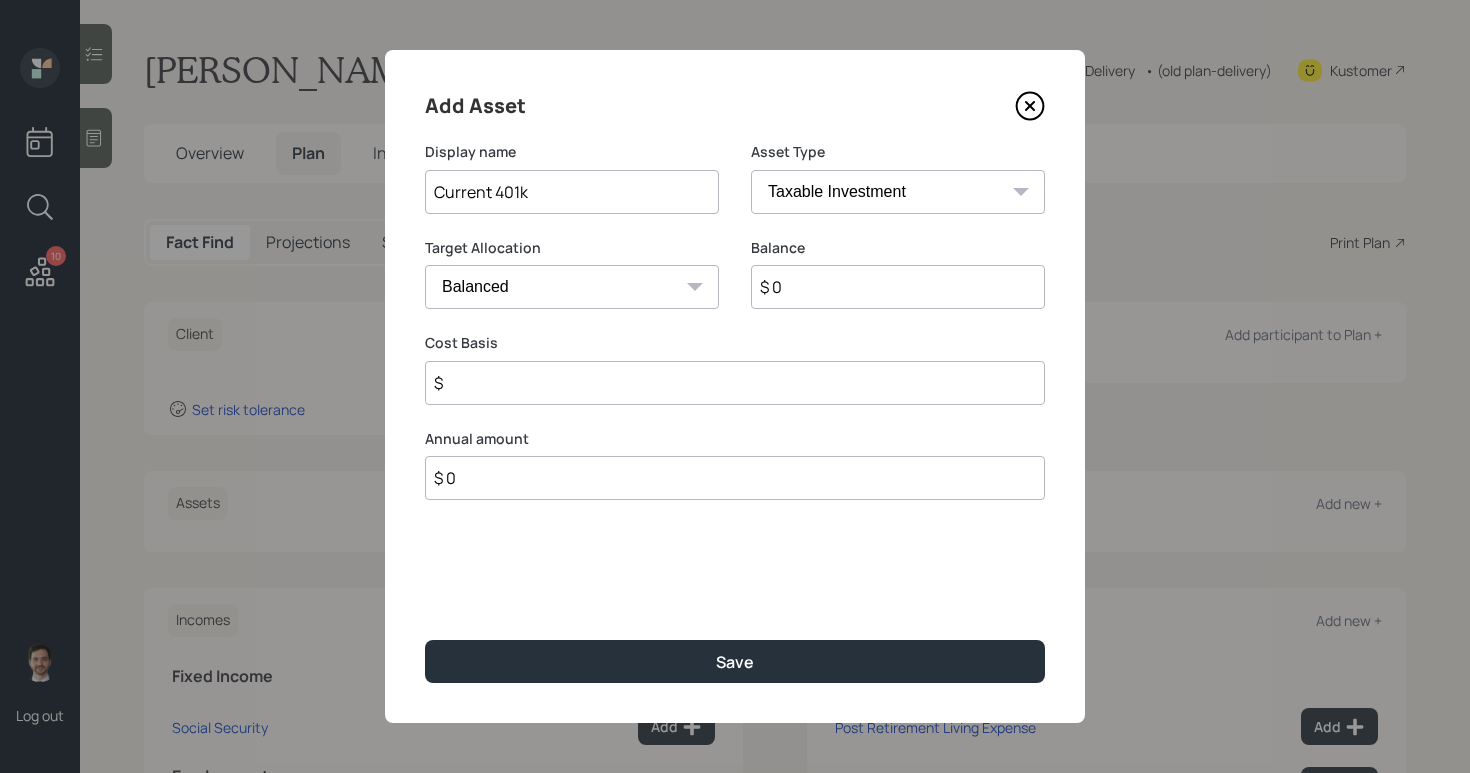 select on "company_sponsored" 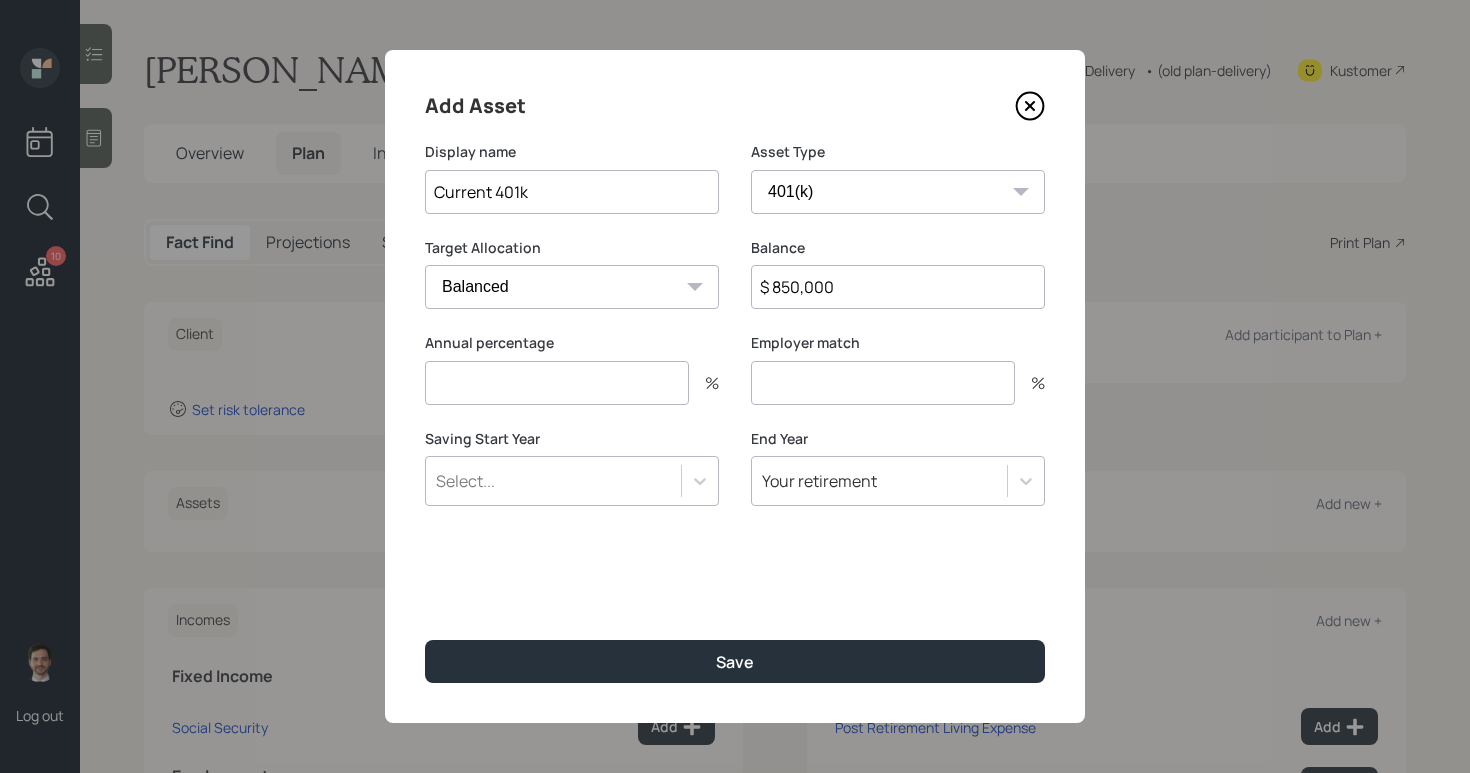 type on "$ 850,000" 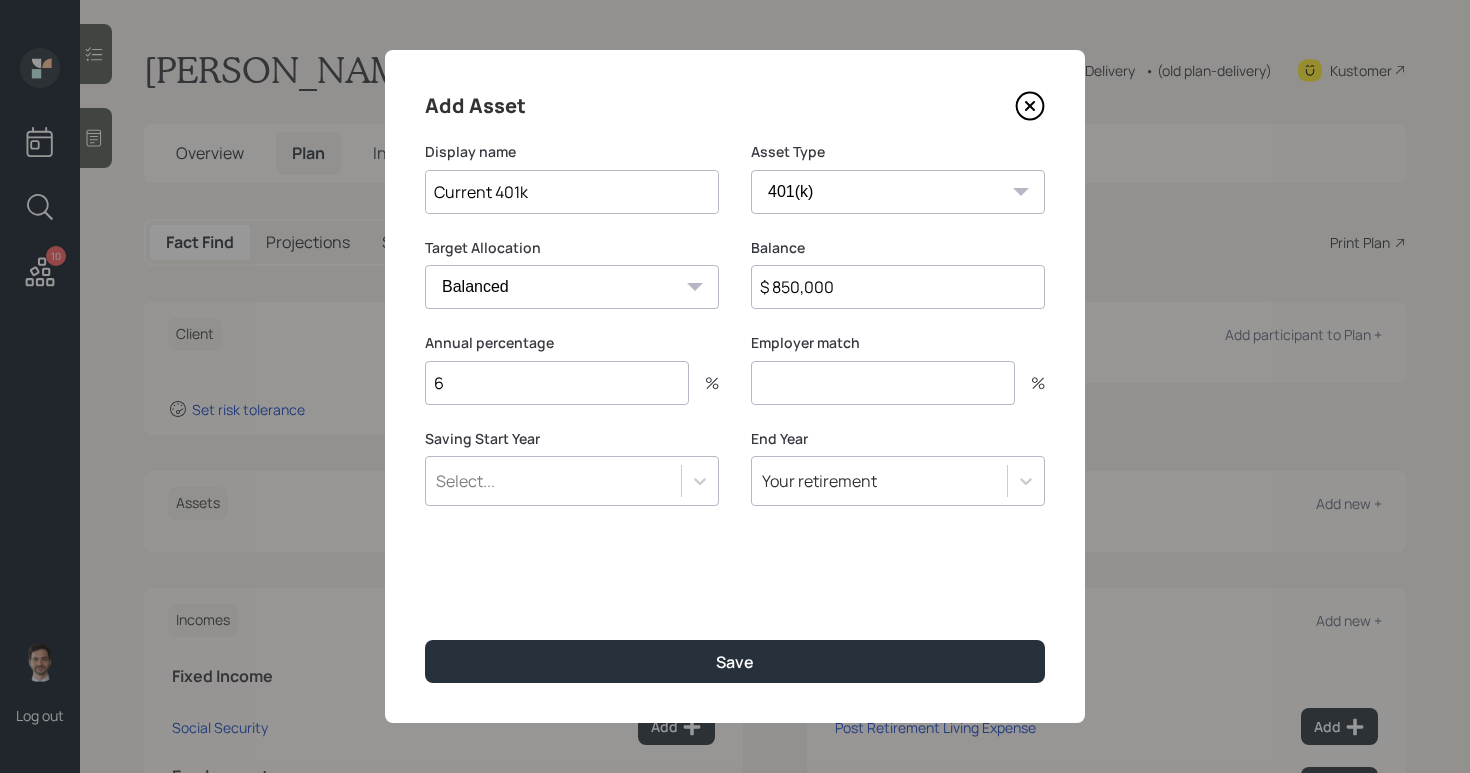type on "6" 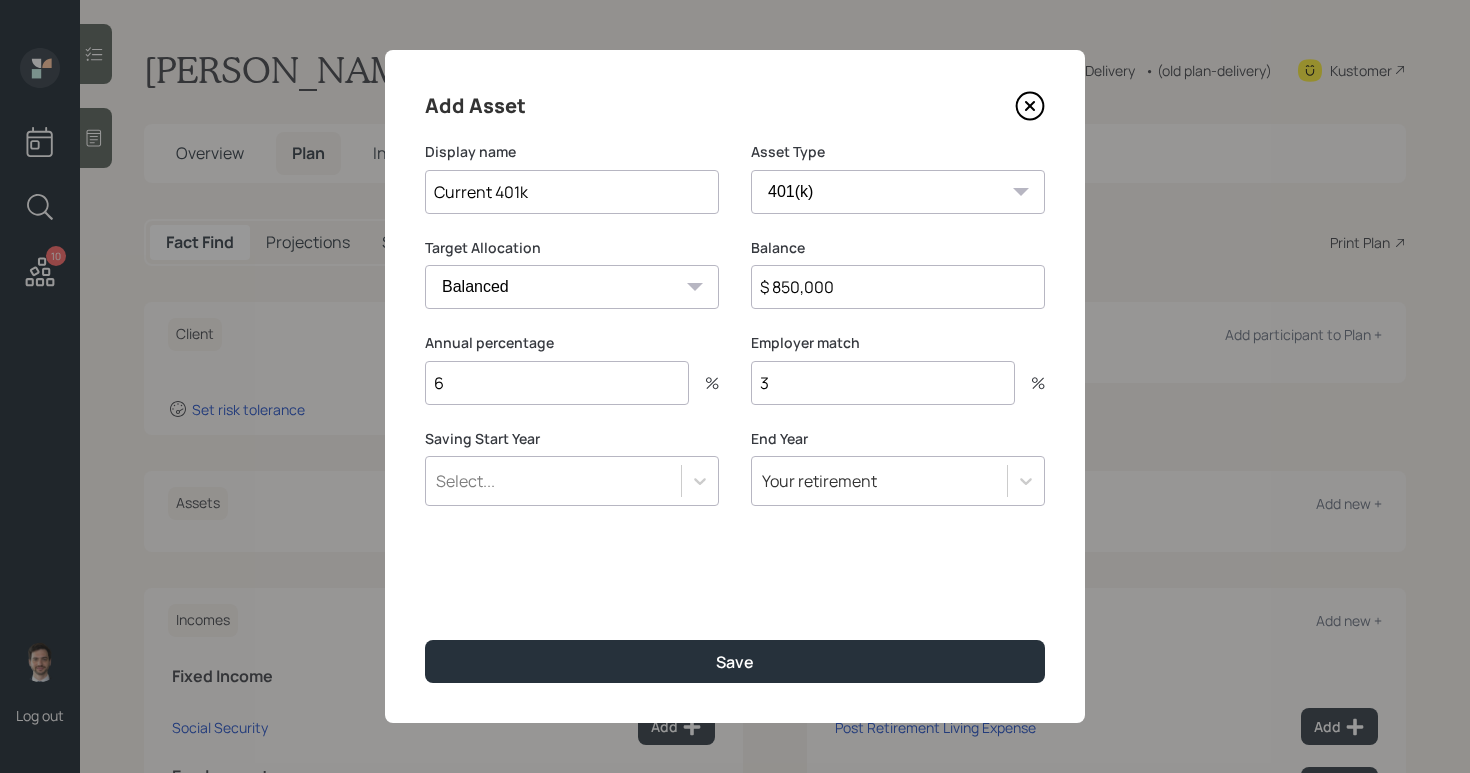 type on "3" 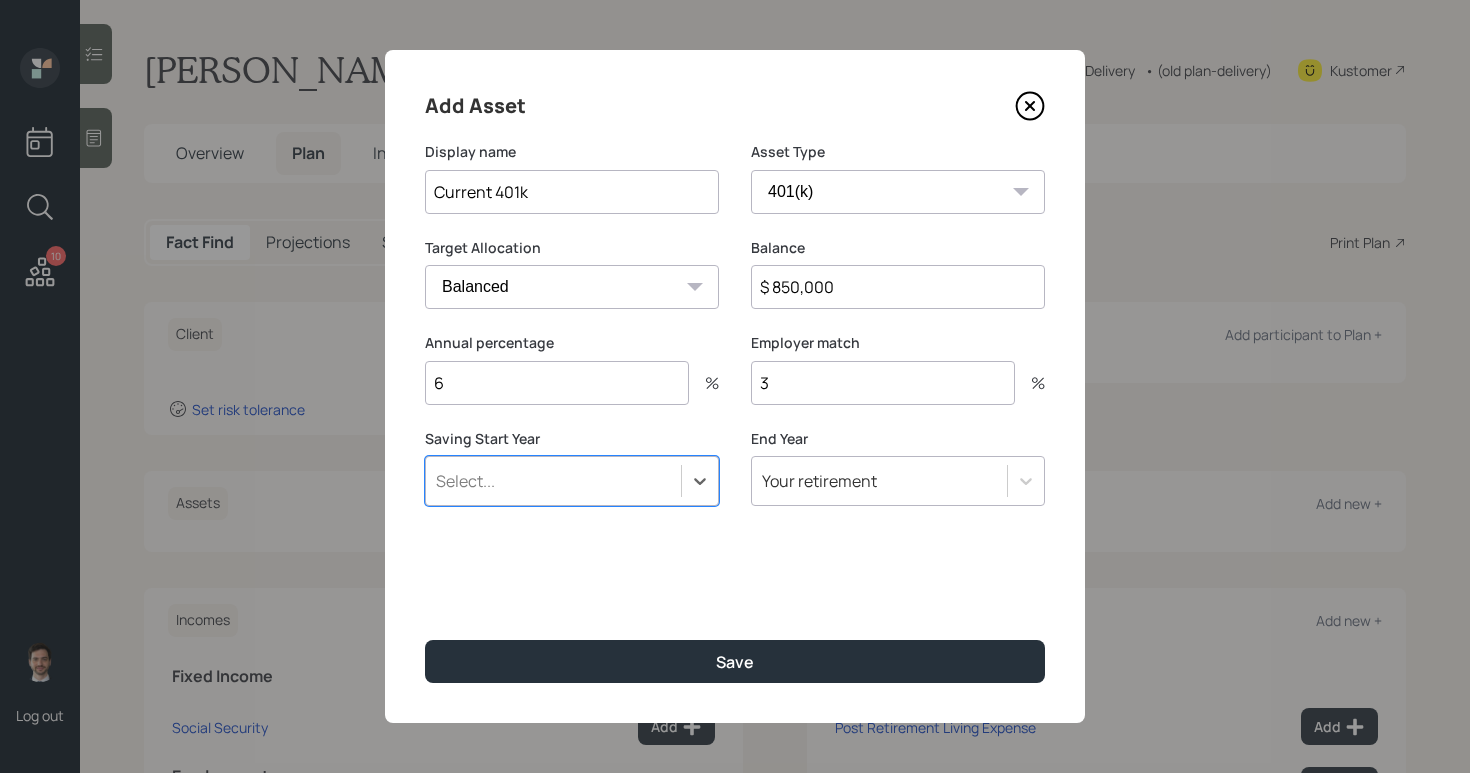 type on "a" 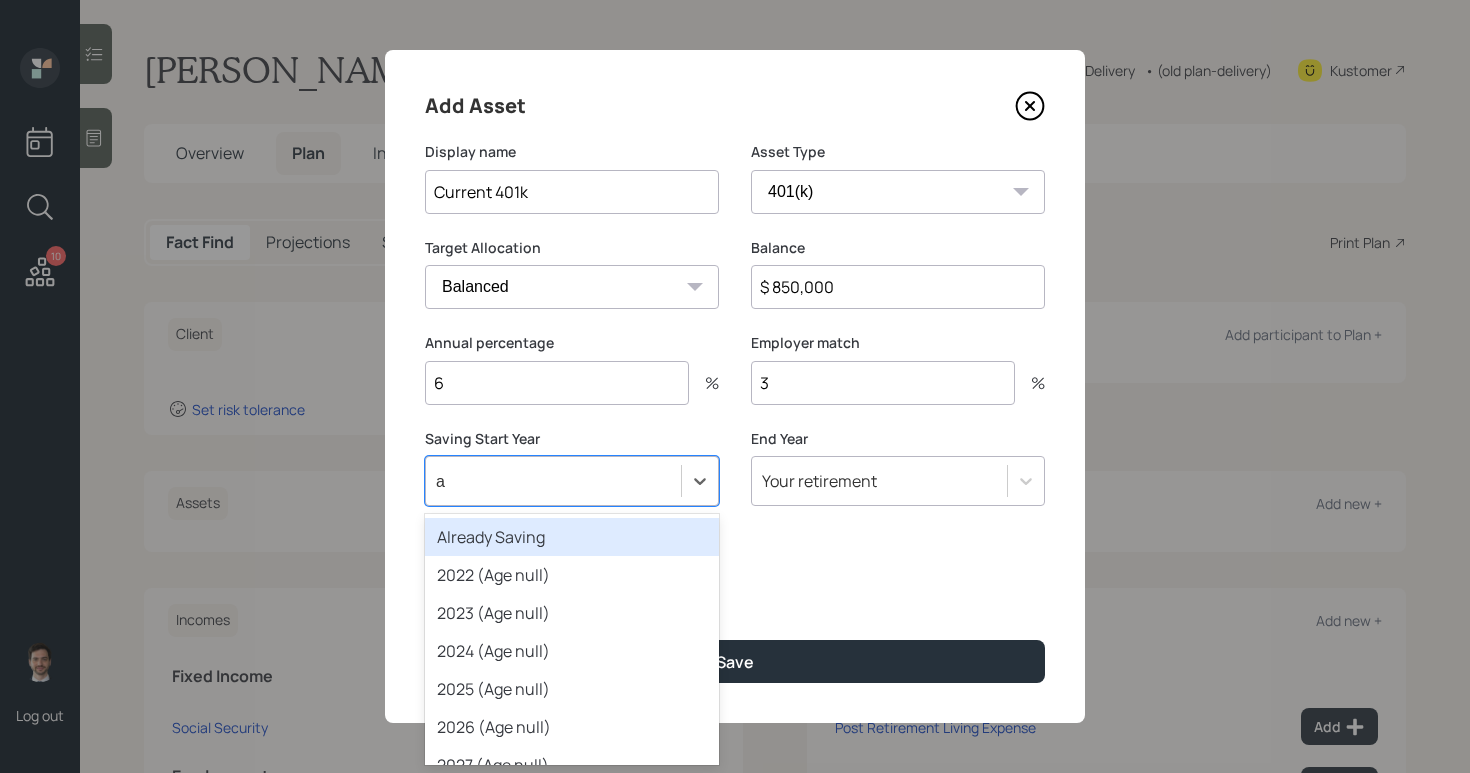 scroll, scrollTop: 0, scrollLeft: 0, axis: both 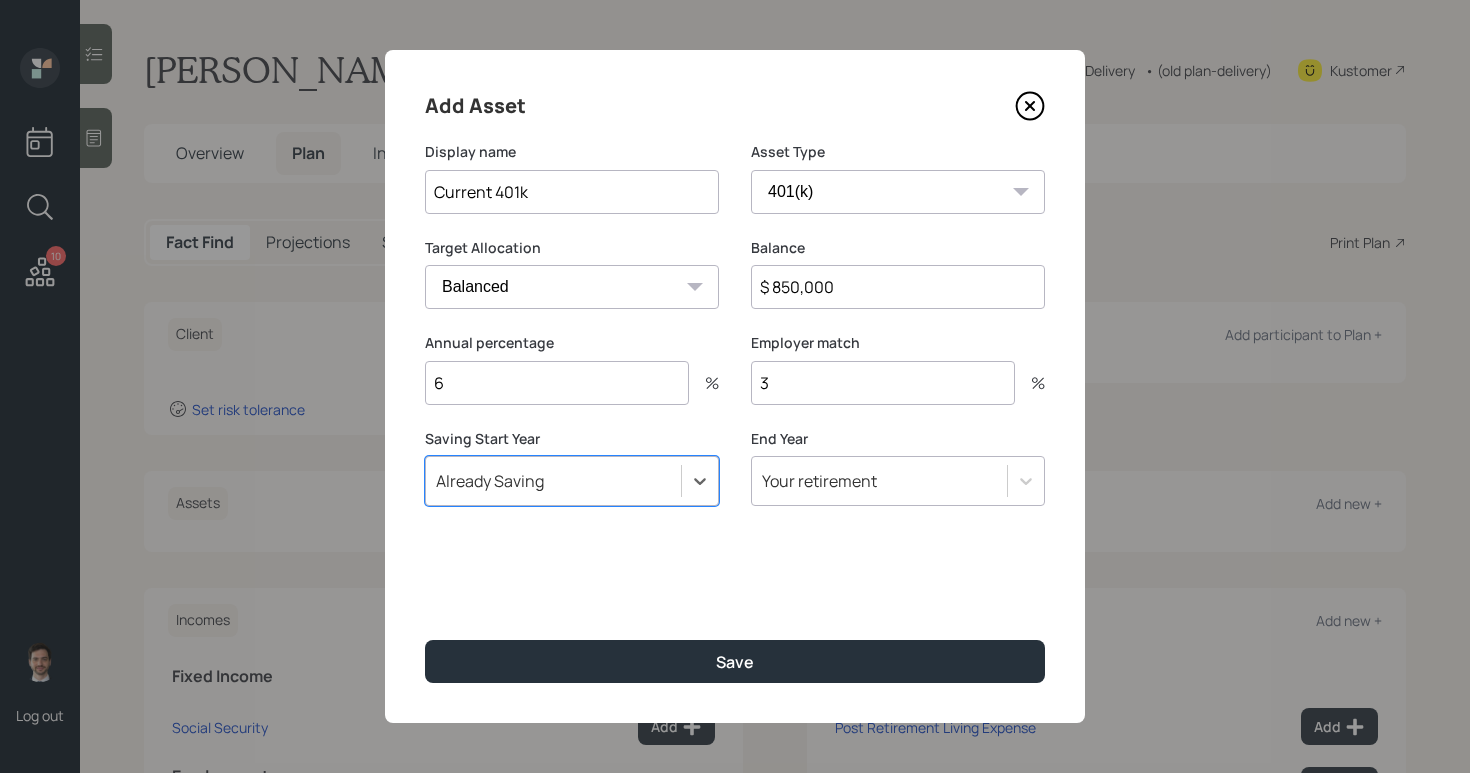 click on "Save" at bounding box center (735, 661) 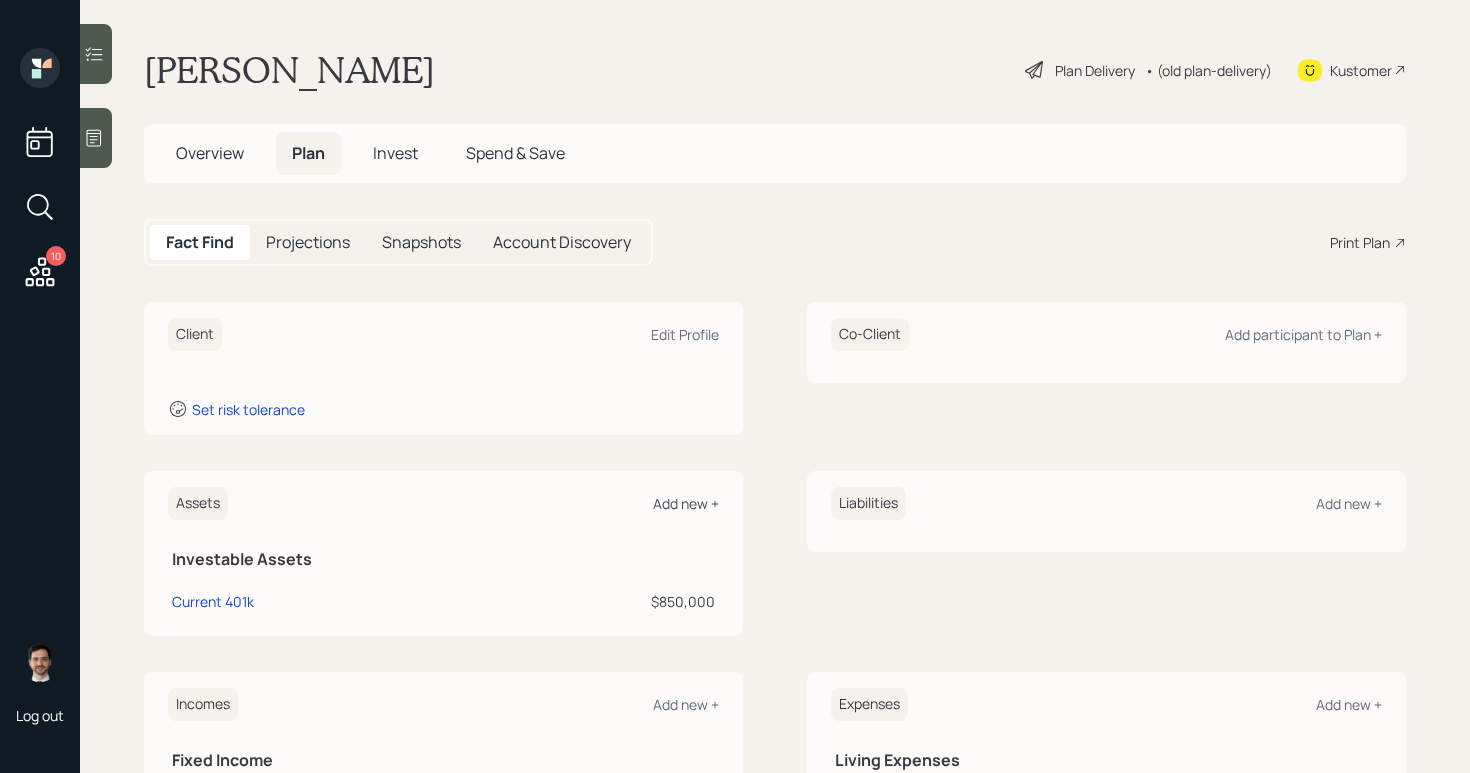 click on "Add new +" at bounding box center [686, 503] 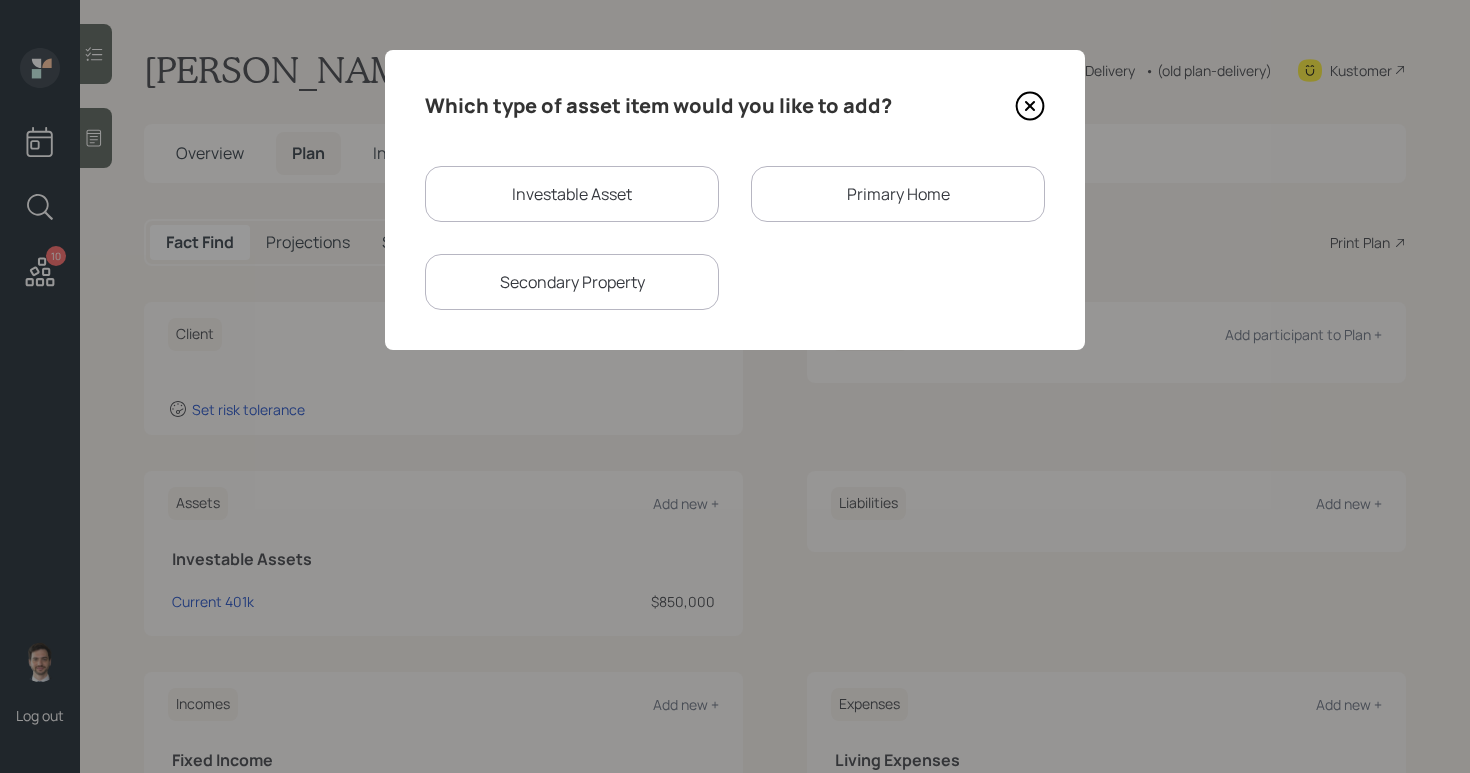 click on "Investable Asset" at bounding box center [572, 194] 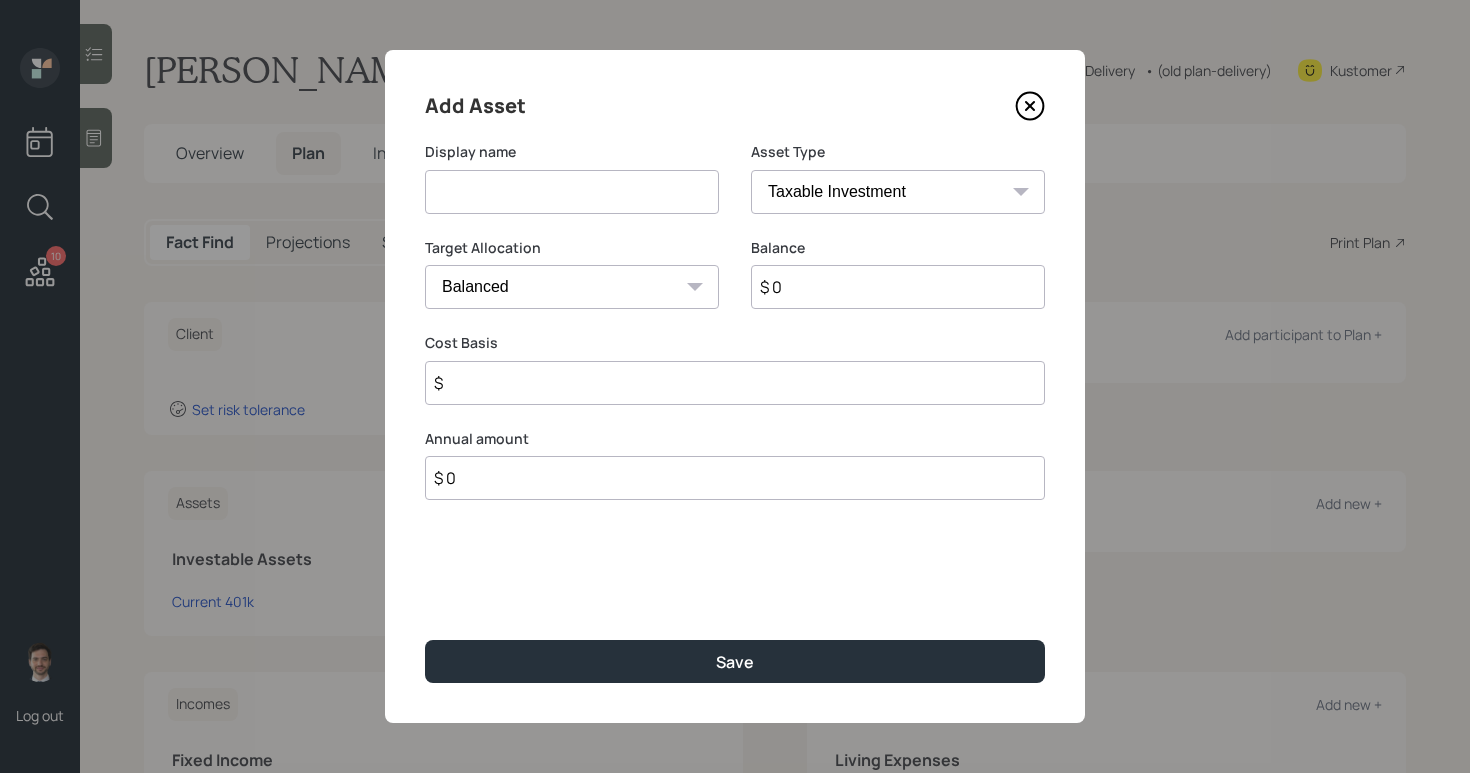 click at bounding box center [572, 192] 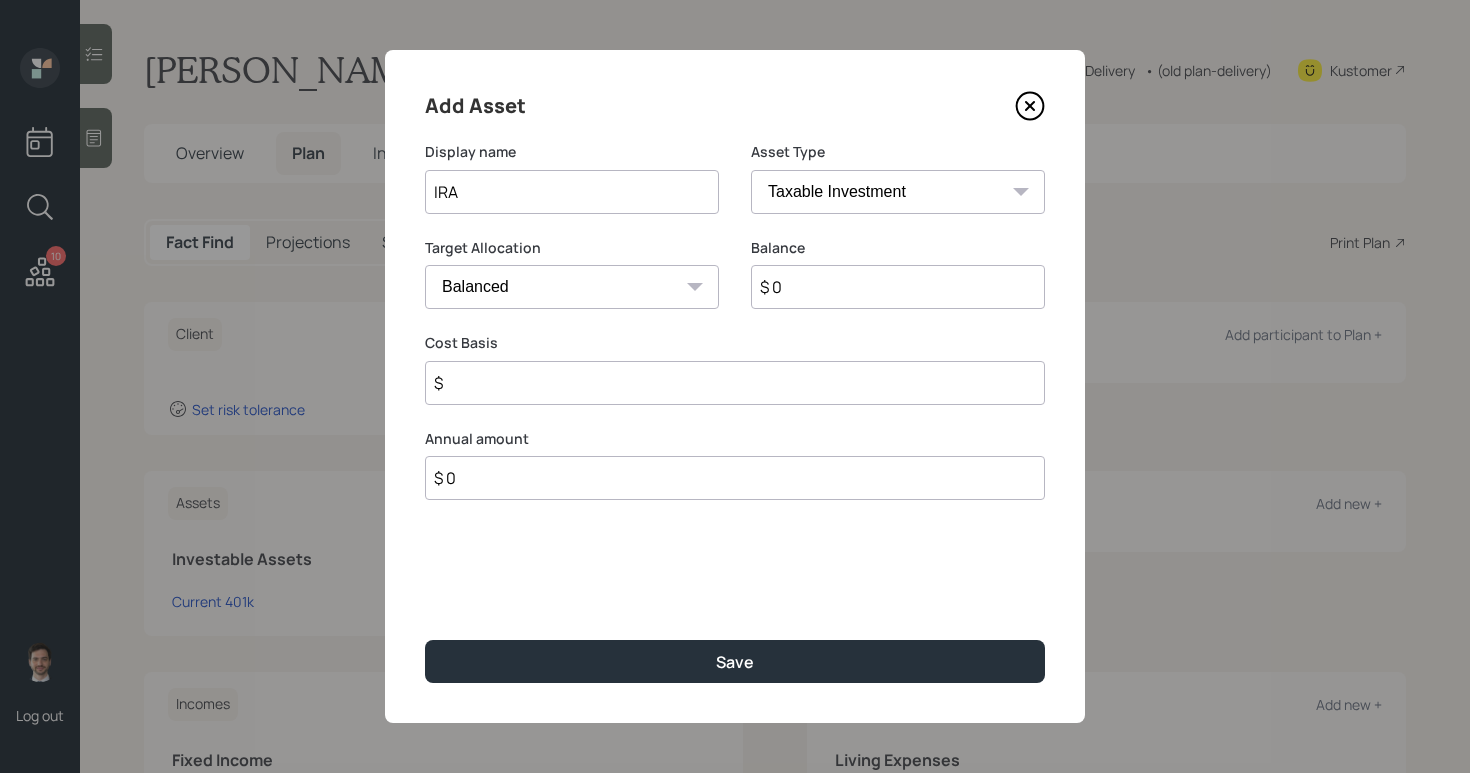 type on "IRA" 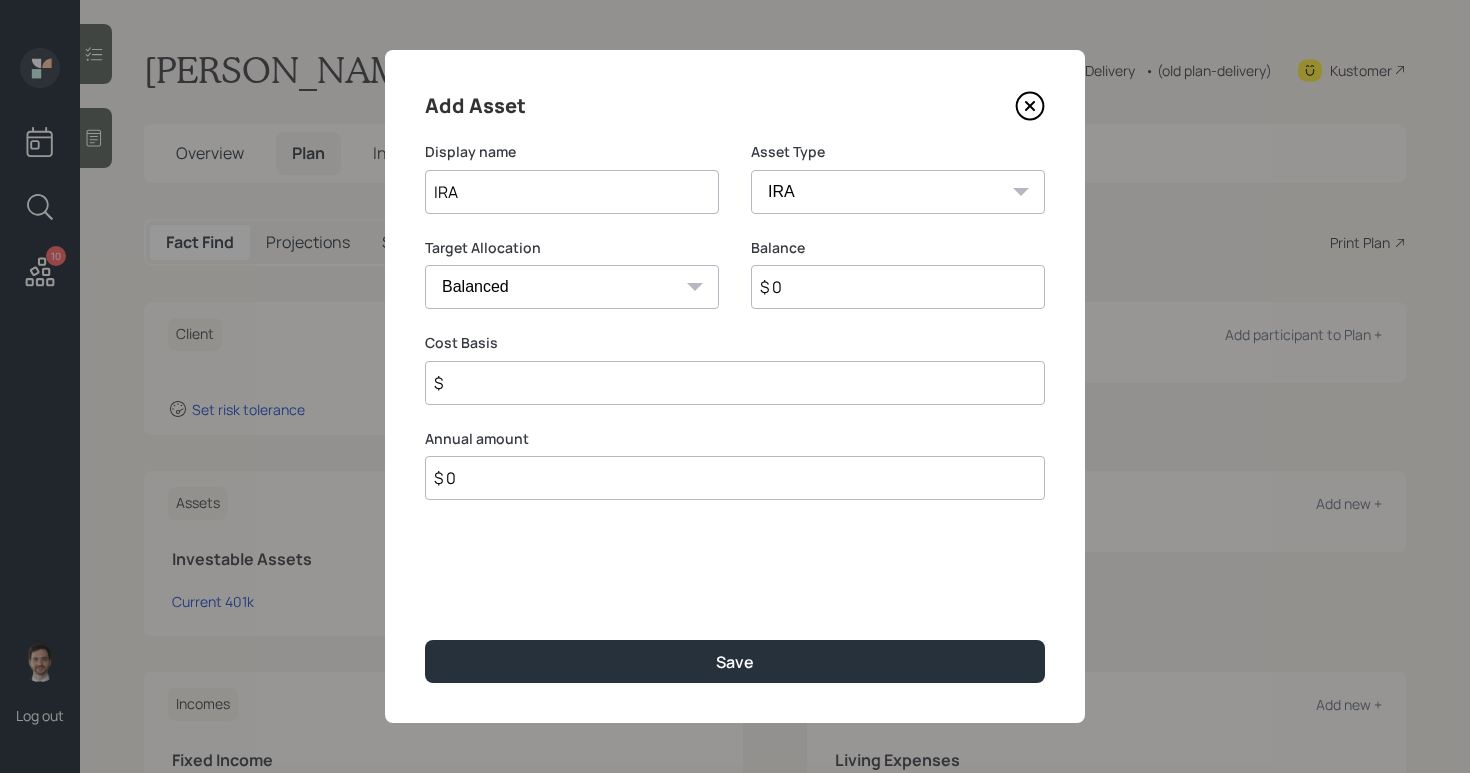 type on "$" 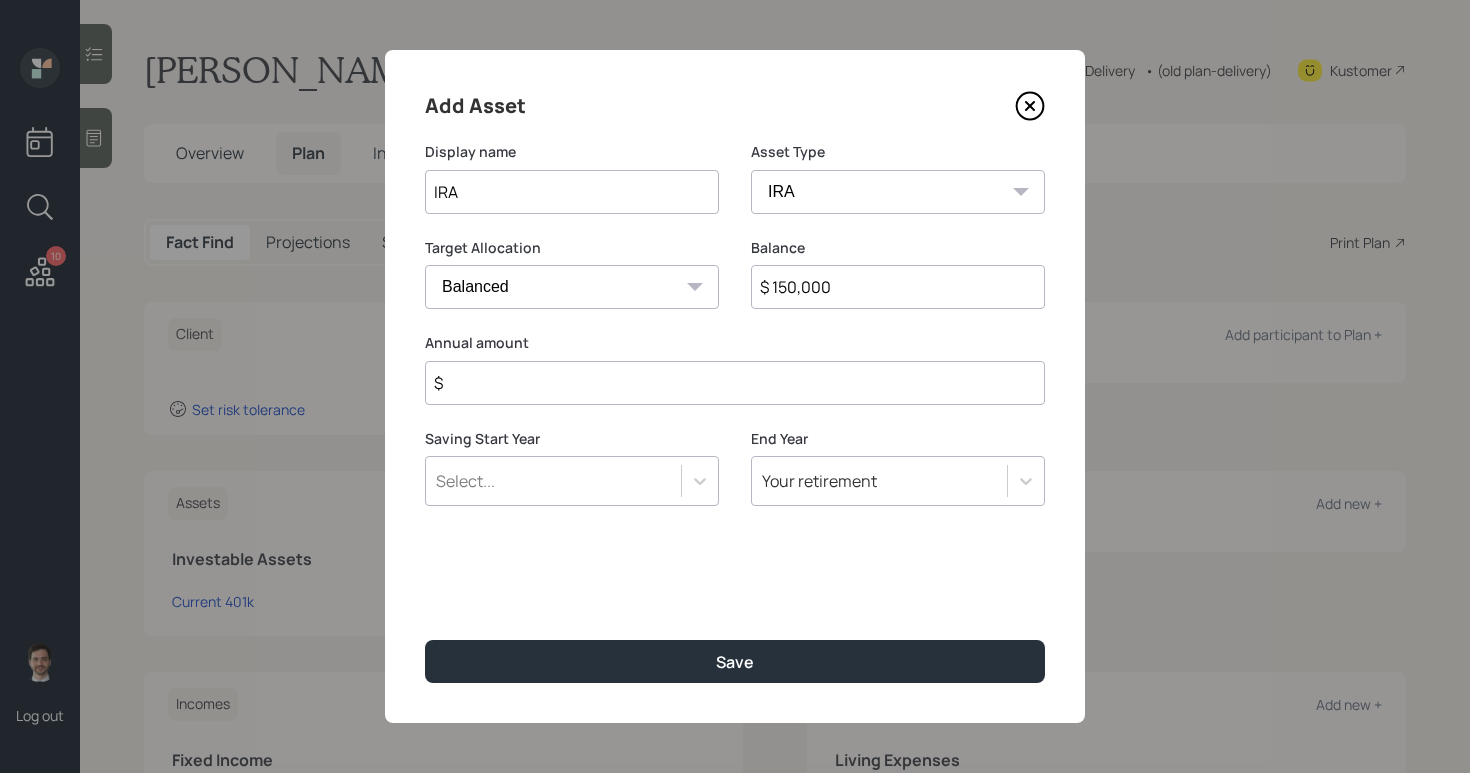 type on "$ 150,000" 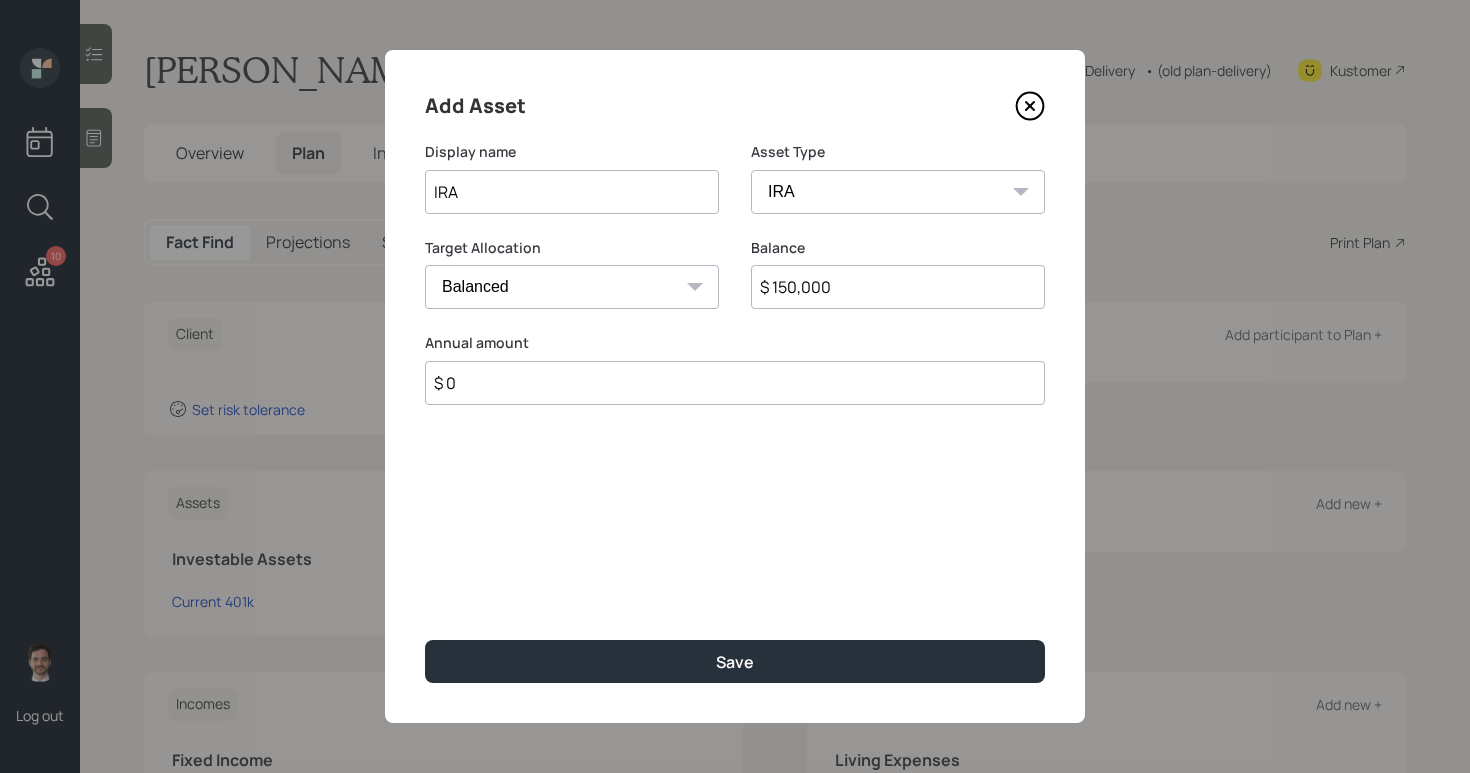 type on "$ 0" 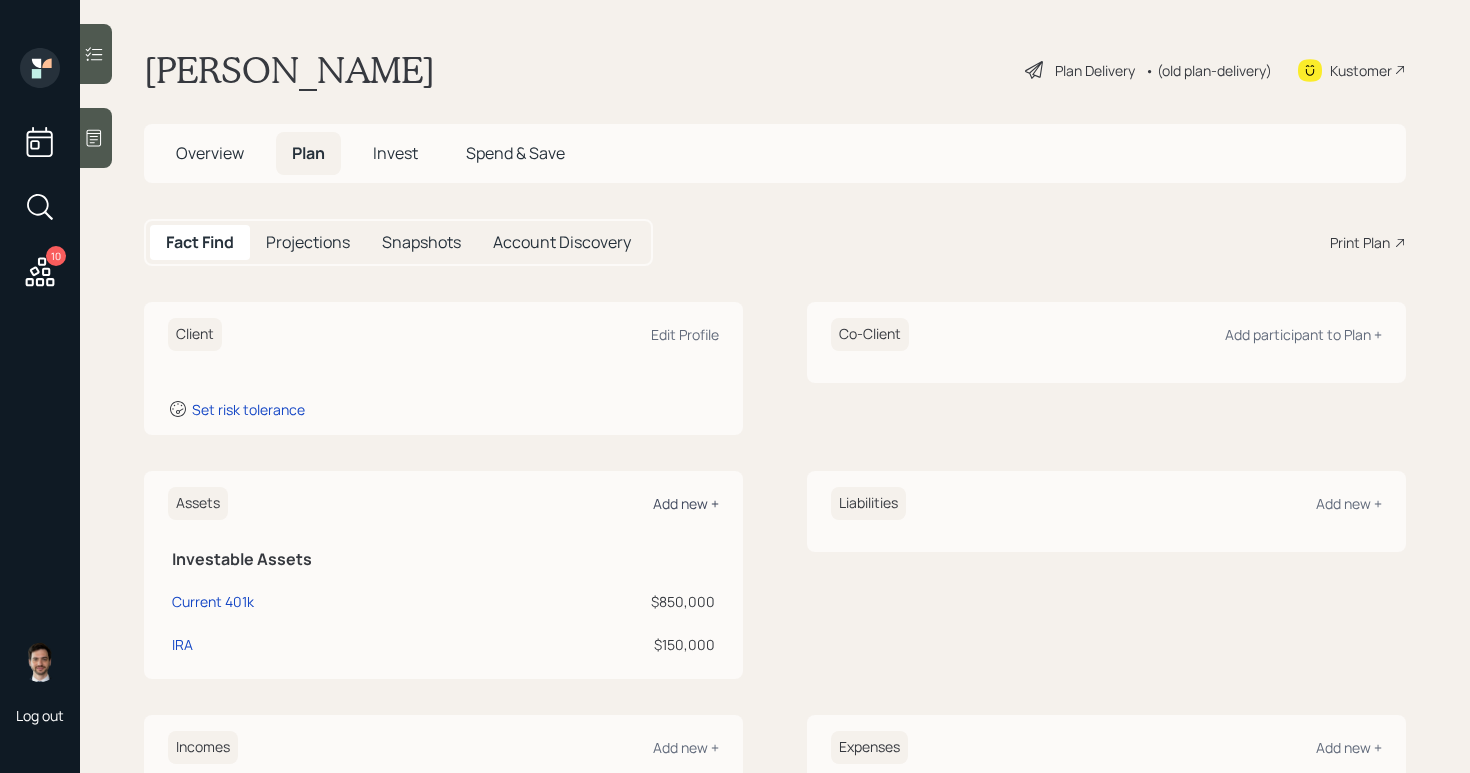click on "Add new +" at bounding box center (686, 503) 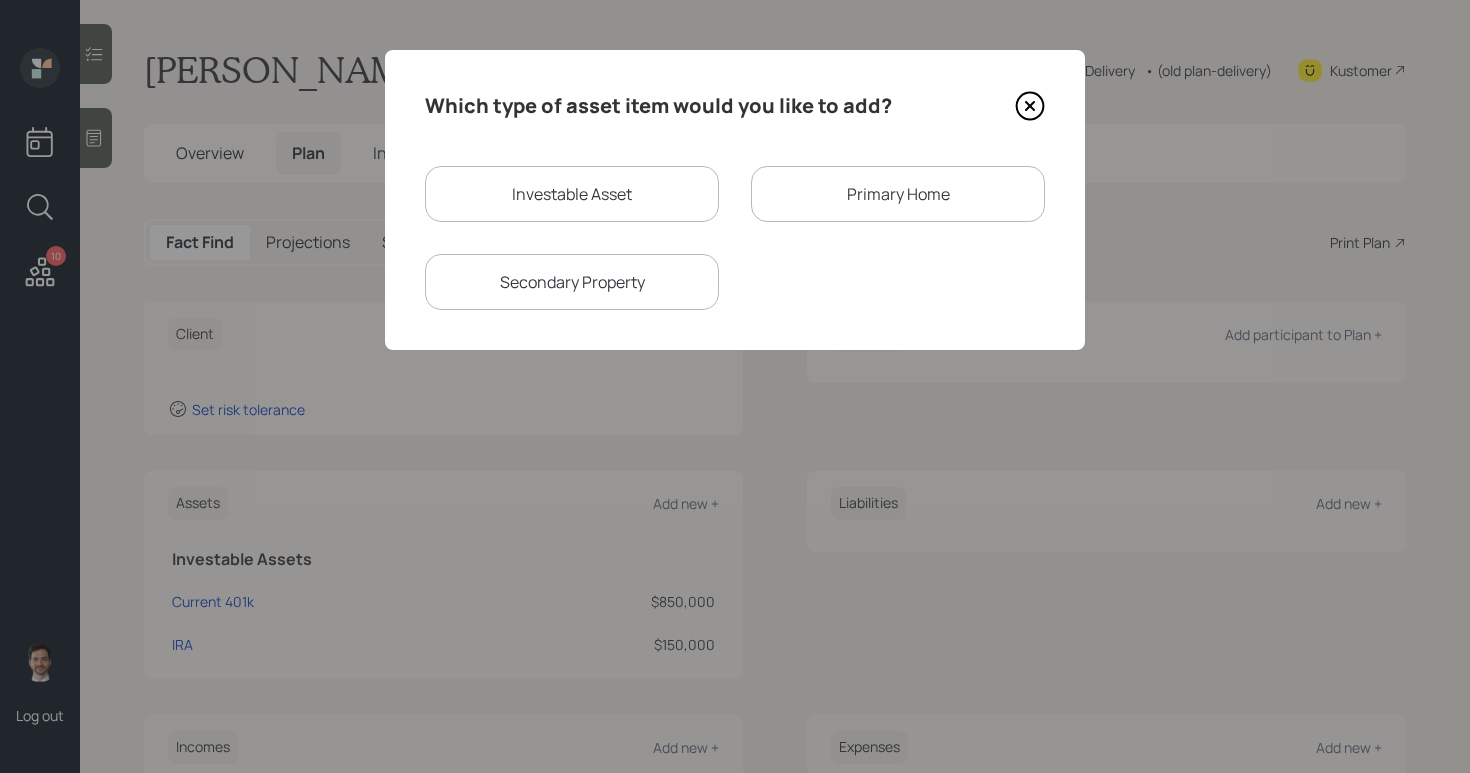 click on "Investable Asset" at bounding box center (572, 194) 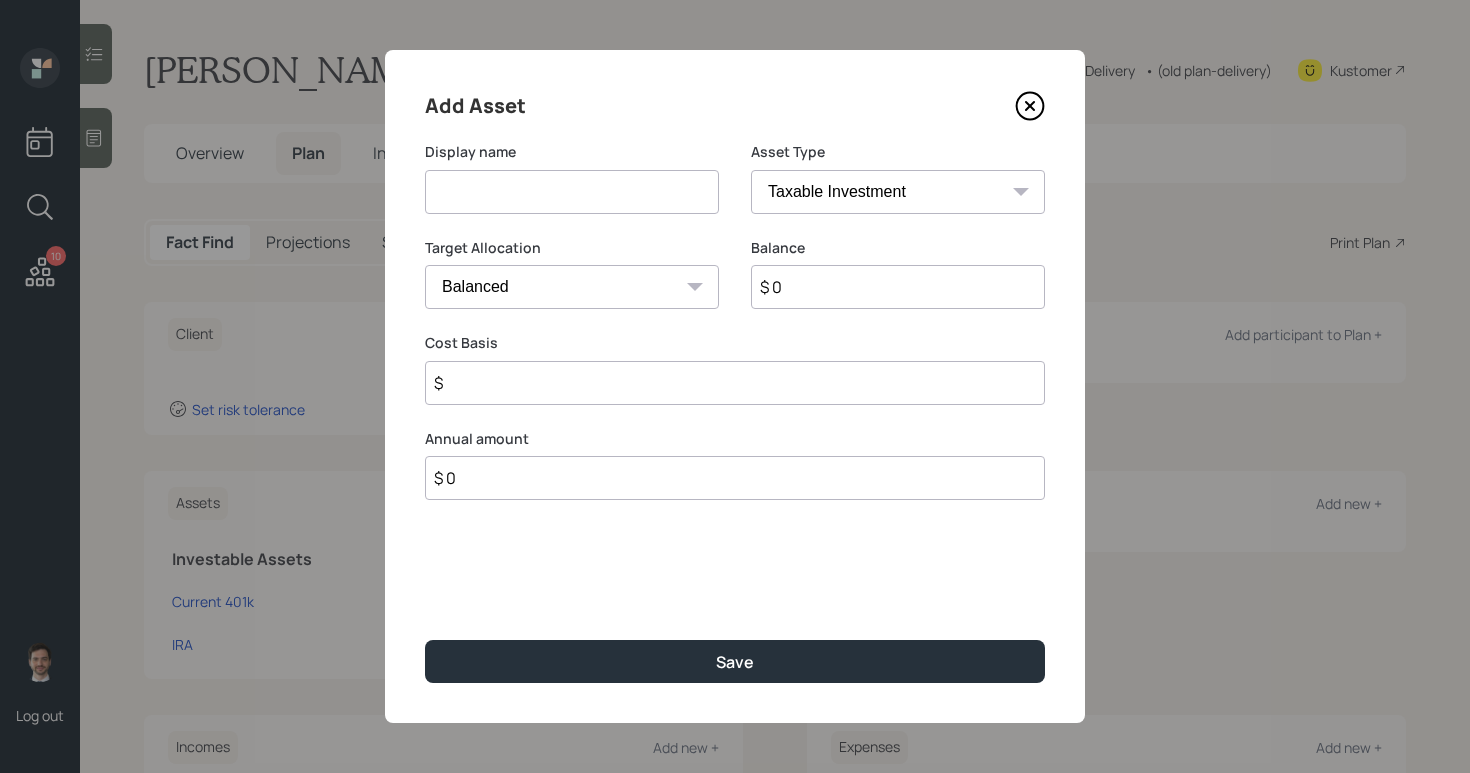click at bounding box center [572, 192] 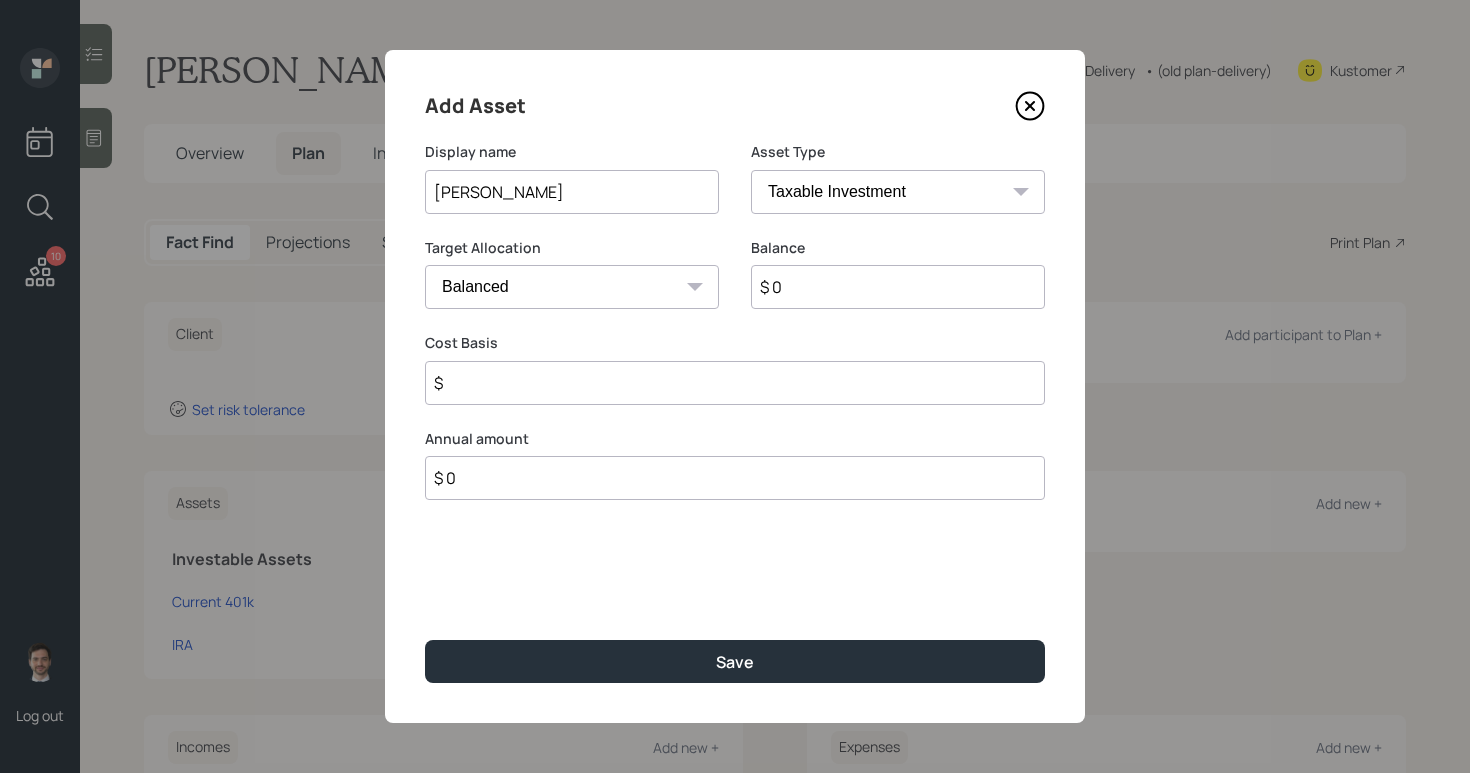 type on "[PERSON_NAME]" 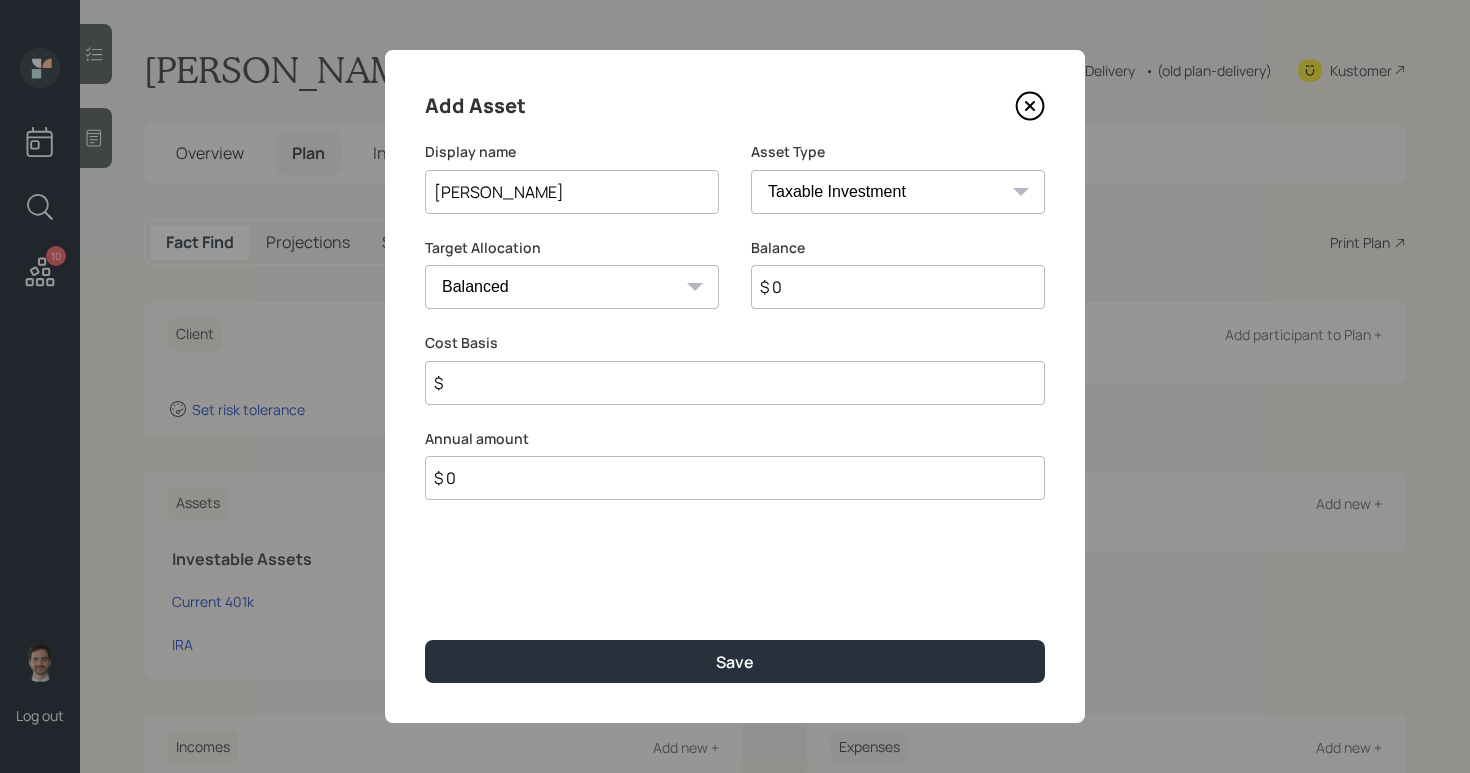 select on "roth_ira" 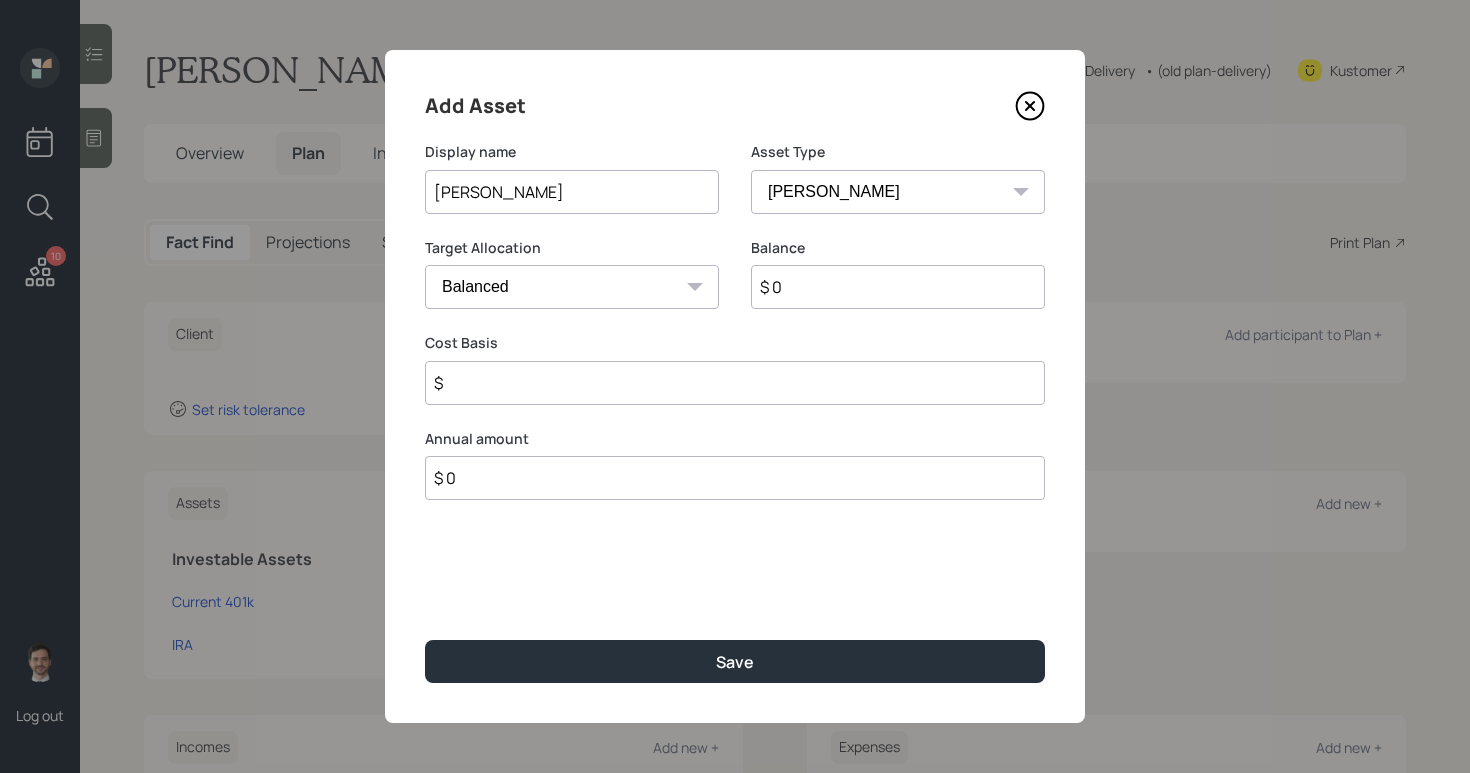 type on "$" 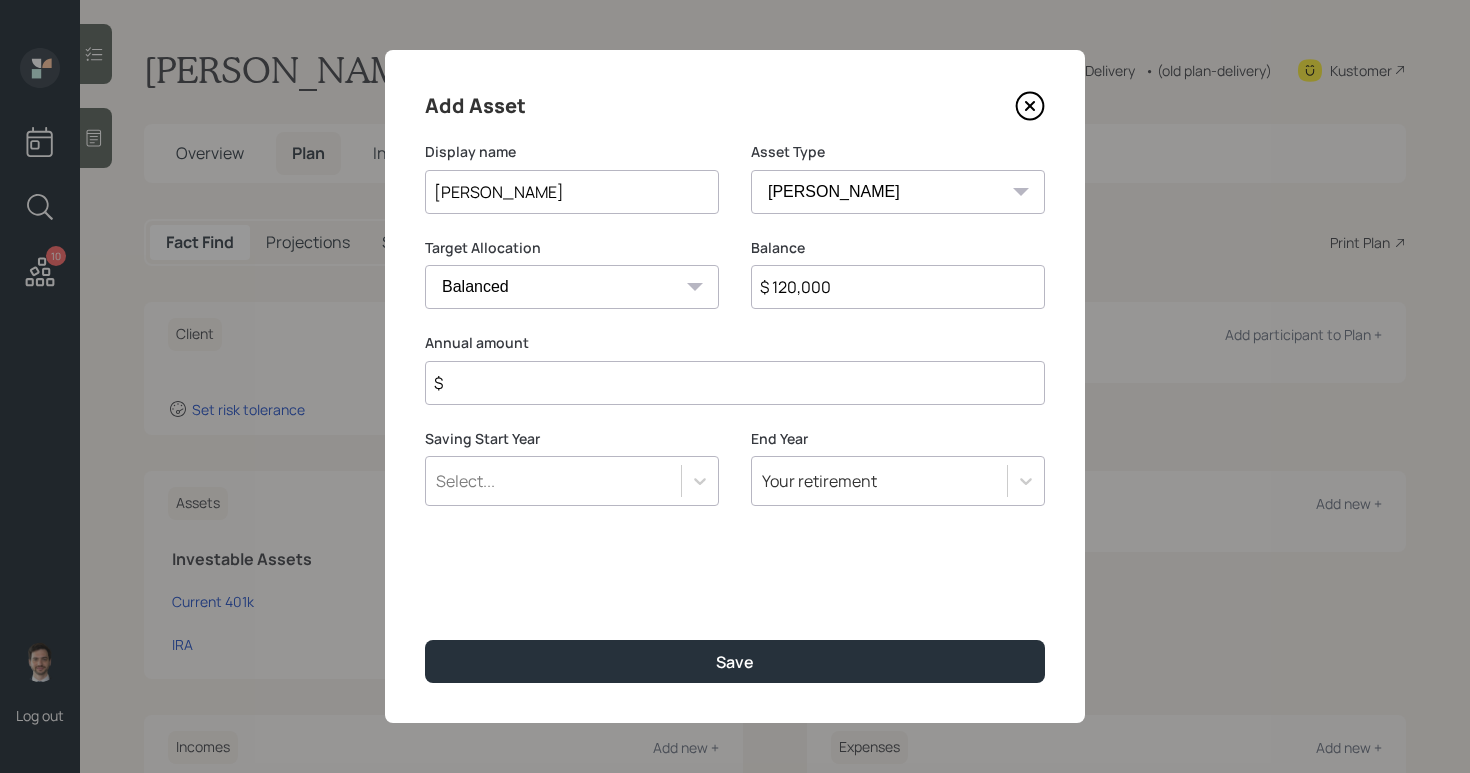 type on "$ 120,000" 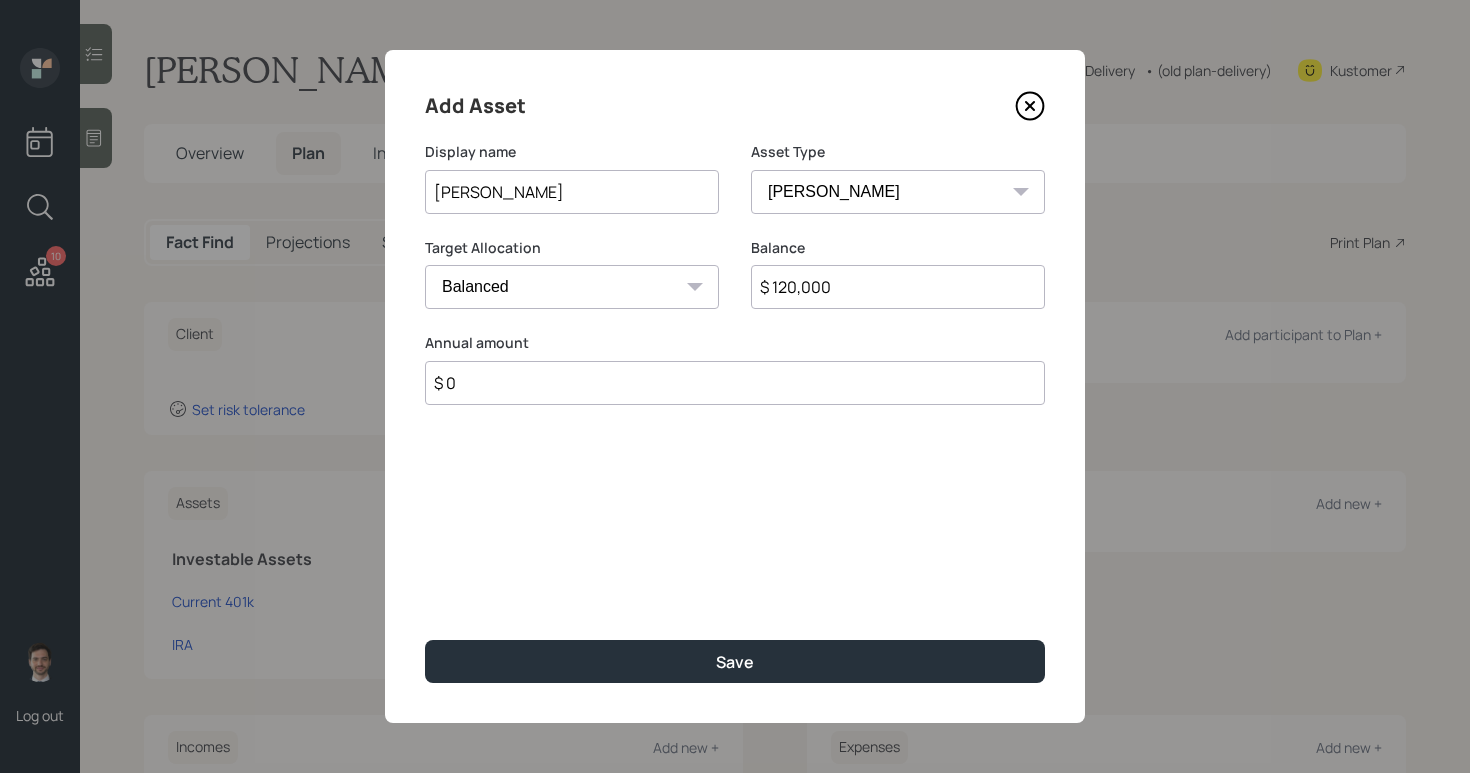 type on "$ 0" 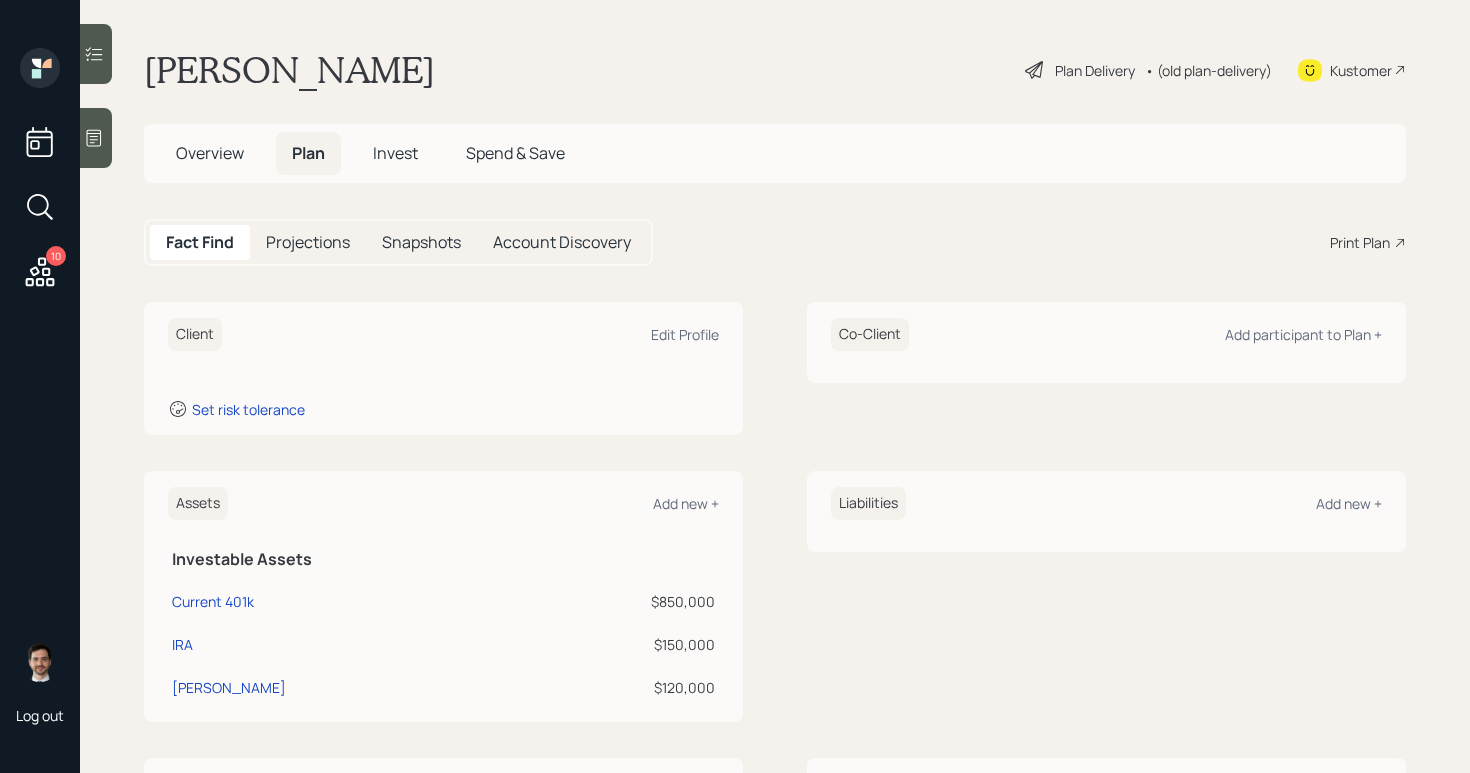 click on "Assets Add new +" at bounding box center [443, 503] 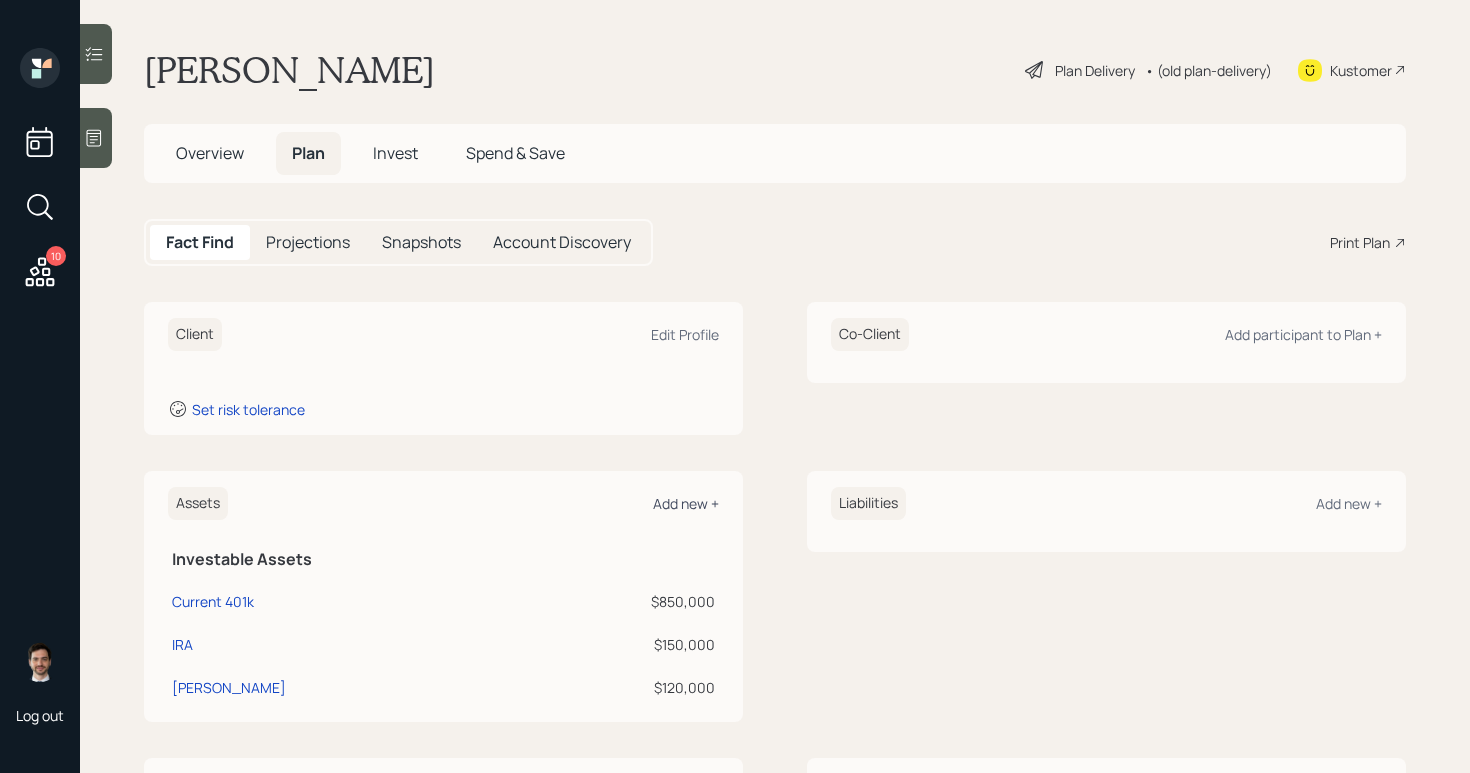 click on "Add new +" at bounding box center (686, 503) 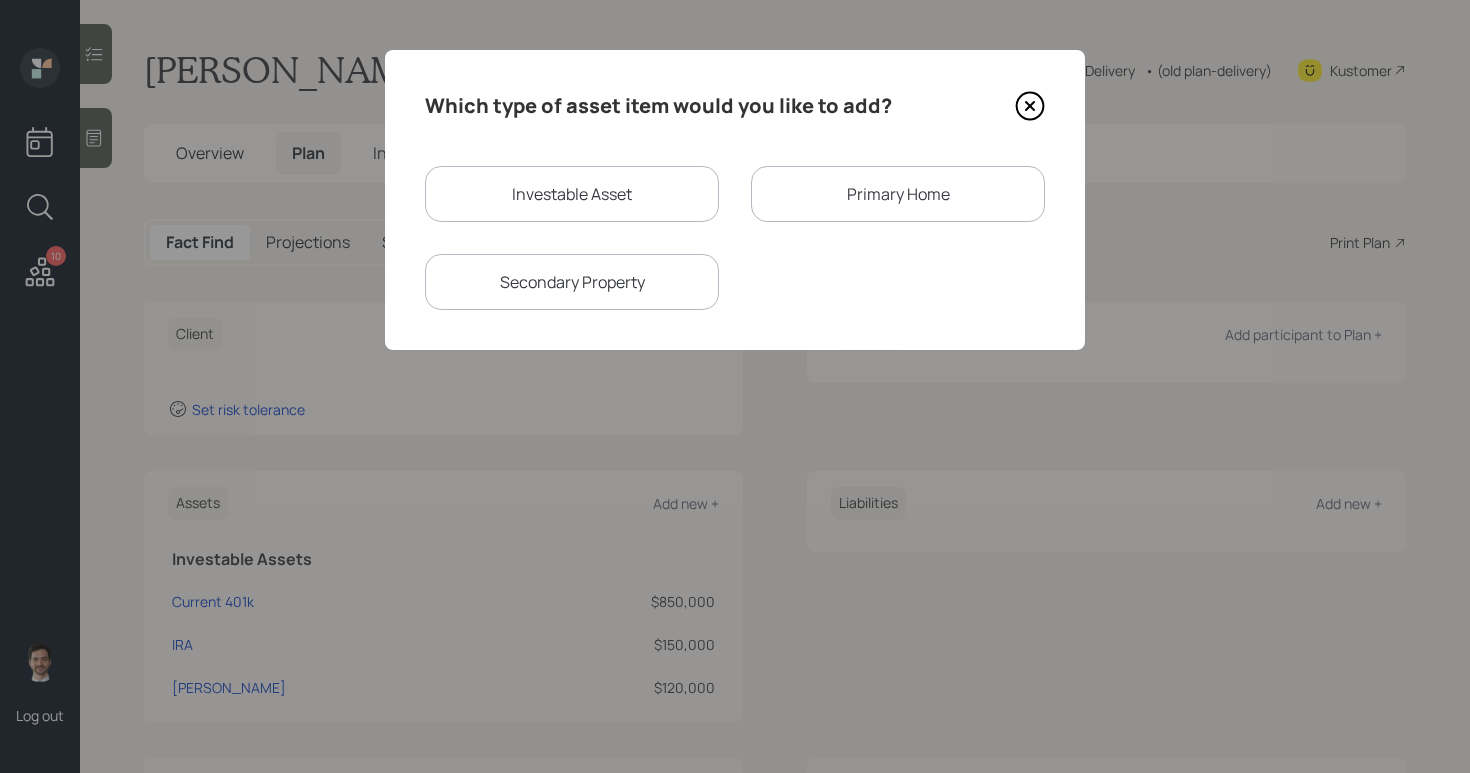 click on "Investable Asset" at bounding box center (572, 194) 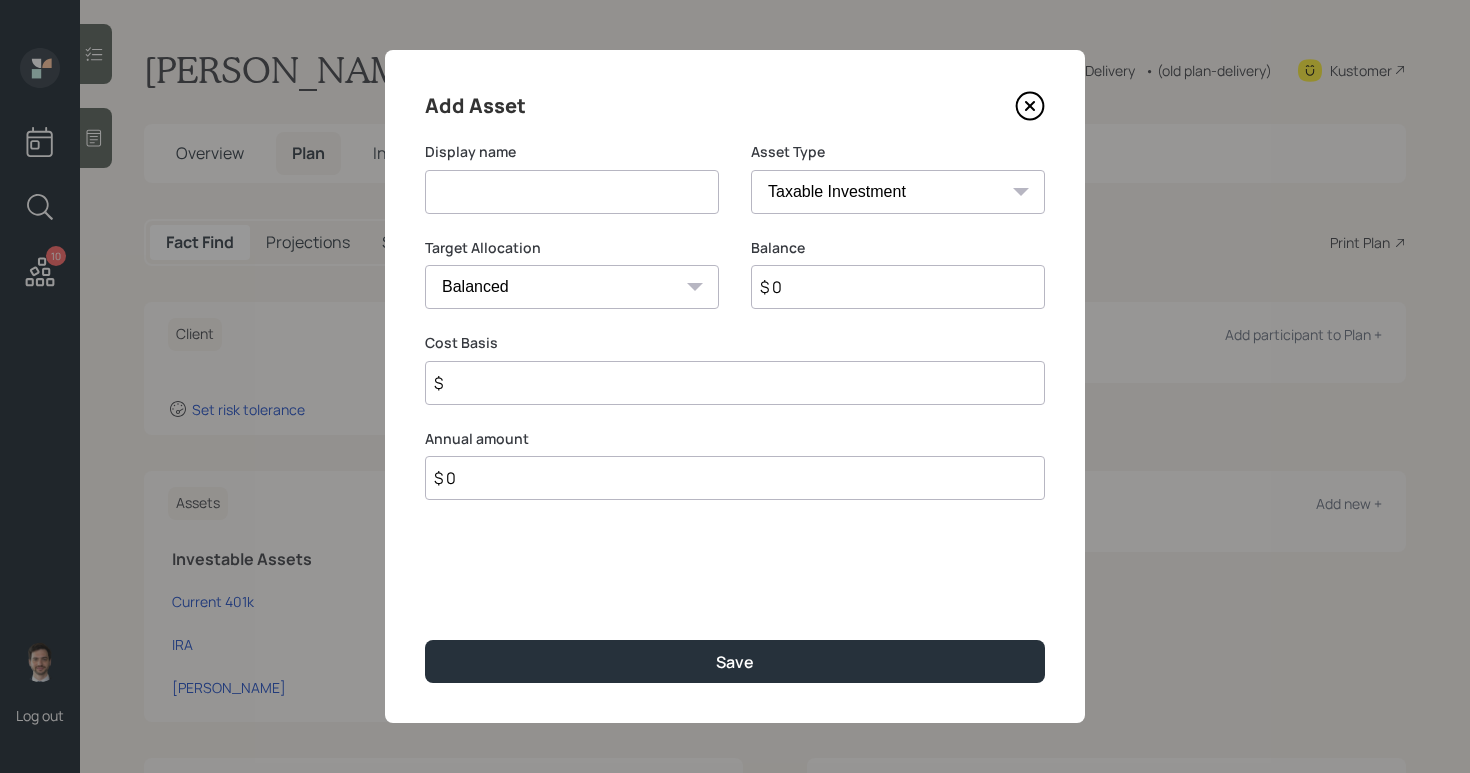 click at bounding box center [572, 192] 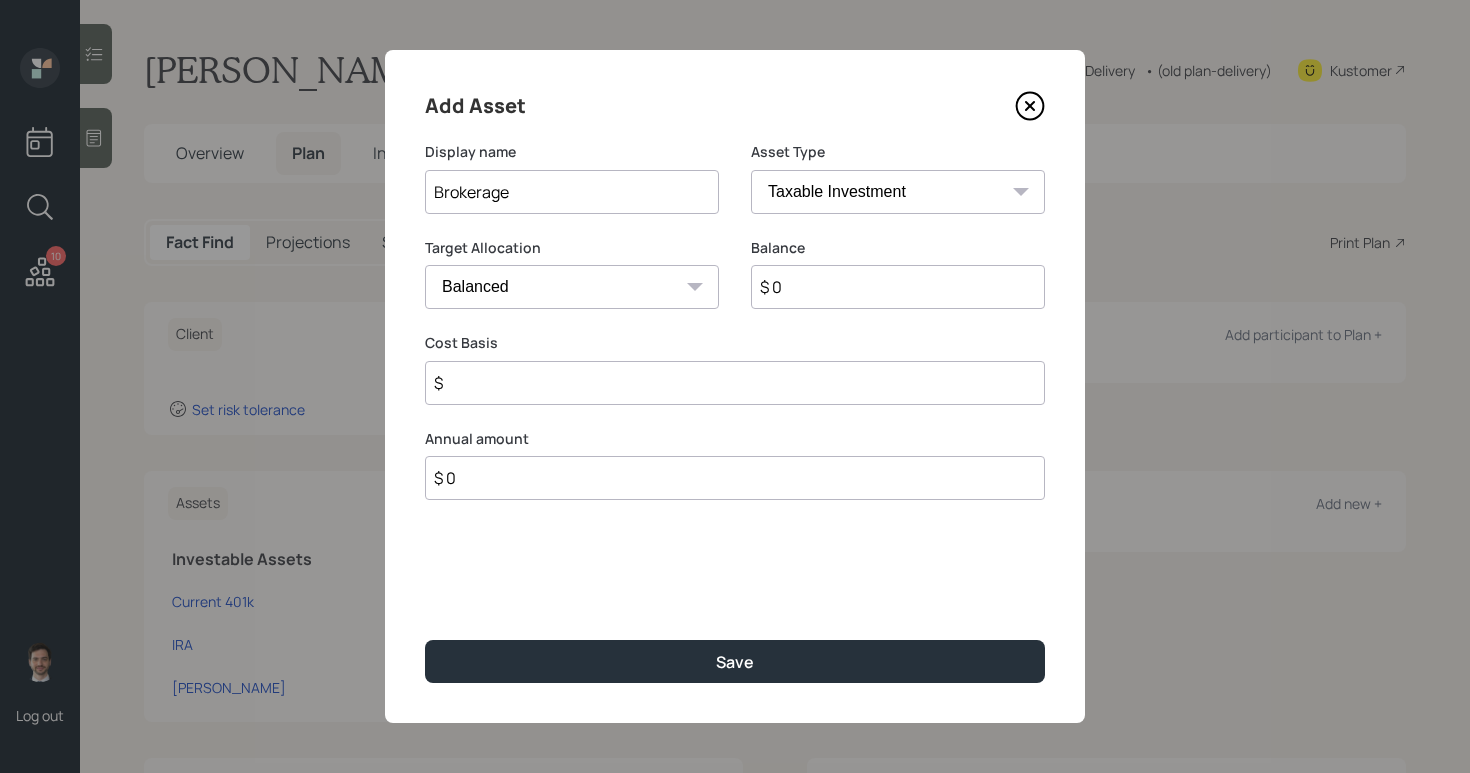 type on "Brokerage" 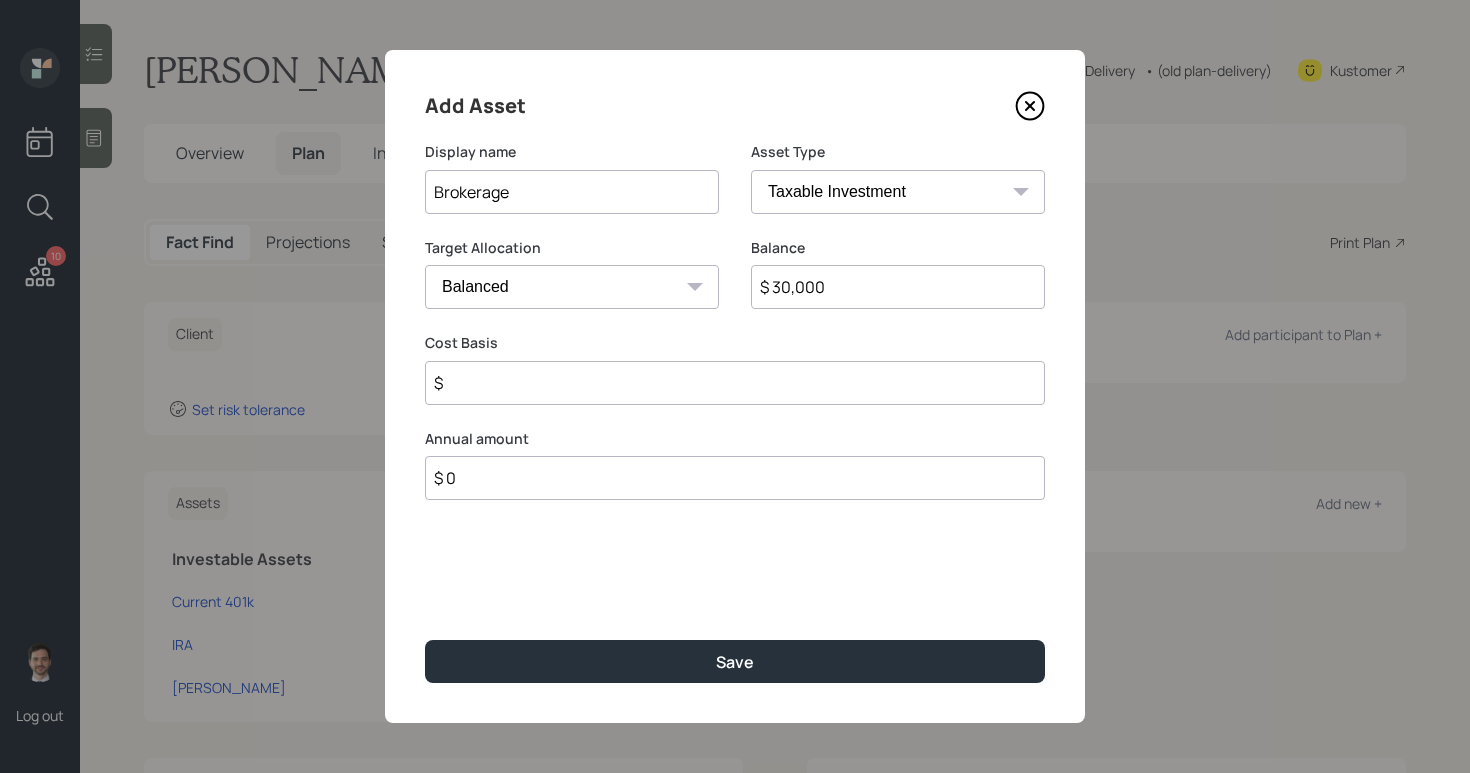 type on "$ 30,000" 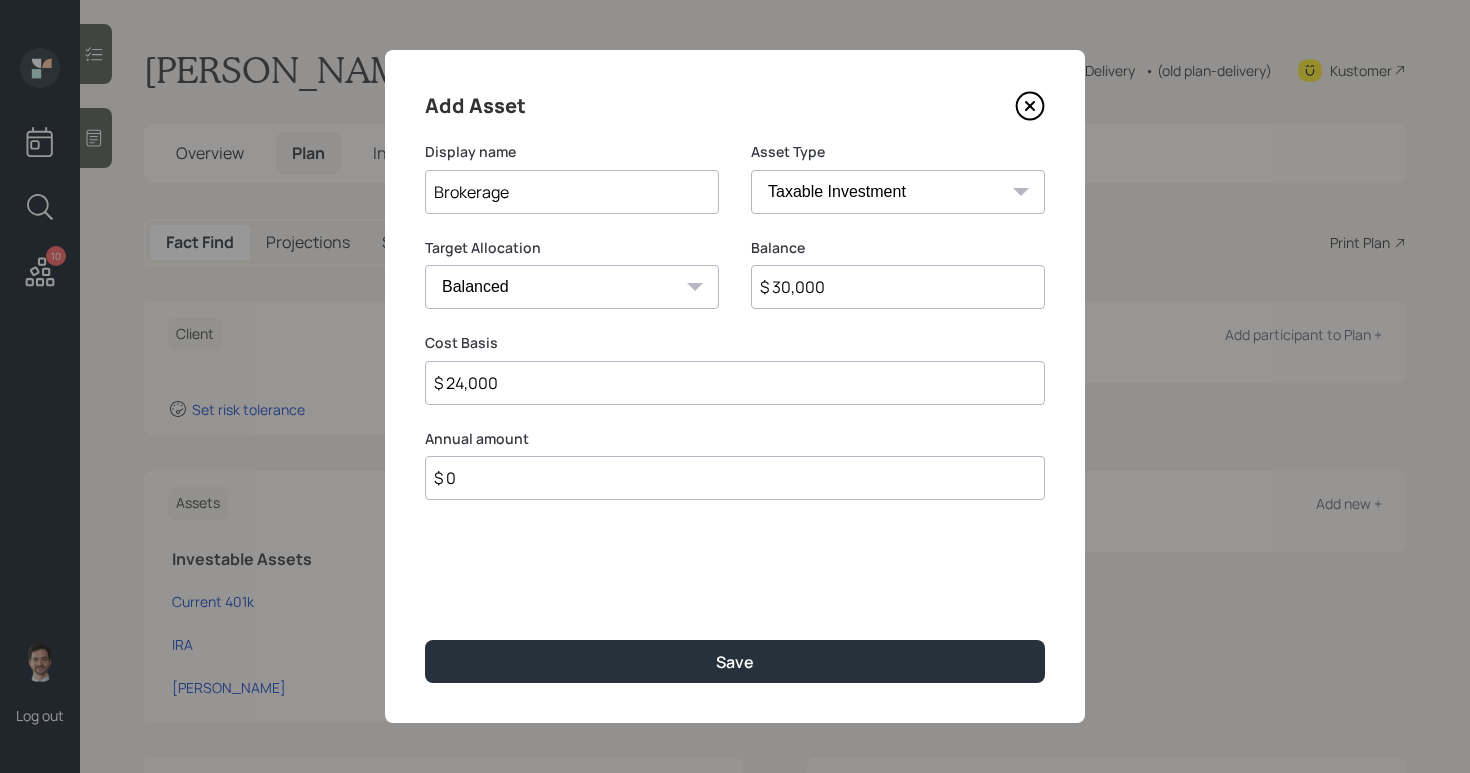 type on "$ 24,000" 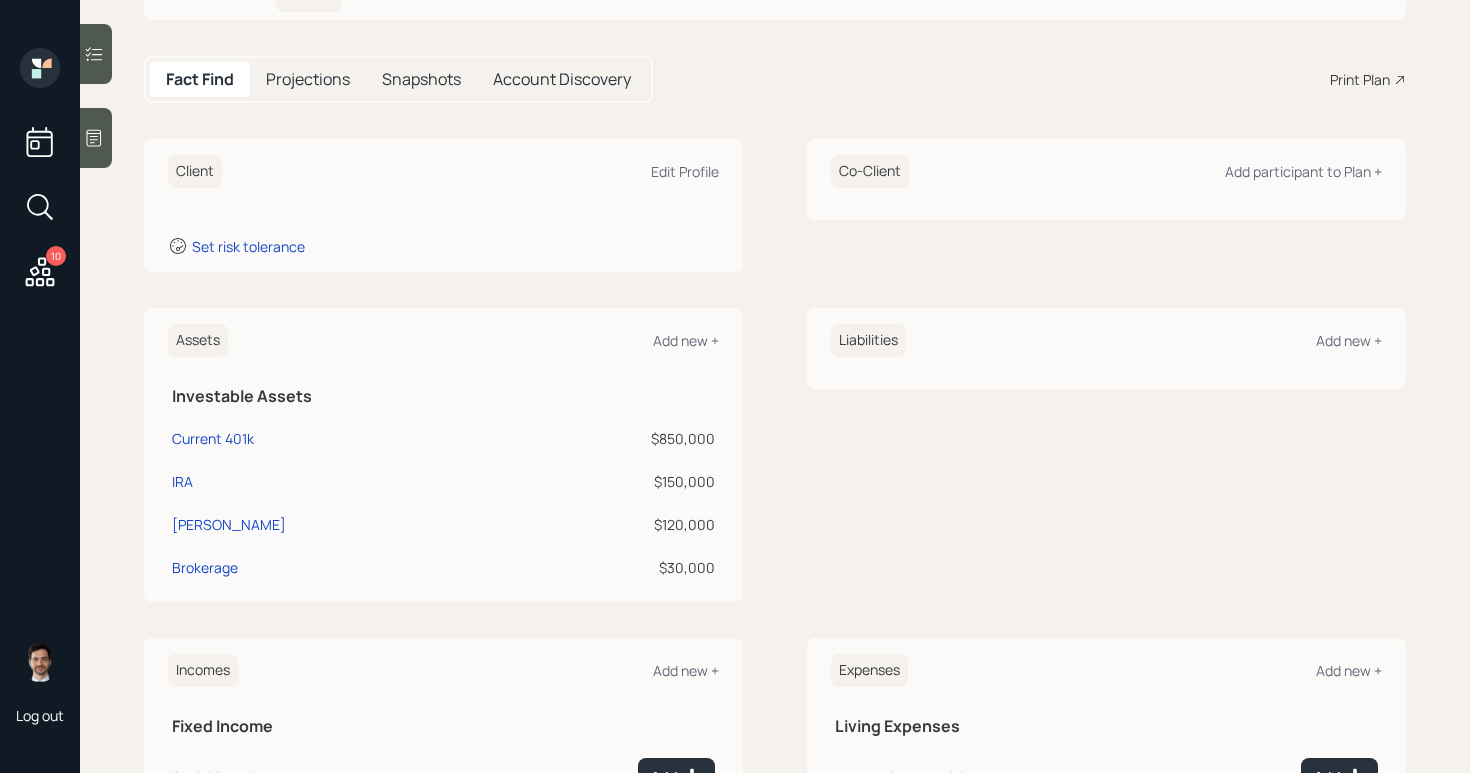 scroll, scrollTop: 169, scrollLeft: 0, axis: vertical 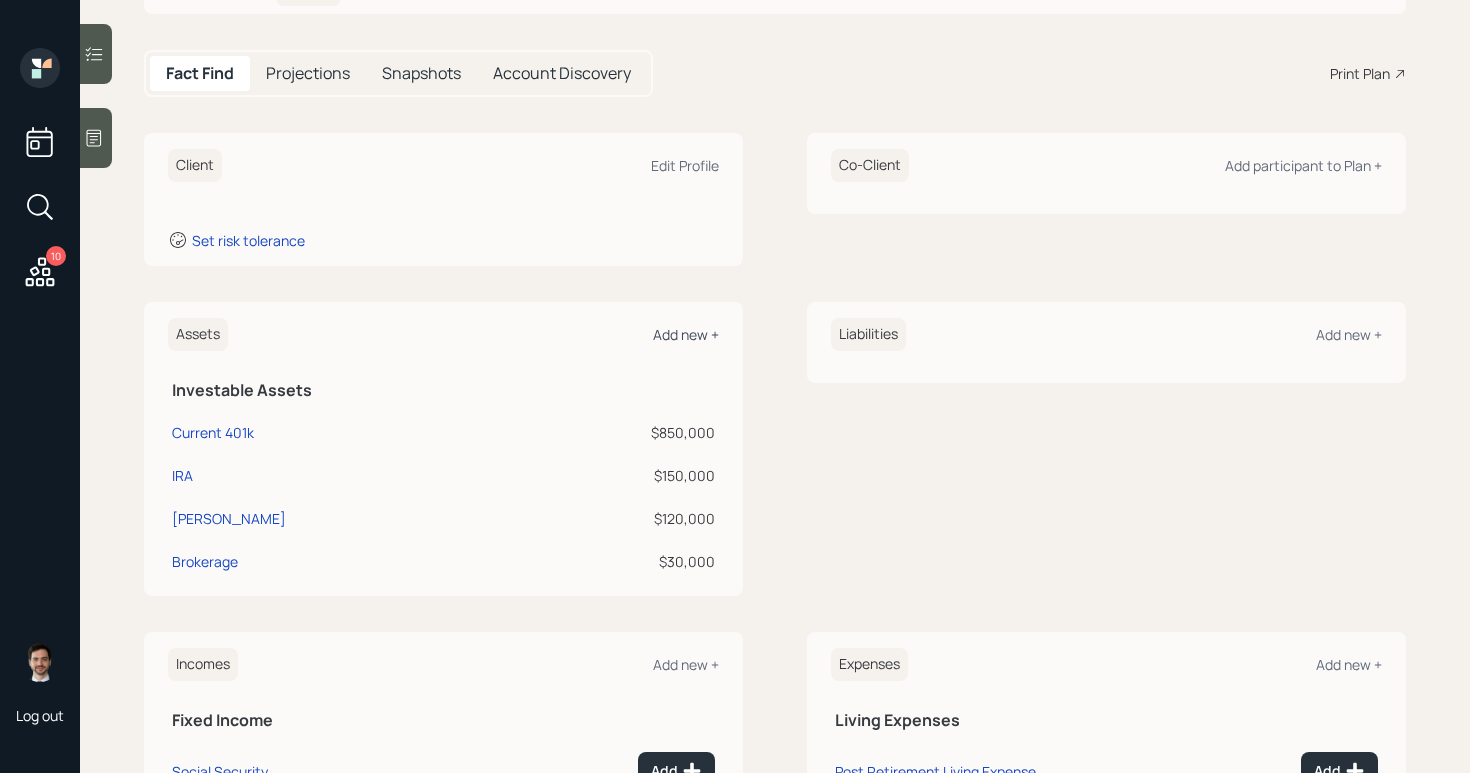 click on "Add new +" at bounding box center (686, 334) 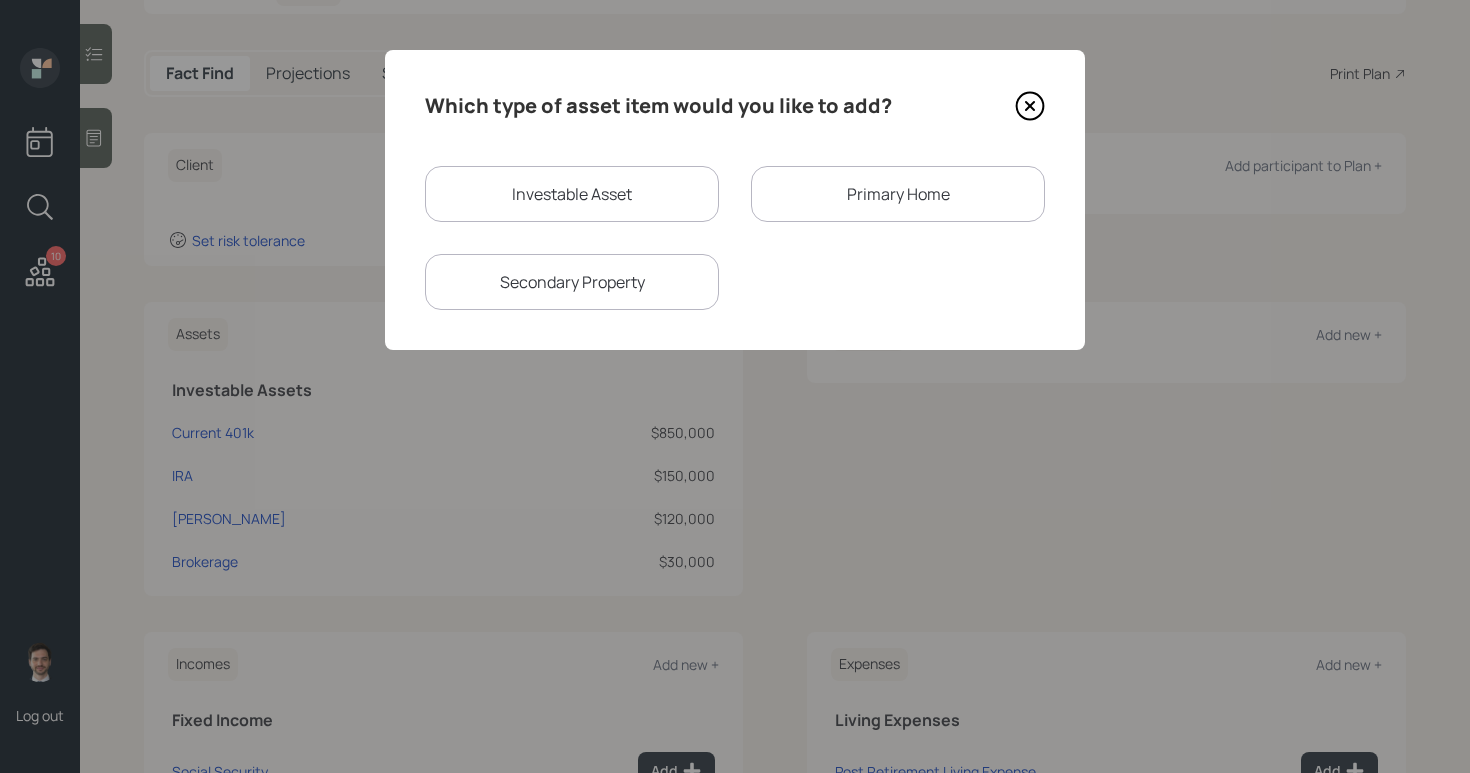 click on "Investable Asset" at bounding box center [572, 194] 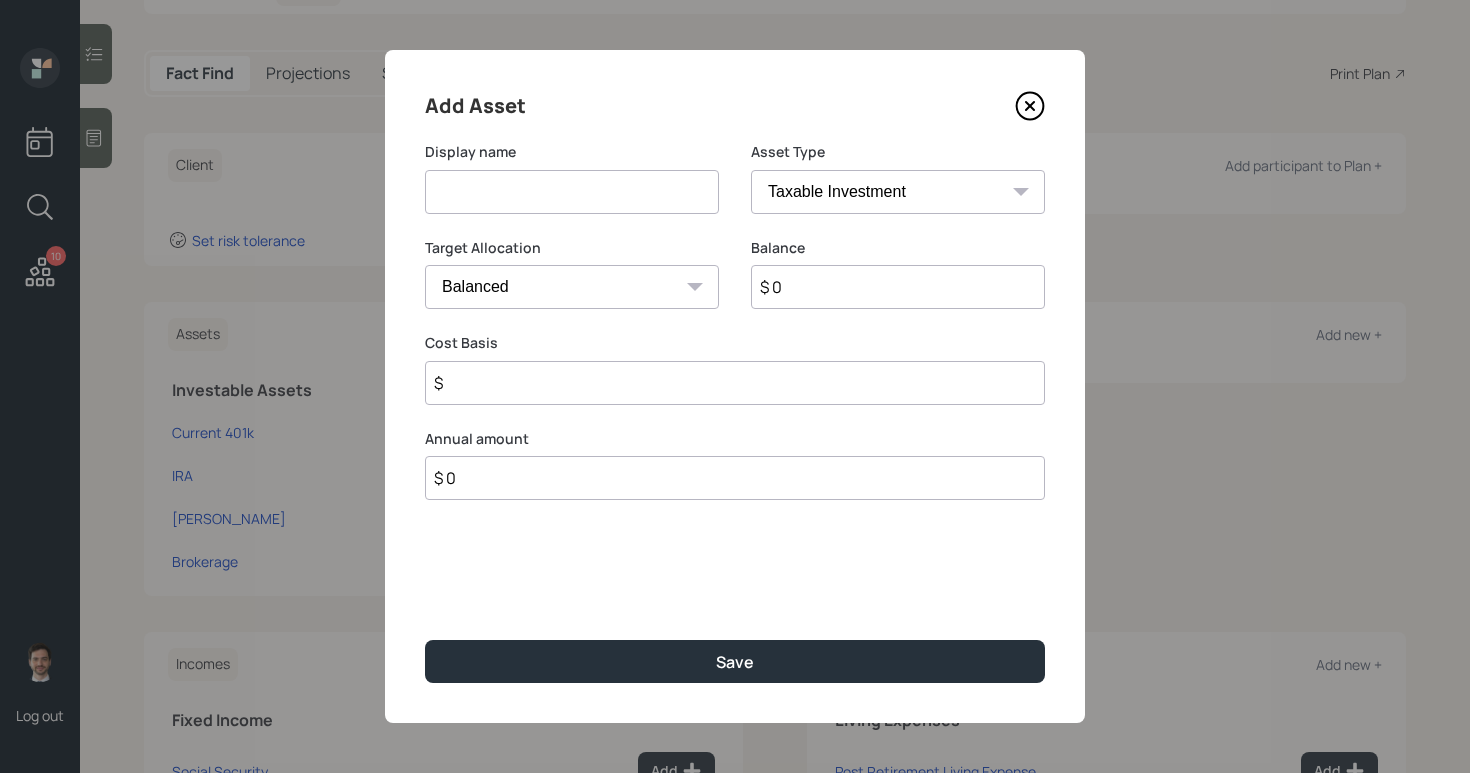 click at bounding box center (572, 192) 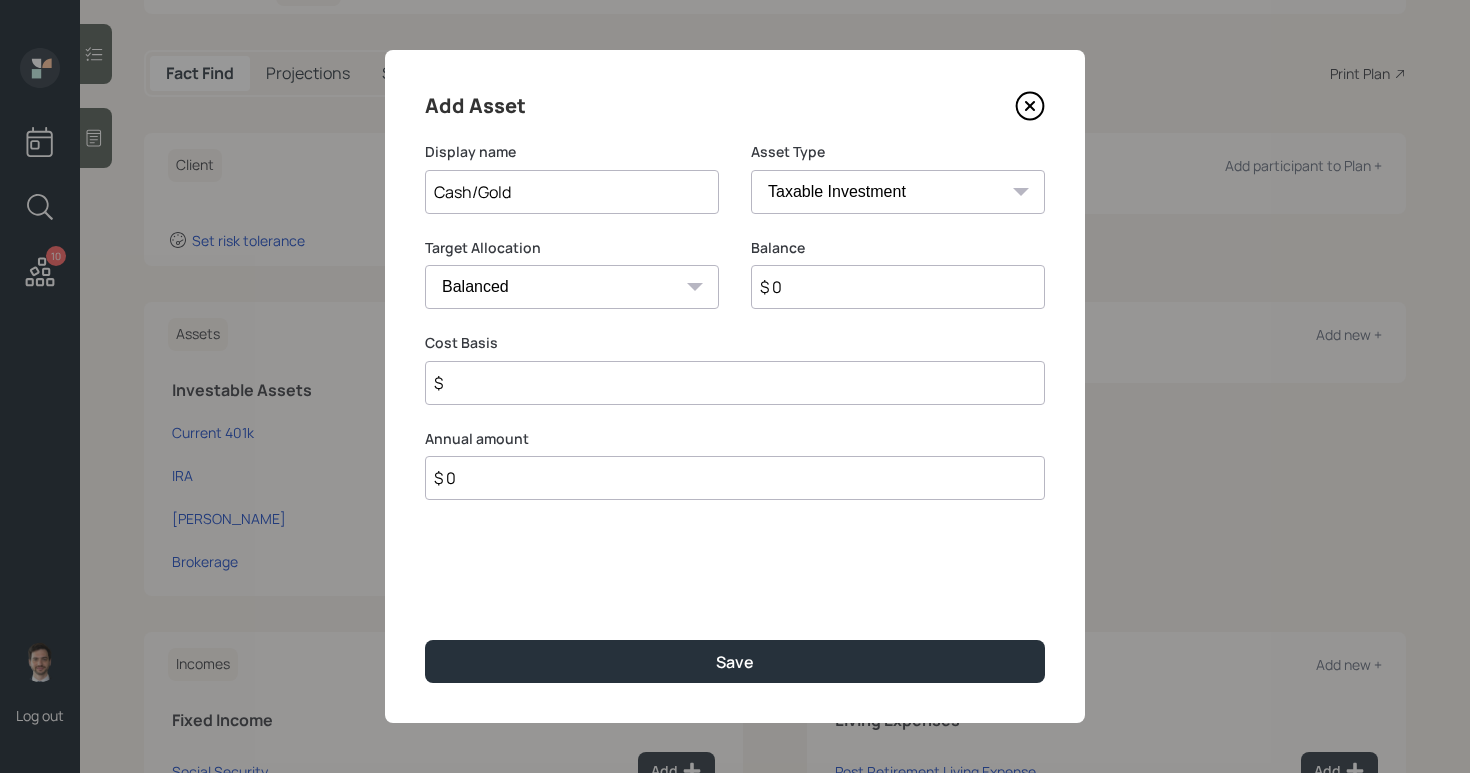 type on "Cash/Gold" 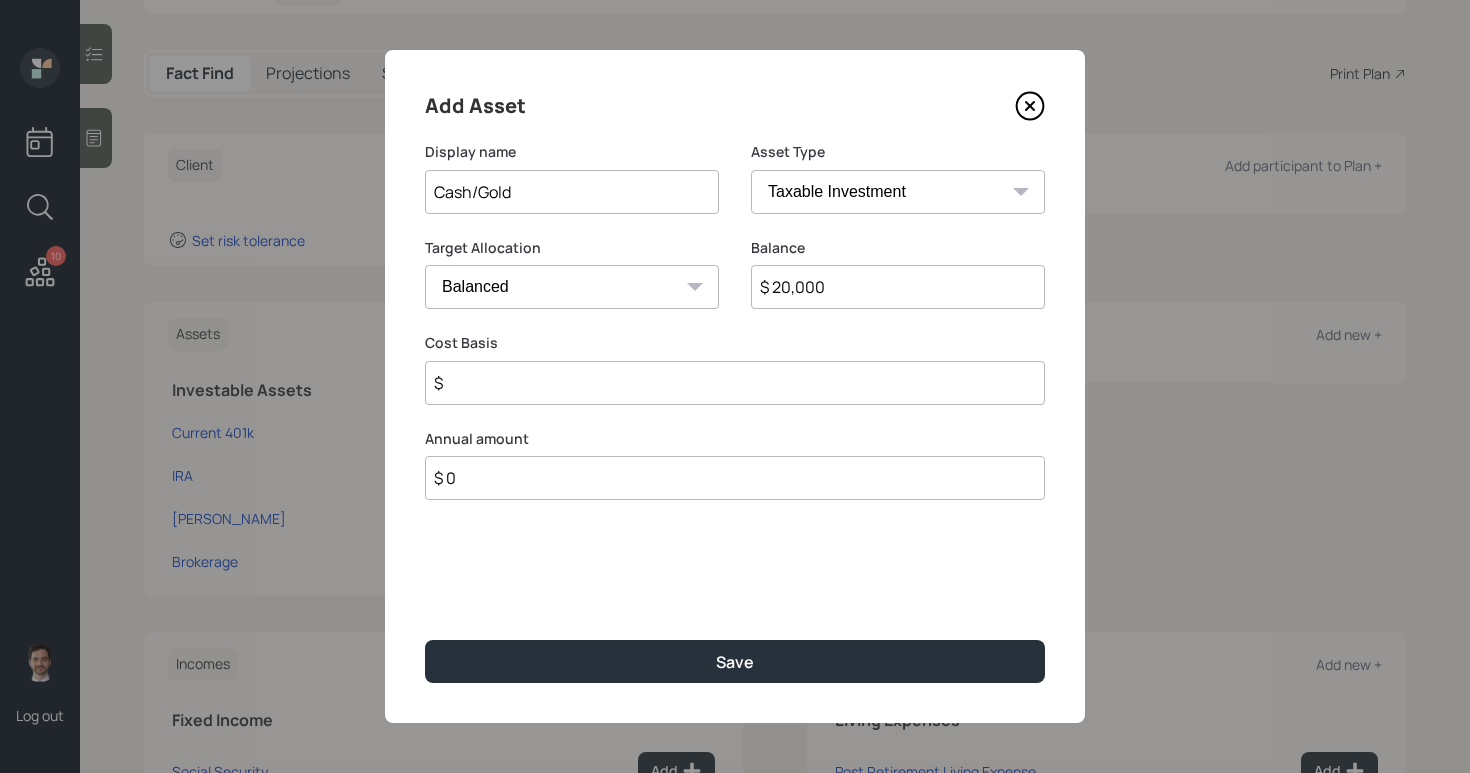 type on "$ 20,000" 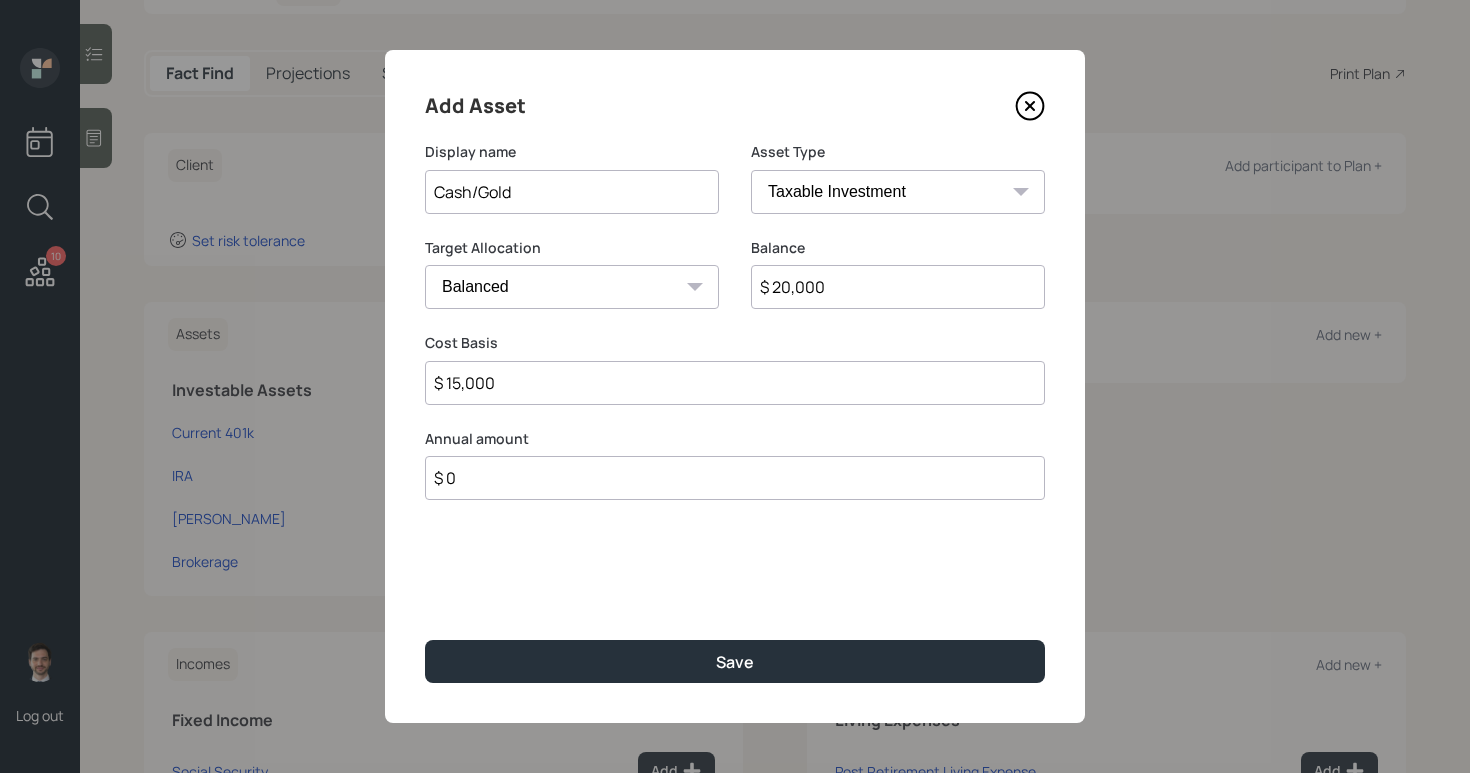 type on "$ 15,000" 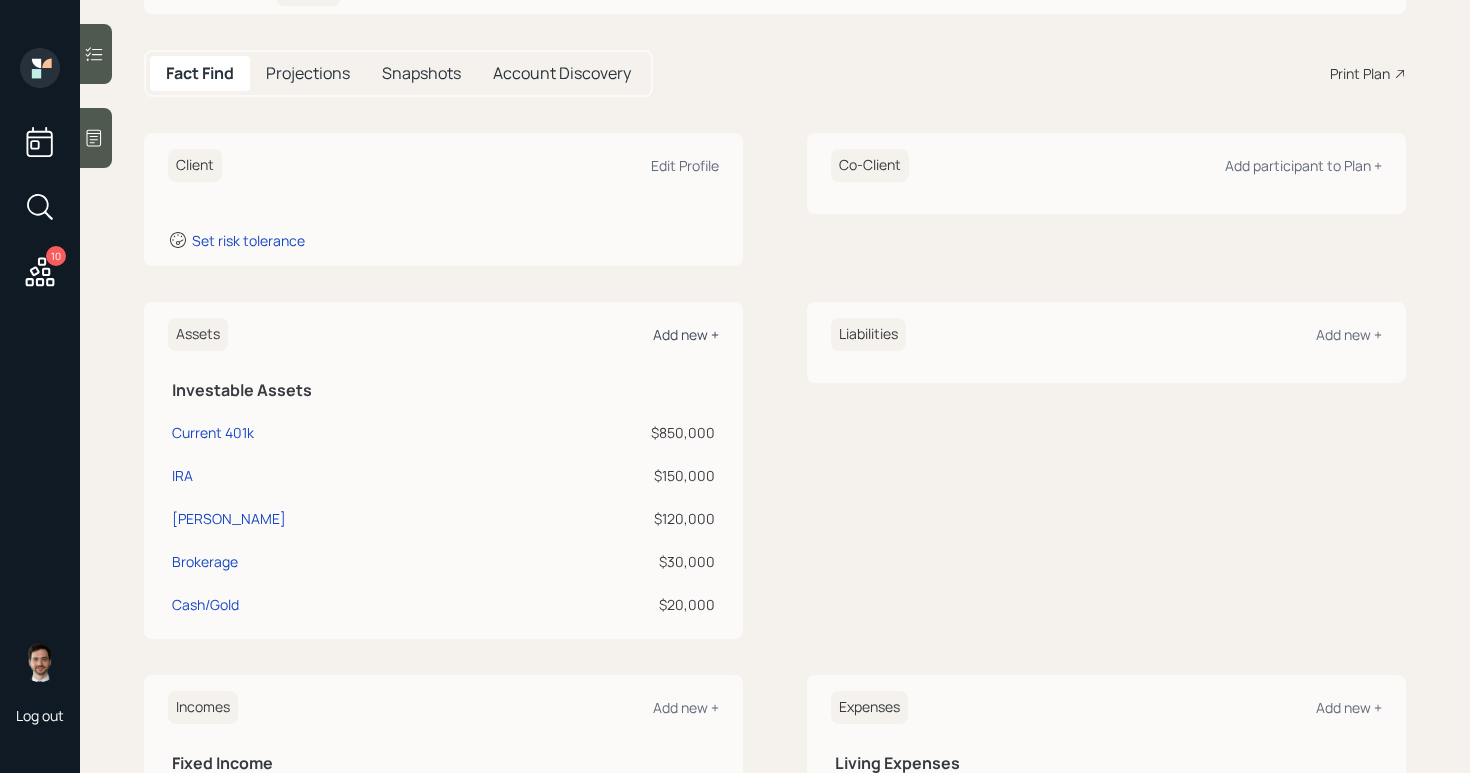 click on "Add new +" at bounding box center (686, 334) 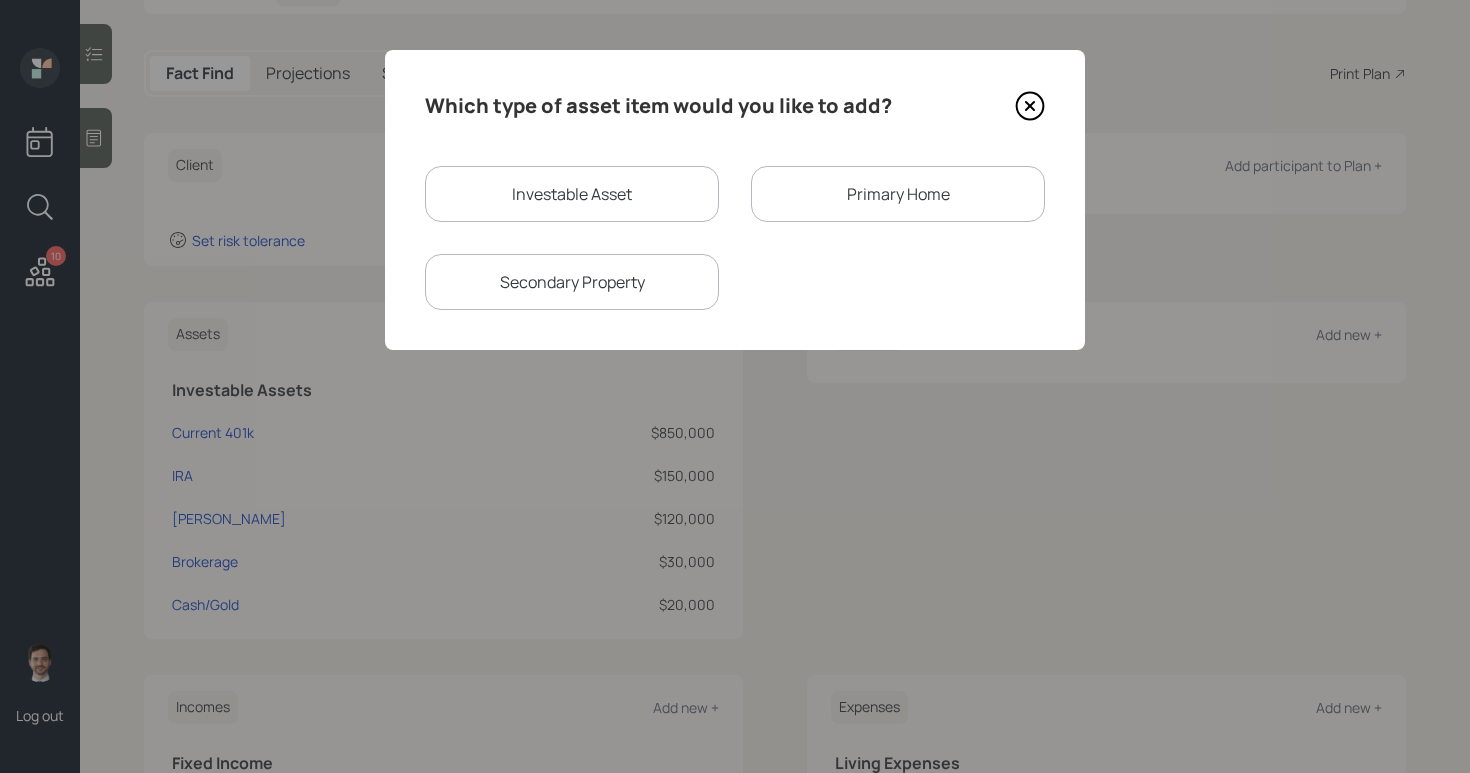 click on "Investable Asset" at bounding box center (572, 194) 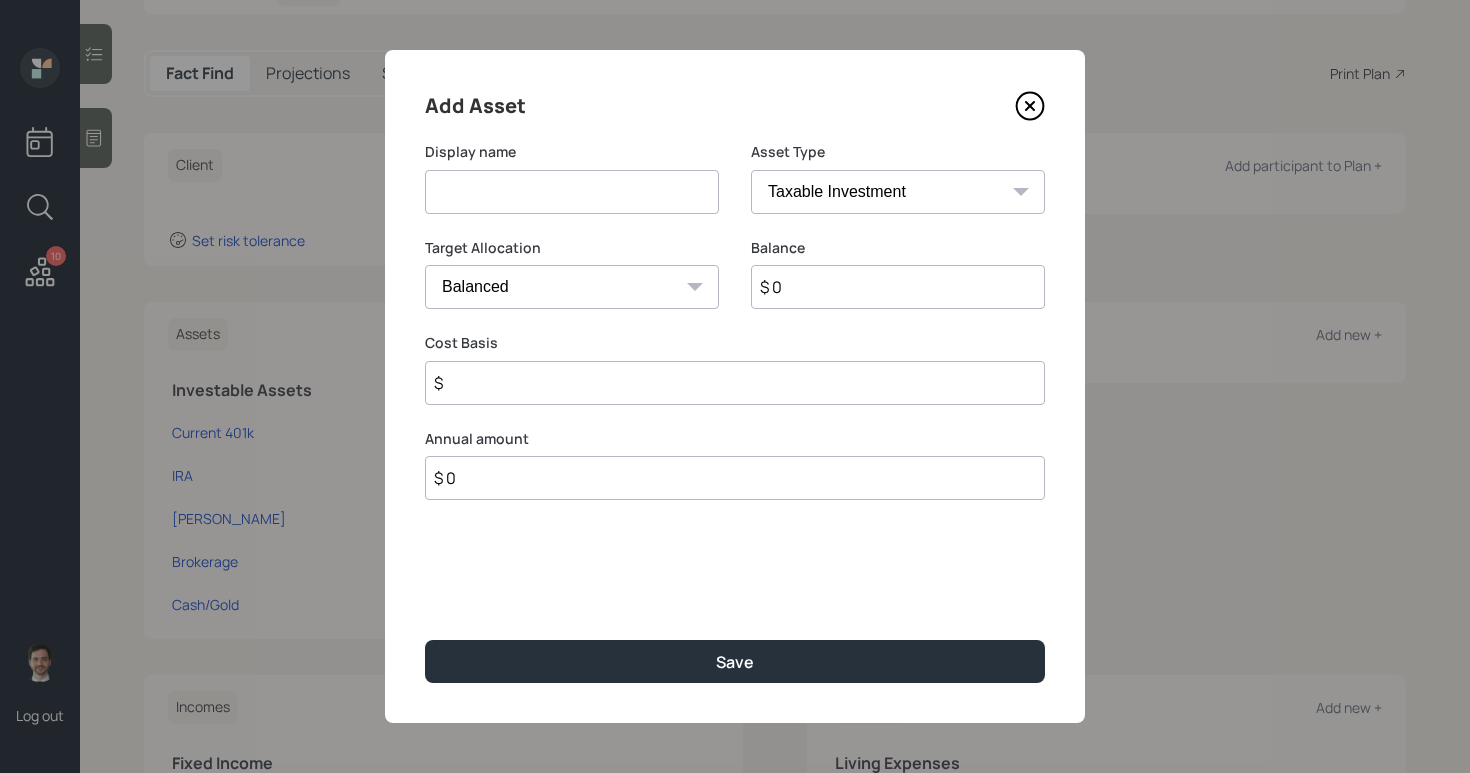 click at bounding box center [572, 192] 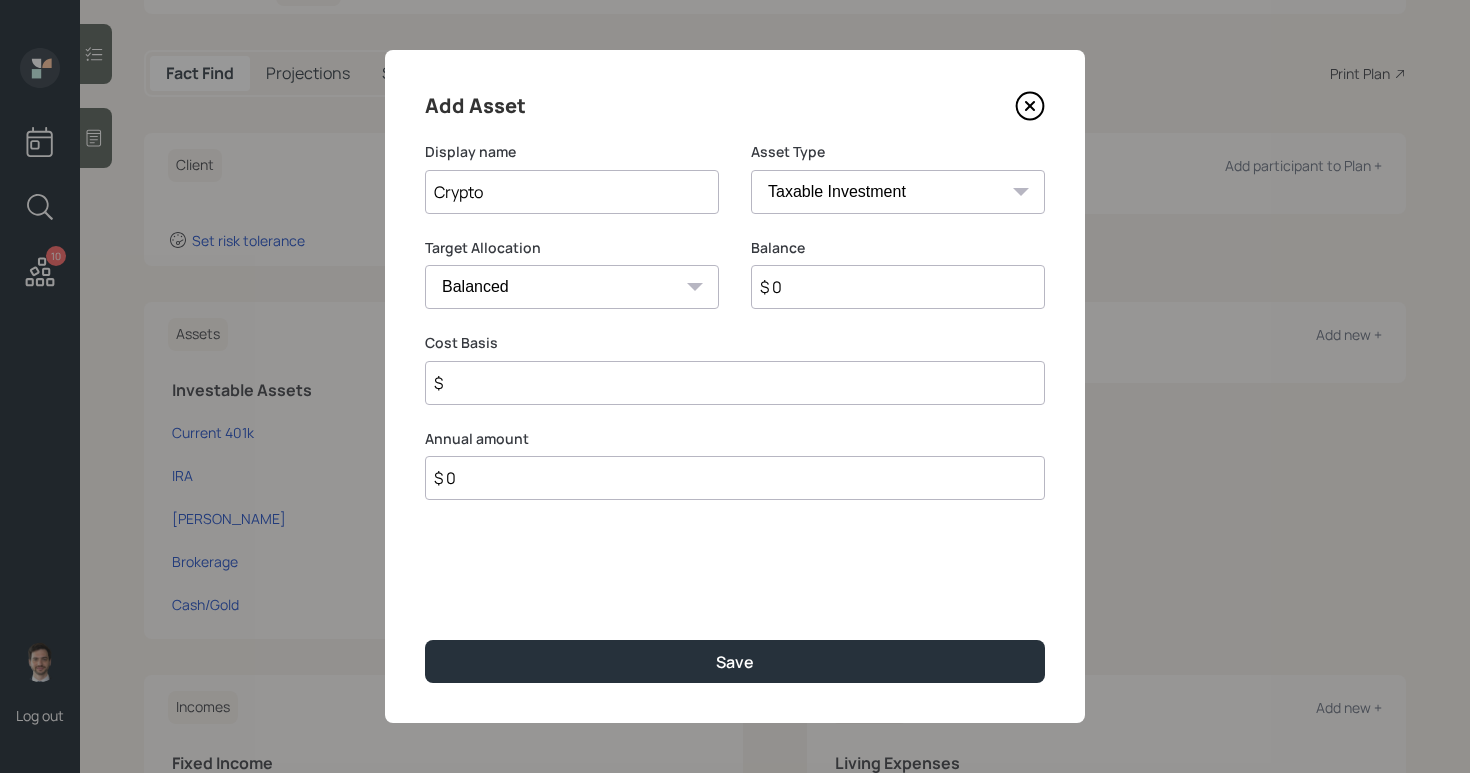 type on "Crypto" 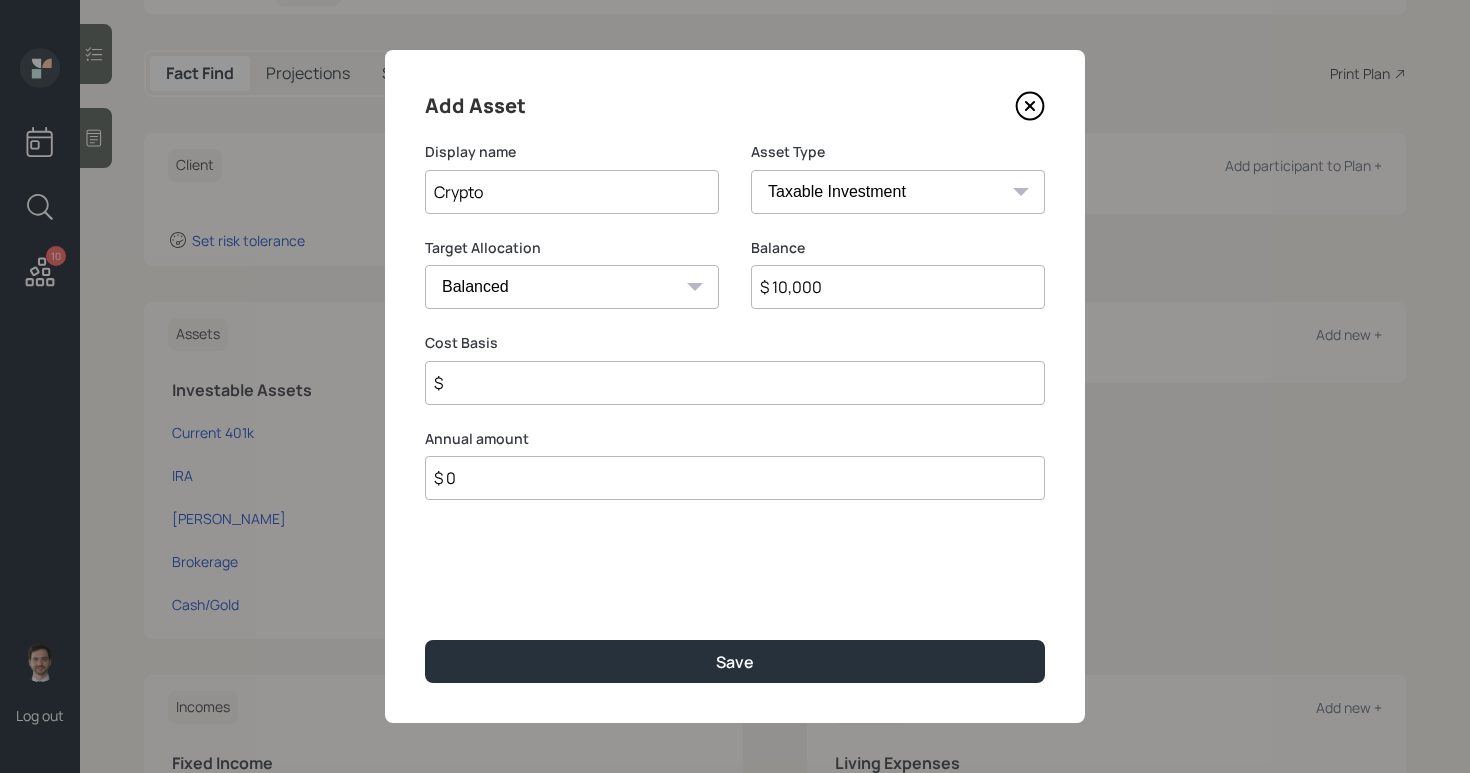 type on "$ 10,000" 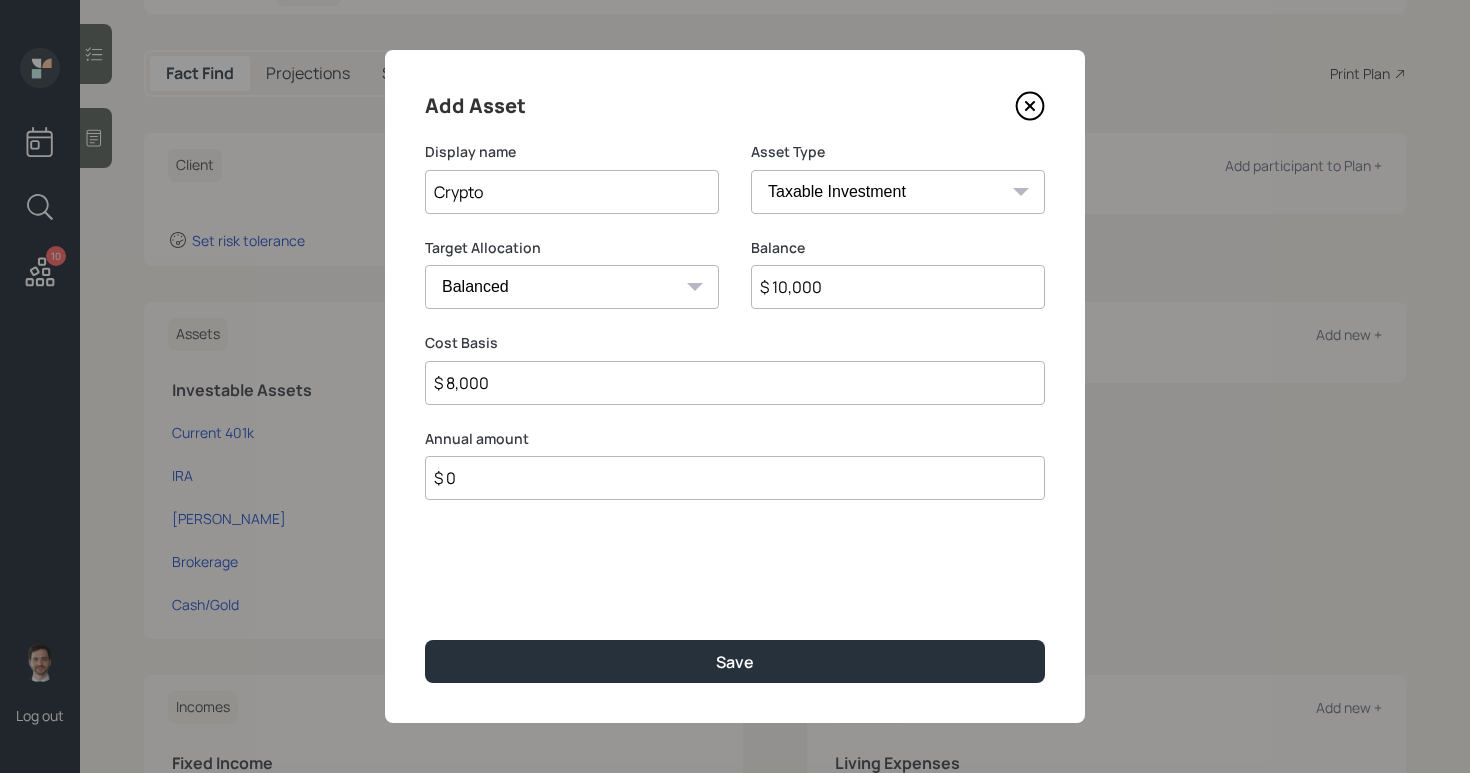 type on "$ 8,000" 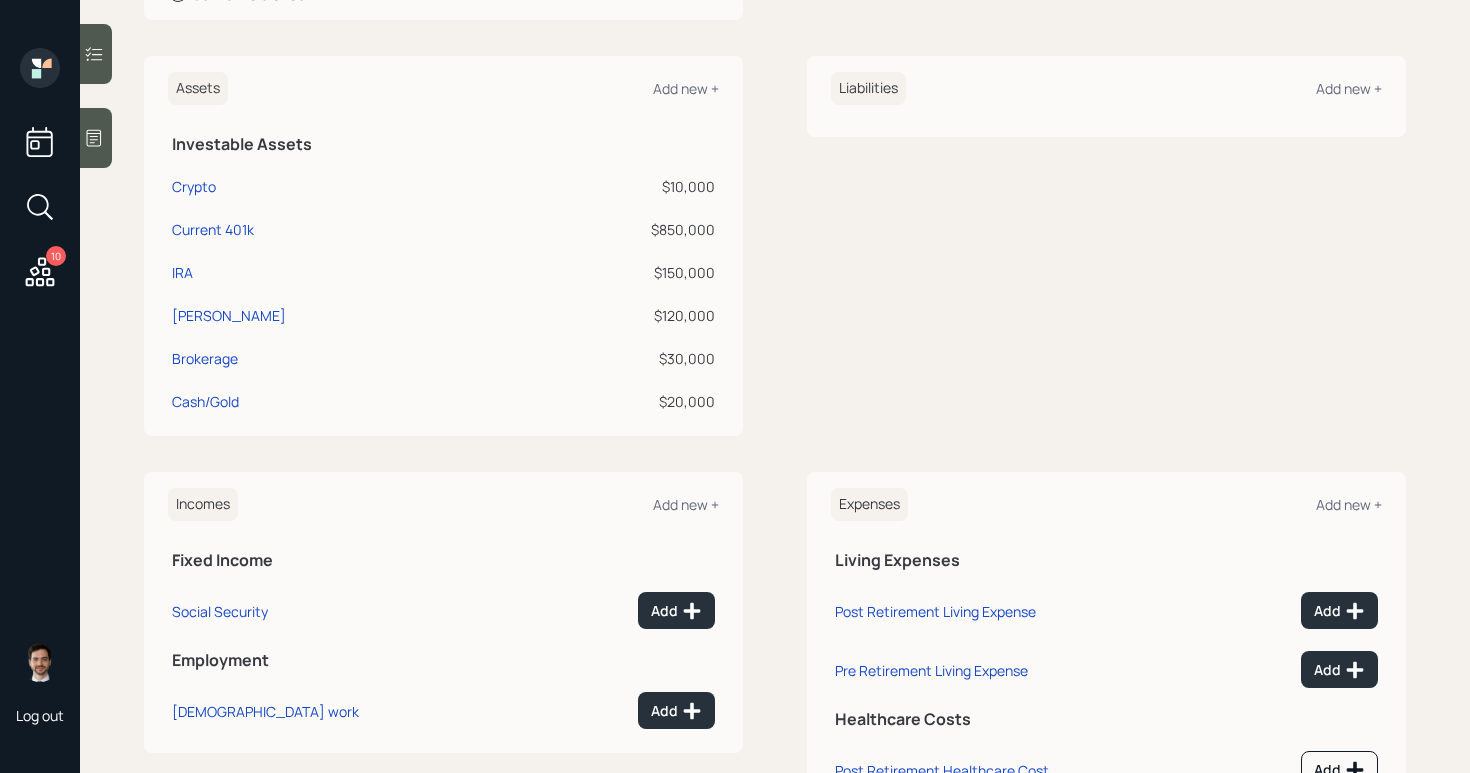 scroll, scrollTop: 431, scrollLeft: 0, axis: vertical 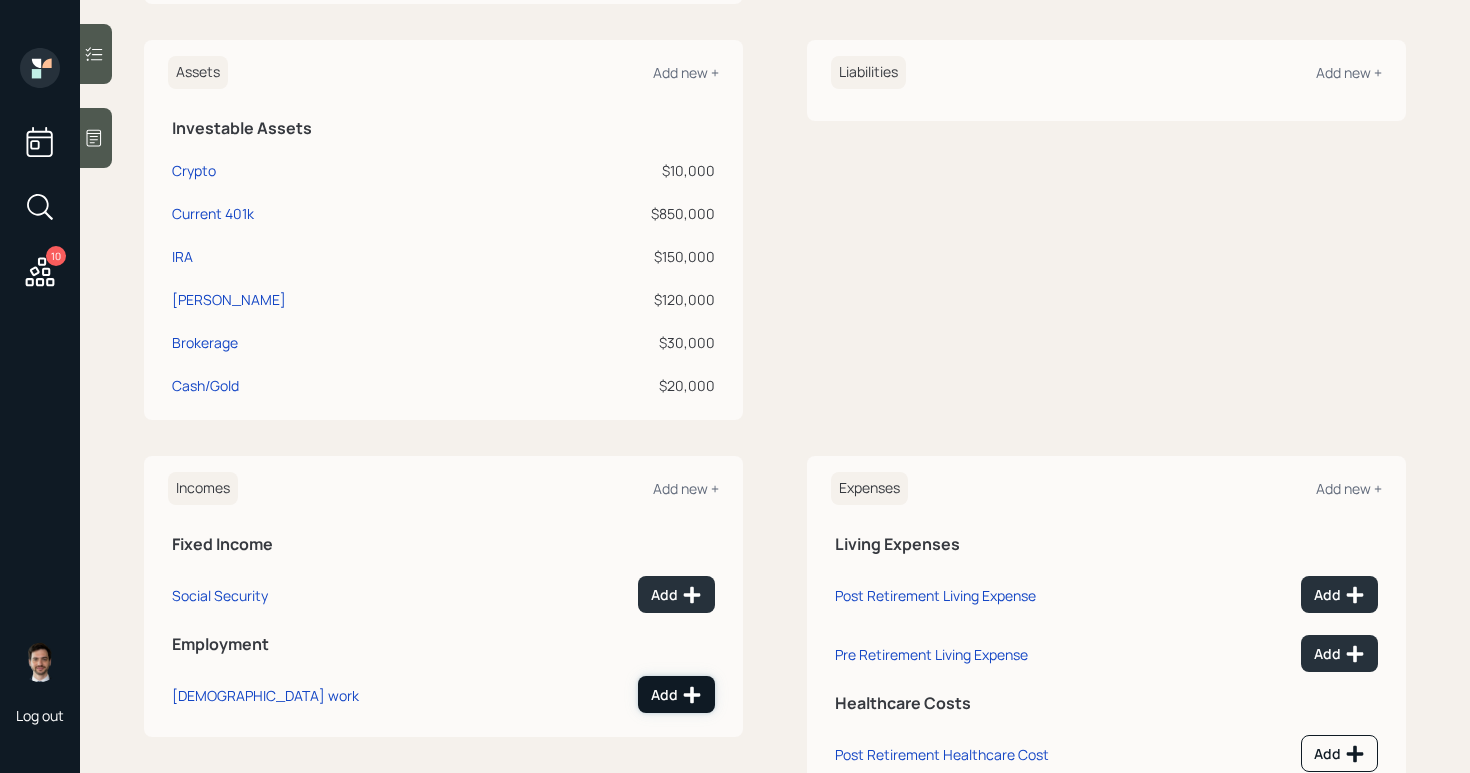 click on "Add" at bounding box center (676, 695) 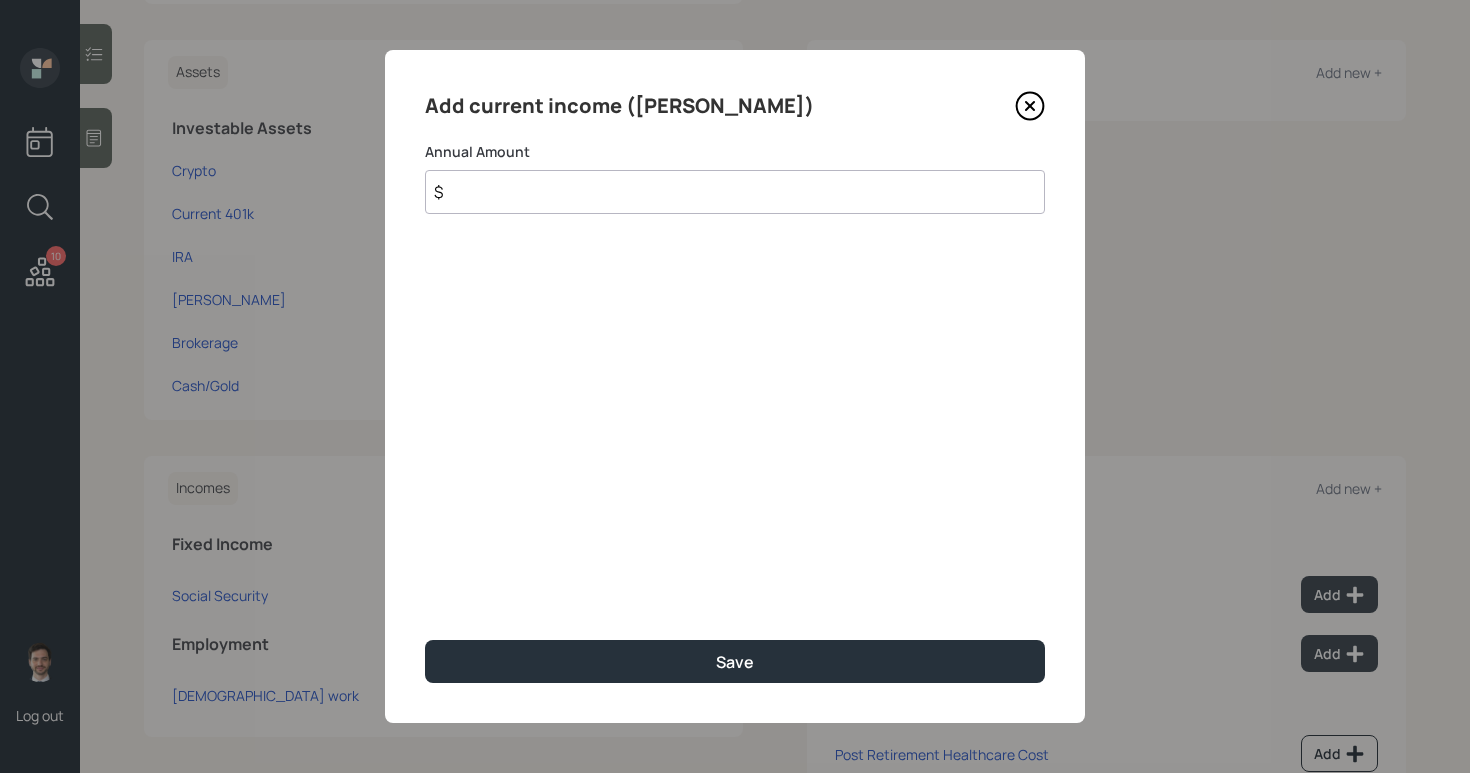 click on "$" at bounding box center [735, 192] 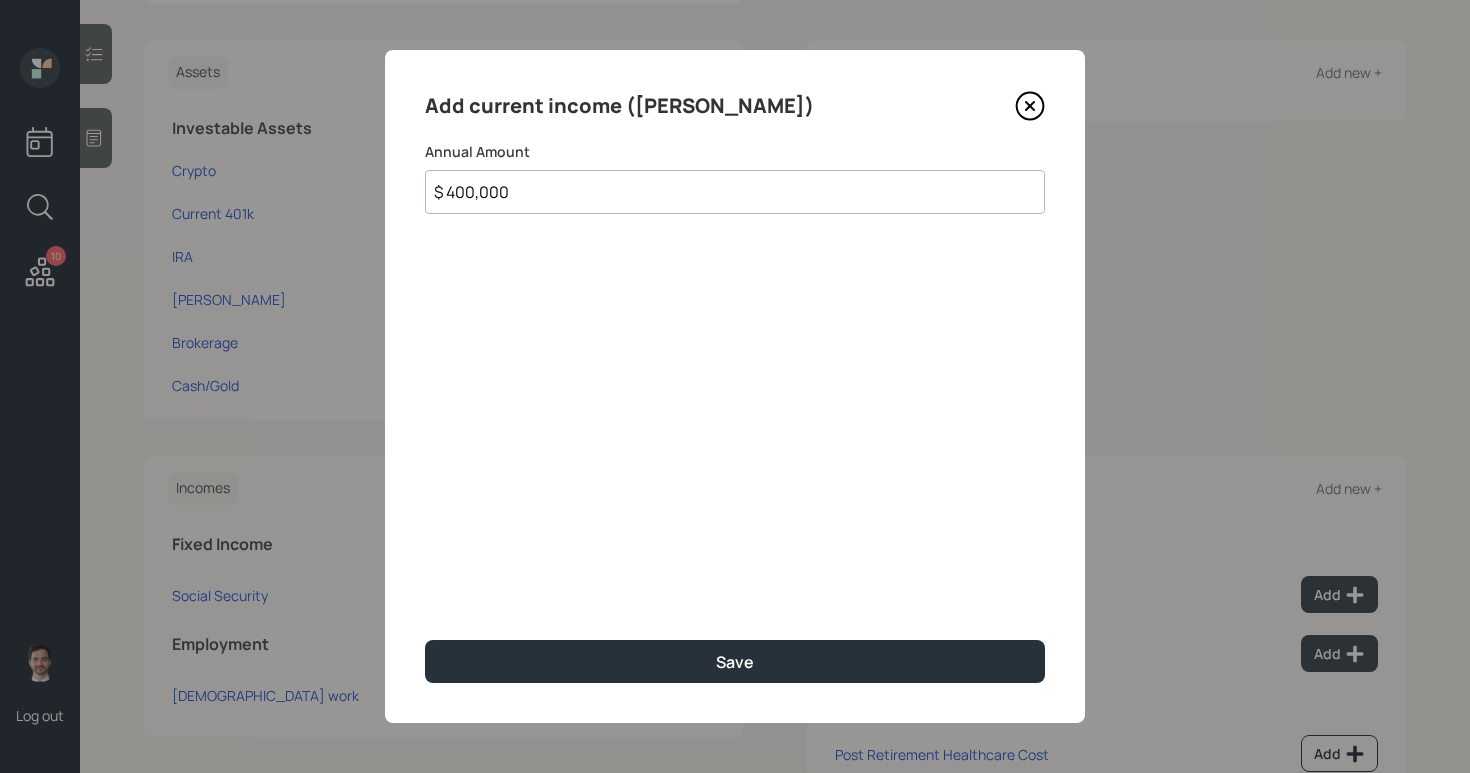 click on "Save" at bounding box center [735, 661] 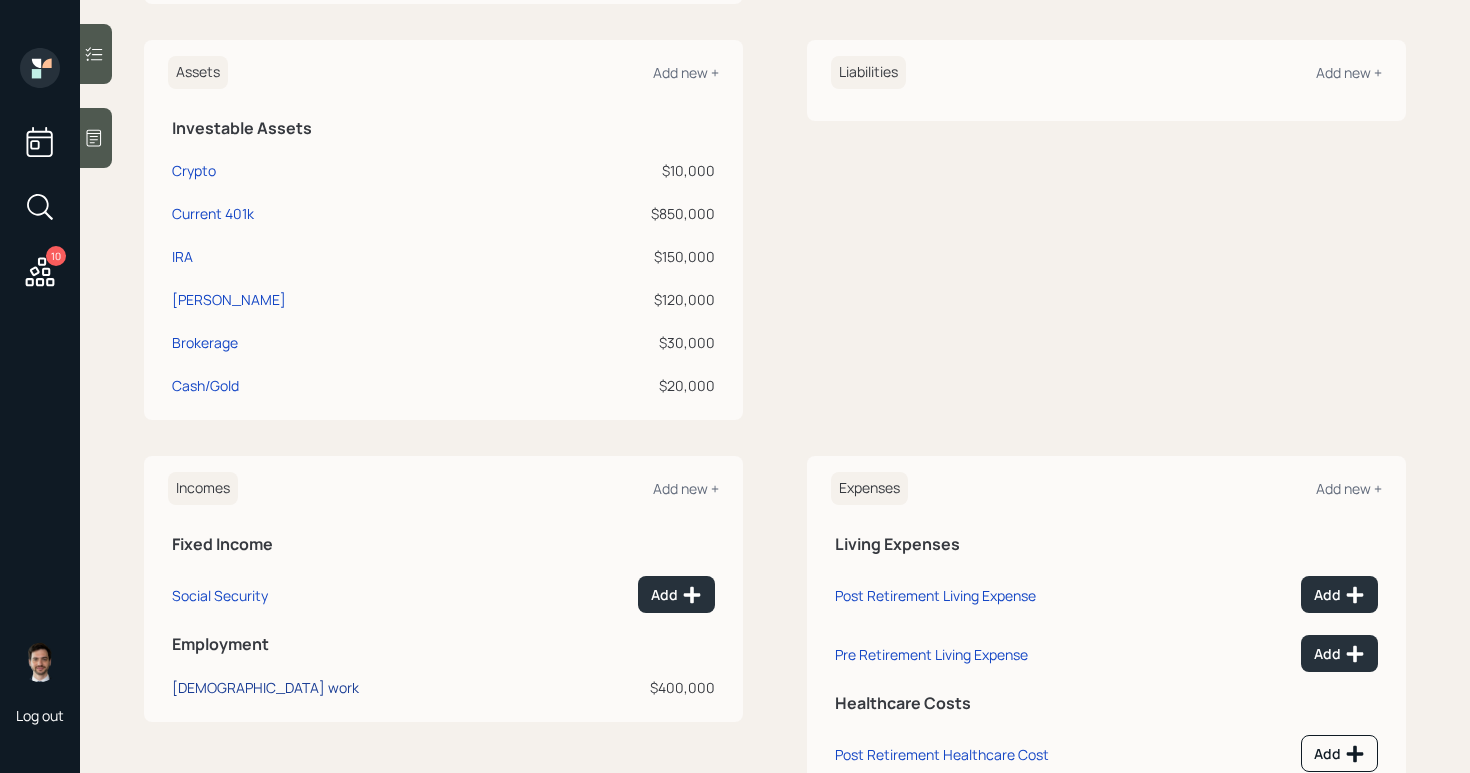 click on "[DEMOGRAPHIC_DATA] work" at bounding box center (265, 687) 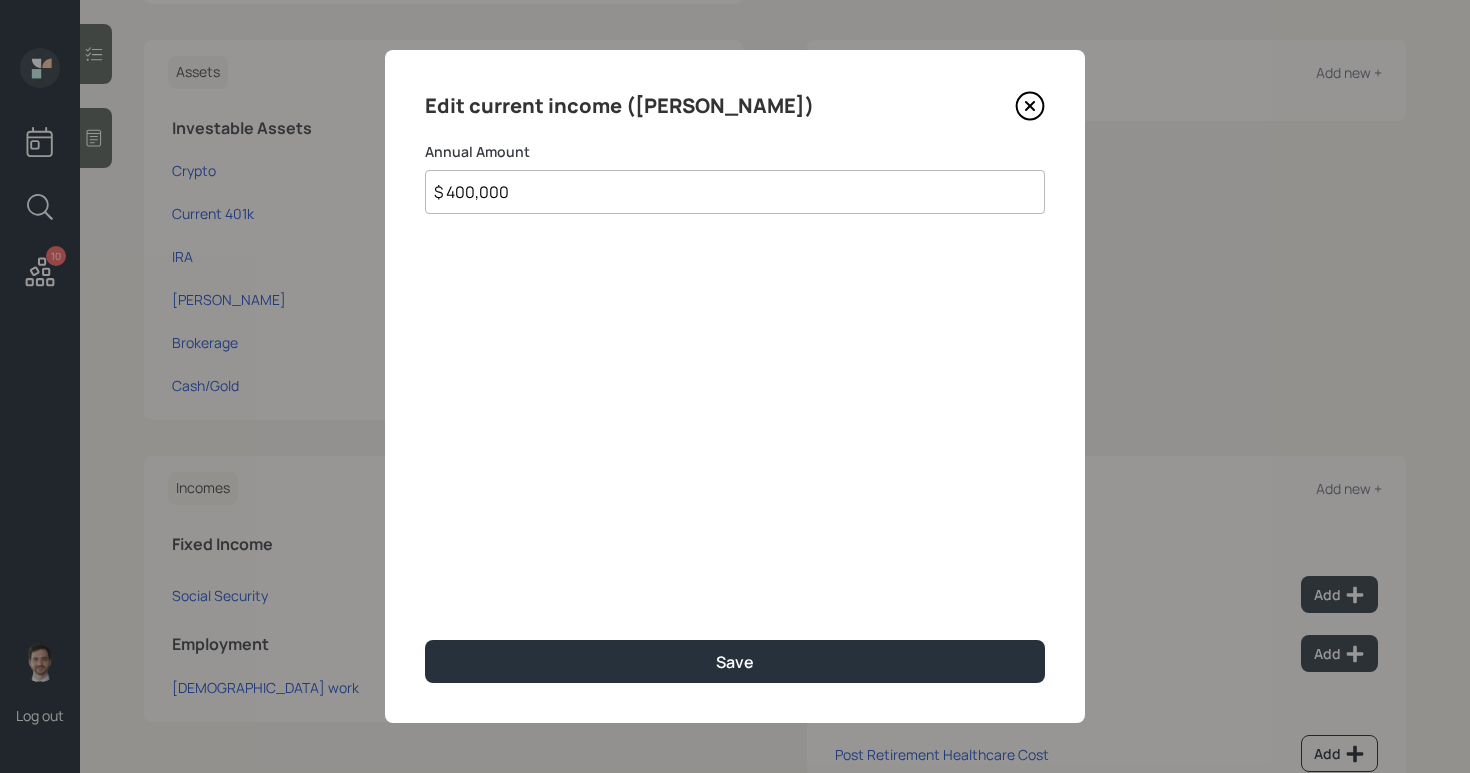 click on "$ 400,000" at bounding box center (735, 192) 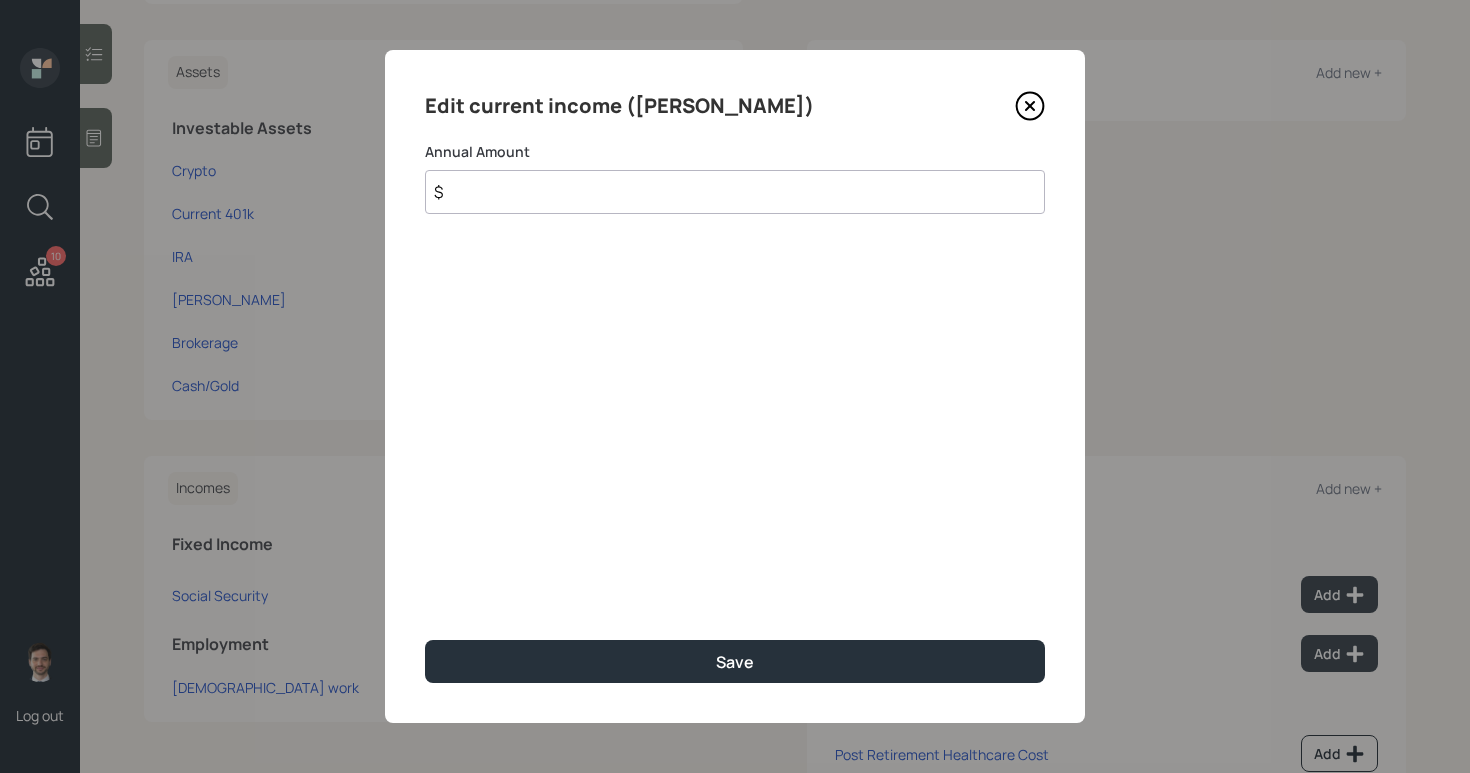 type on "$" 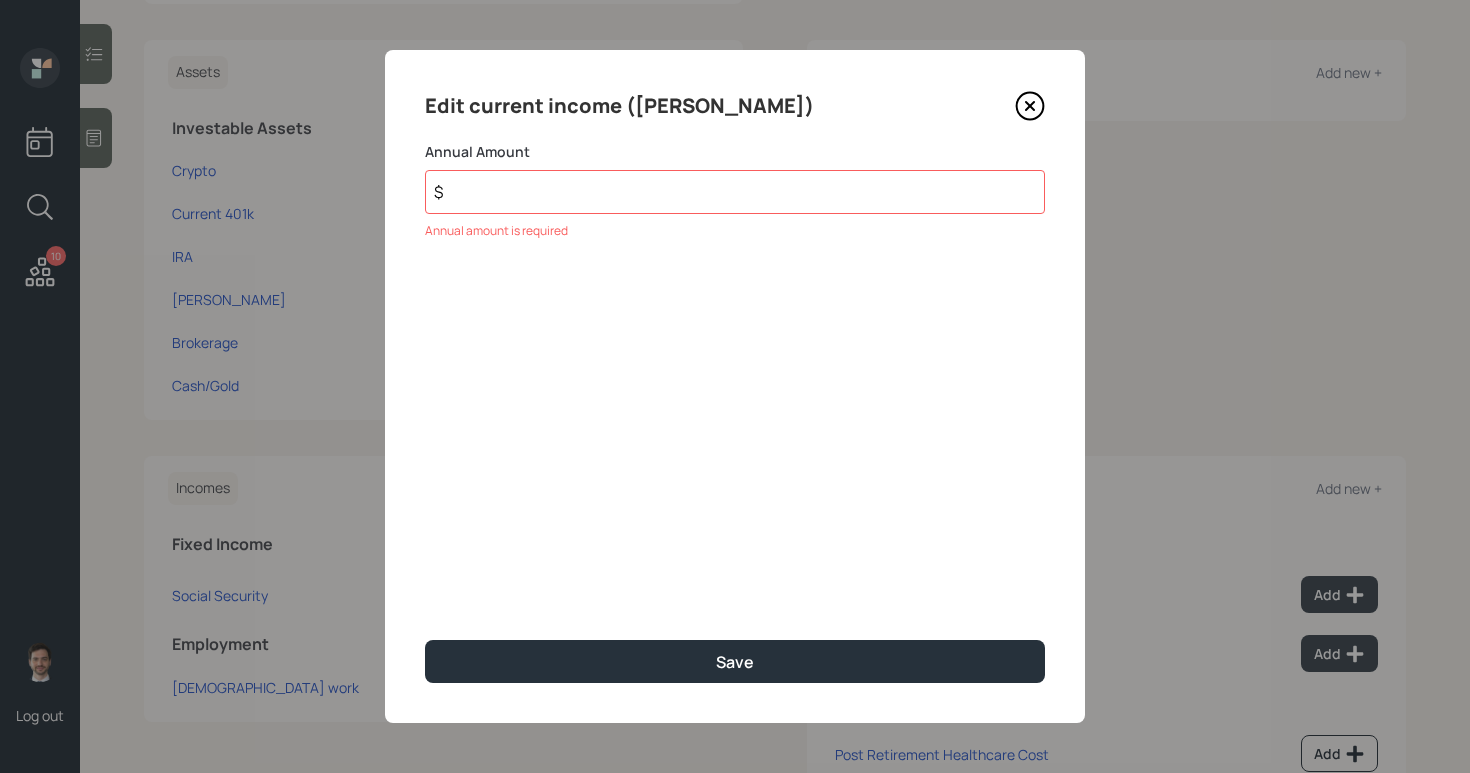 click 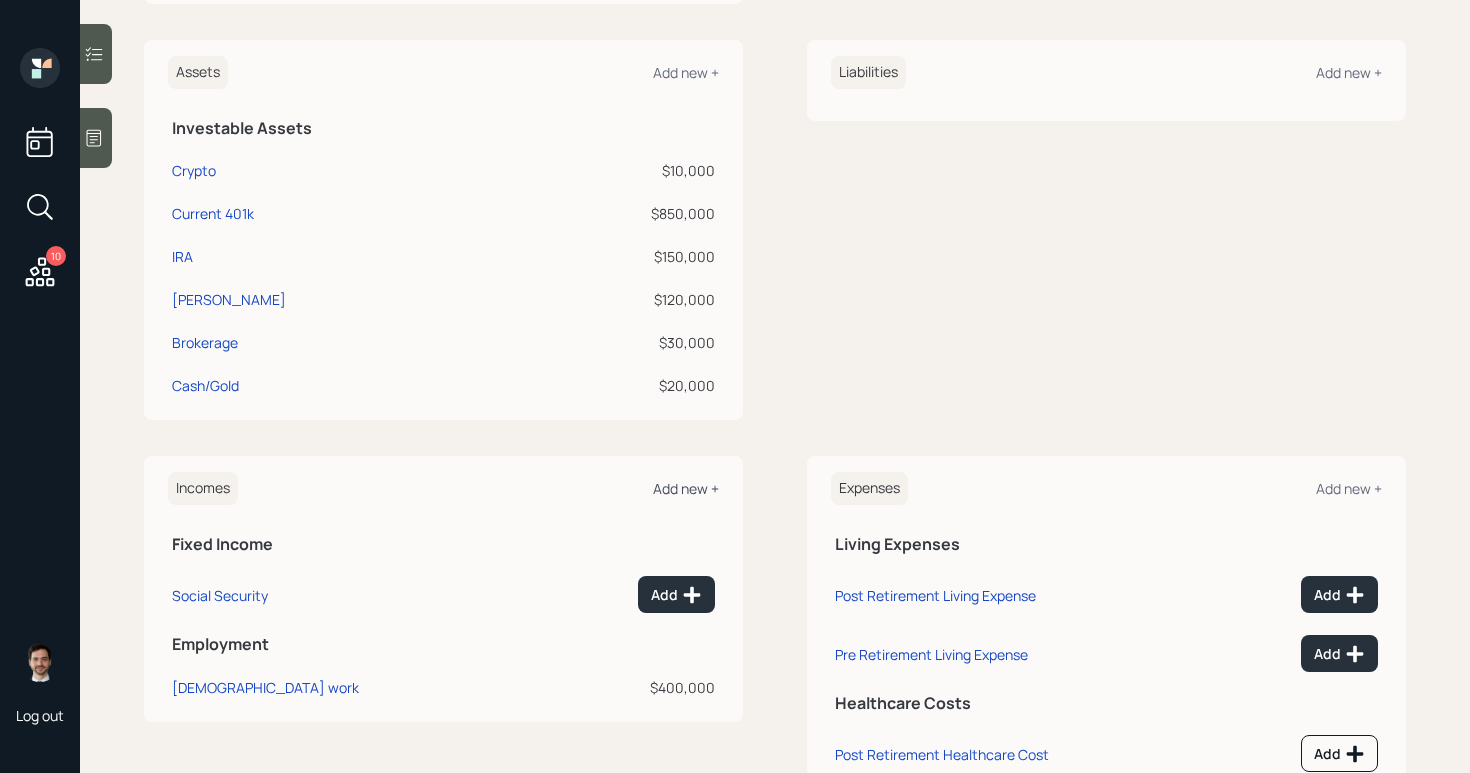 click on "Add new +" at bounding box center [686, 488] 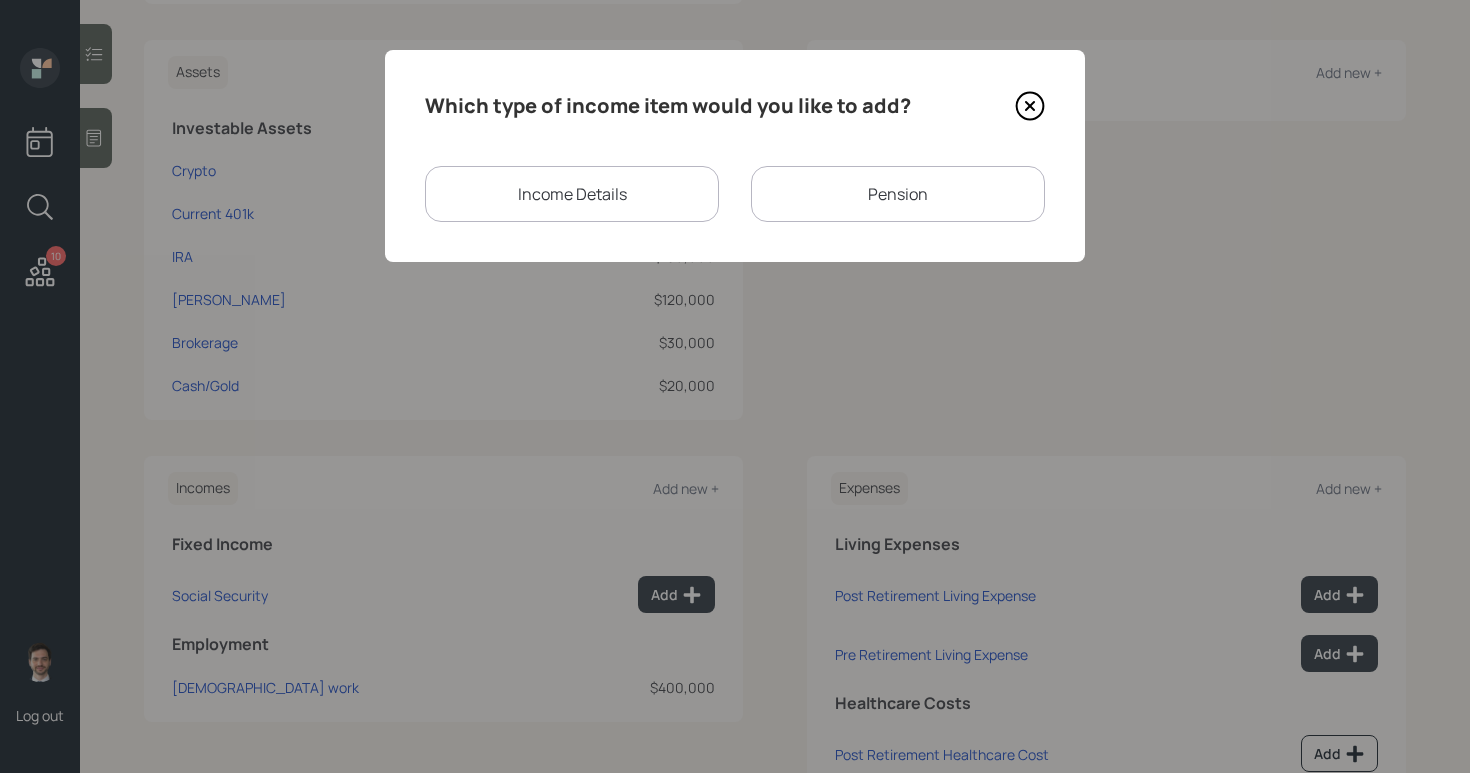 click on "Income Details" at bounding box center (572, 194) 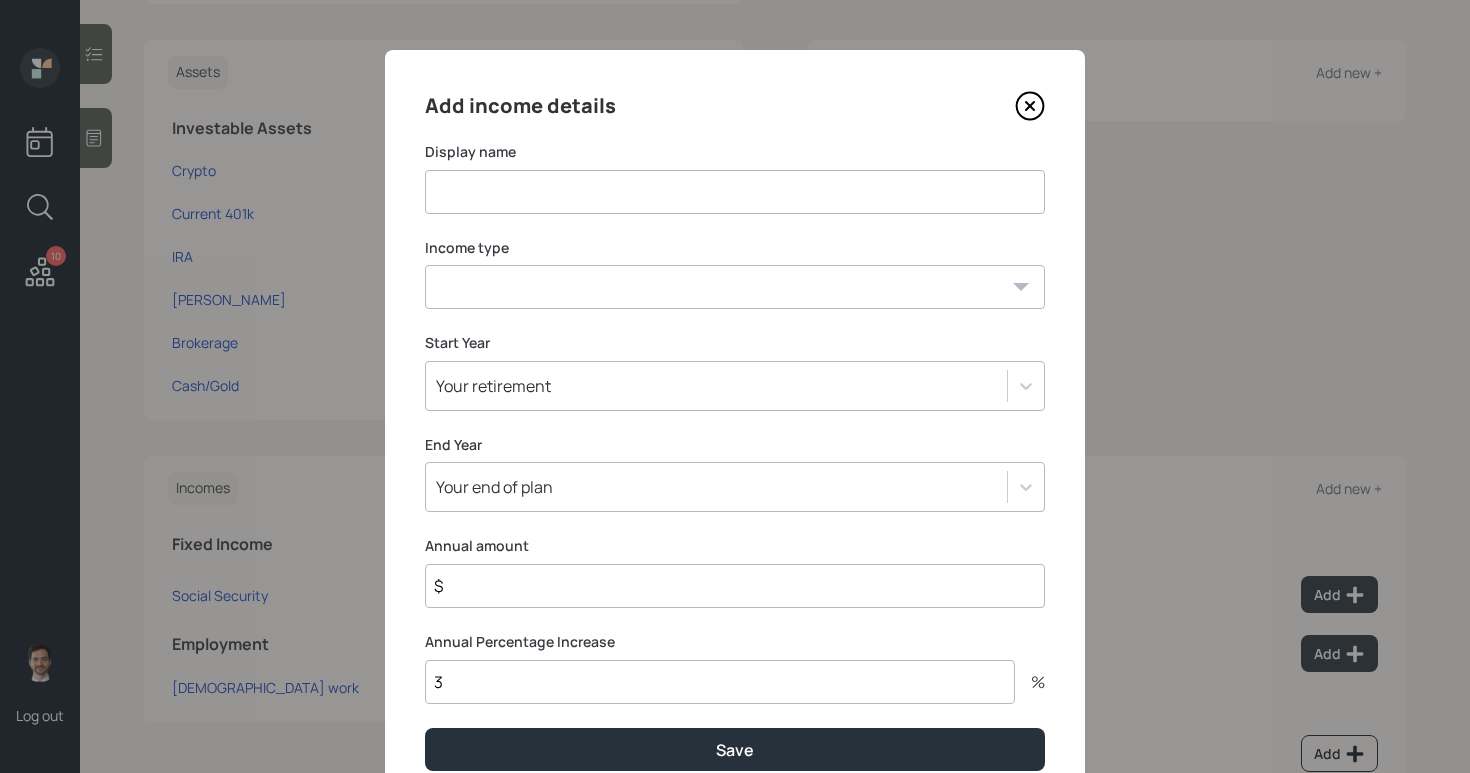 click at bounding box center [735, 192] 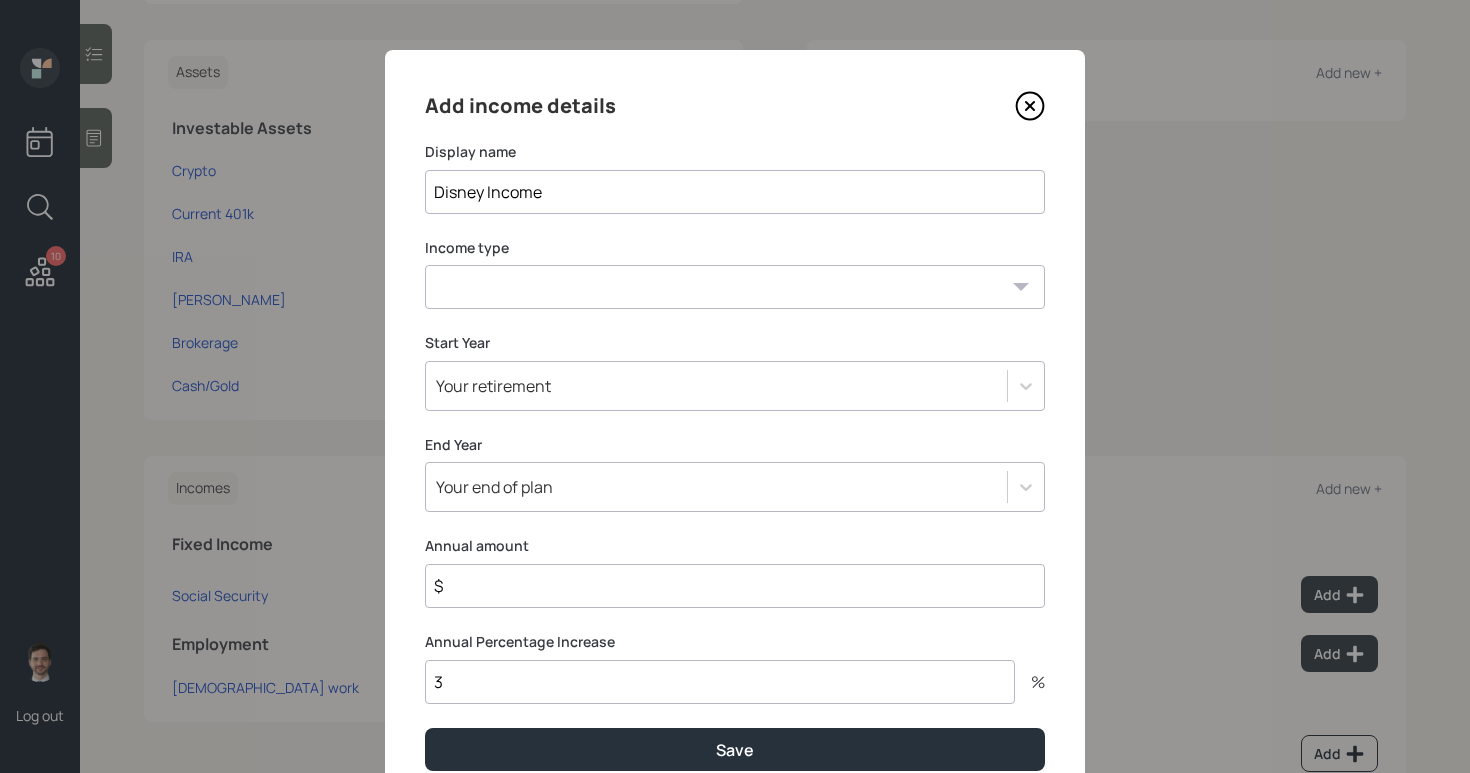 type on "Disney Income" 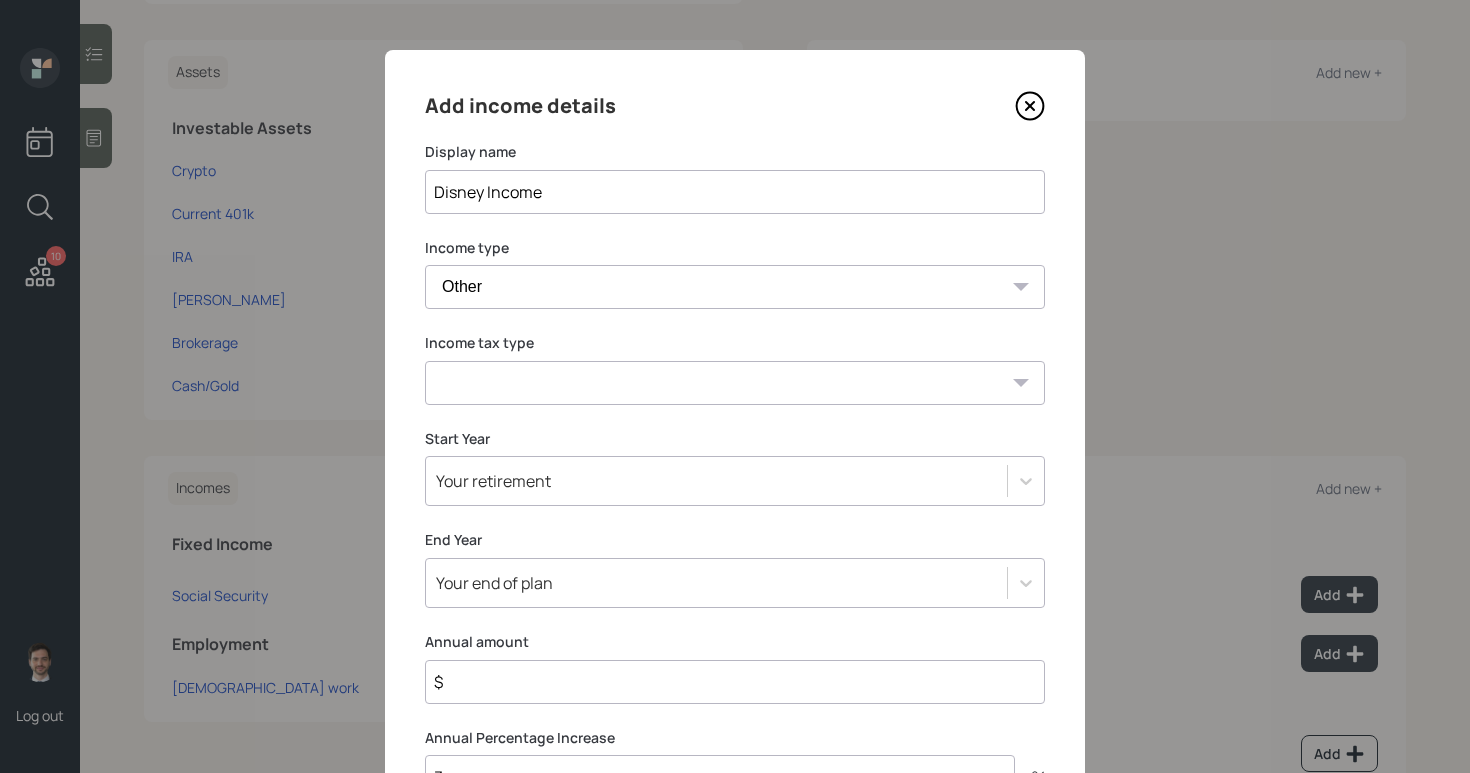 select on "earned" 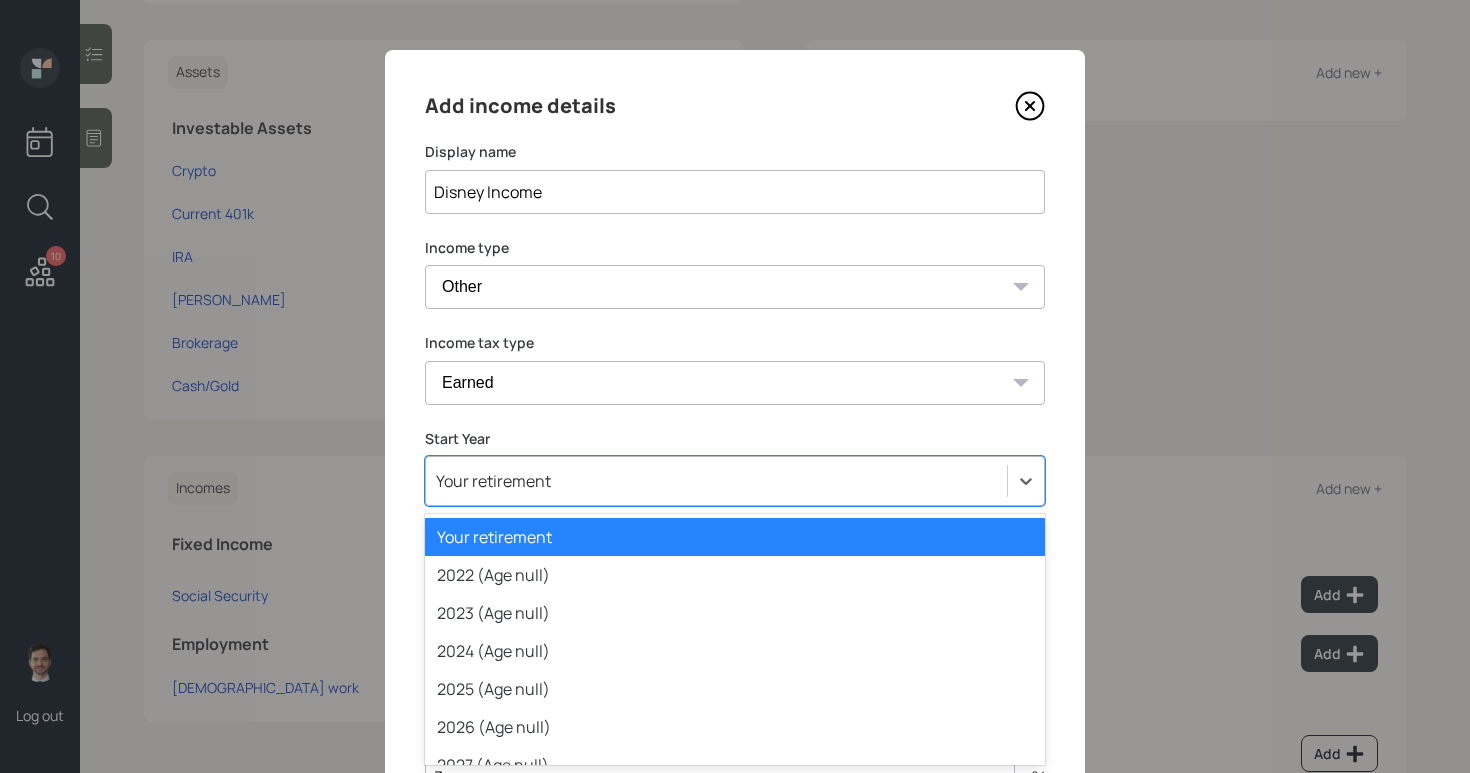 click on "option Your retirement selected, 1 of 79. 79 results available. Use Up and Down to choose options, press Enter to select the currently focused option, press Escape to exit the menu, press Tab to select the option and exit the menu. Your retirement Your retirement 2022 (Age null) 2023 (Age null) 2024 (Age null) 2025 (Age null) 2026 (Age null) 2027 (Age null) 2028 (Age null) 2029 (Age null) 2030 (Age null) 2031 (Age null) 2032 (Age null) 2033 (Age null) 2034 (Age null) 2035 (Age null) 2036 (Age null) 2037 (Age null) 2038 (Age null) 2039 (Age null) 2040 (Age null) 2041 (Age null) 2042 (Age null) 2043 (Age null) 2044 (Age null) 2045 (Age null) 2046 (Age null) 2047 (Age null) 2048 (Age null) 2049 (Age null) 2050 (Age null) 2051 (Age null) 2052 (Age null) 2053 (Age null) 2054 (Age null) 2055 (Age null) 2056 (Age null) 2057 (Age null) 2058 (Age null) 2059 (Age null) 2060 (Age null) 2061 (Age null) 2062 (Age null) 2063 (Age null) 2064 (Age null) 2065 (Age null) 2066 (Age null) 2067 (Age null) 2068 (Age null)" at bounding box center (735, 481) 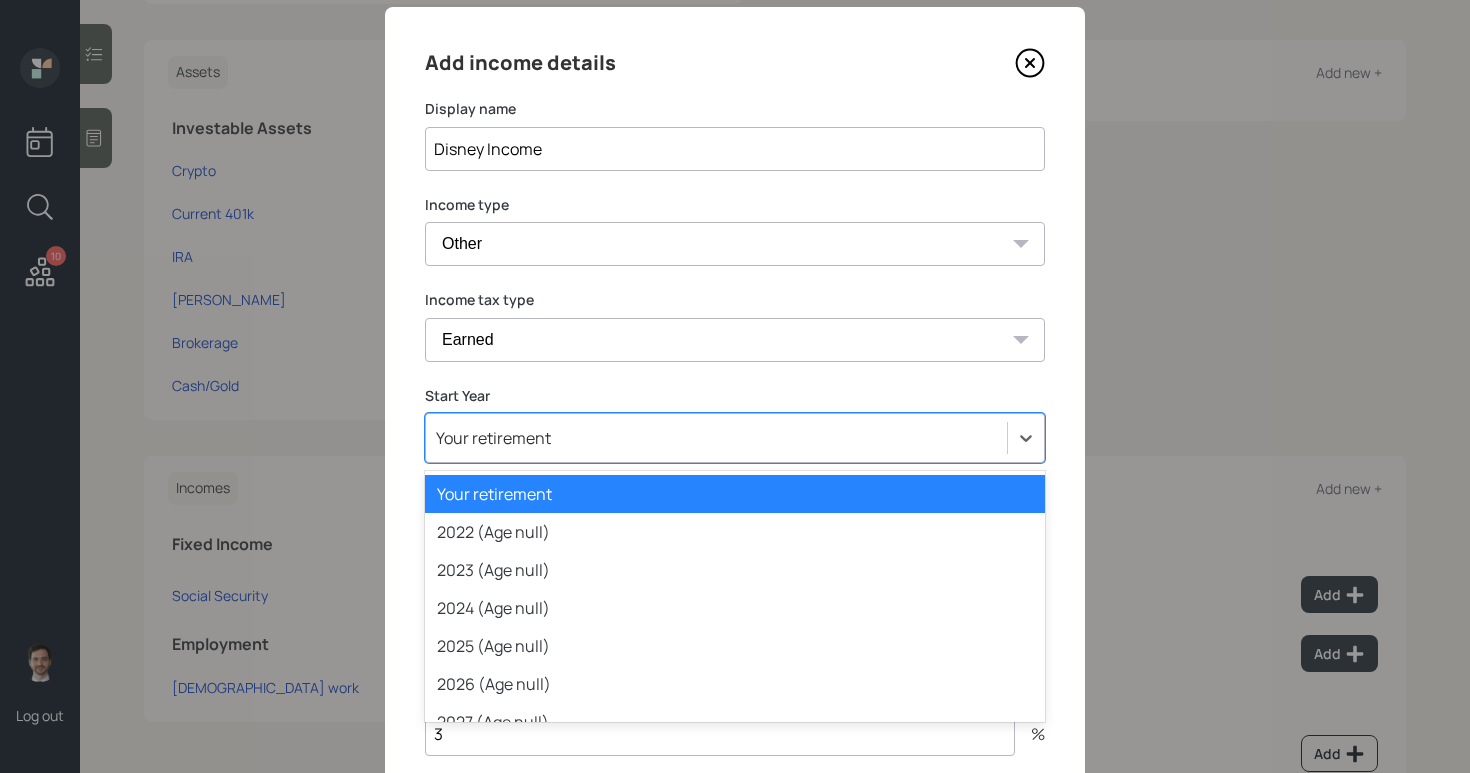 scroll, scrollTop: 49, scrollLeft: 0, axis: vertical 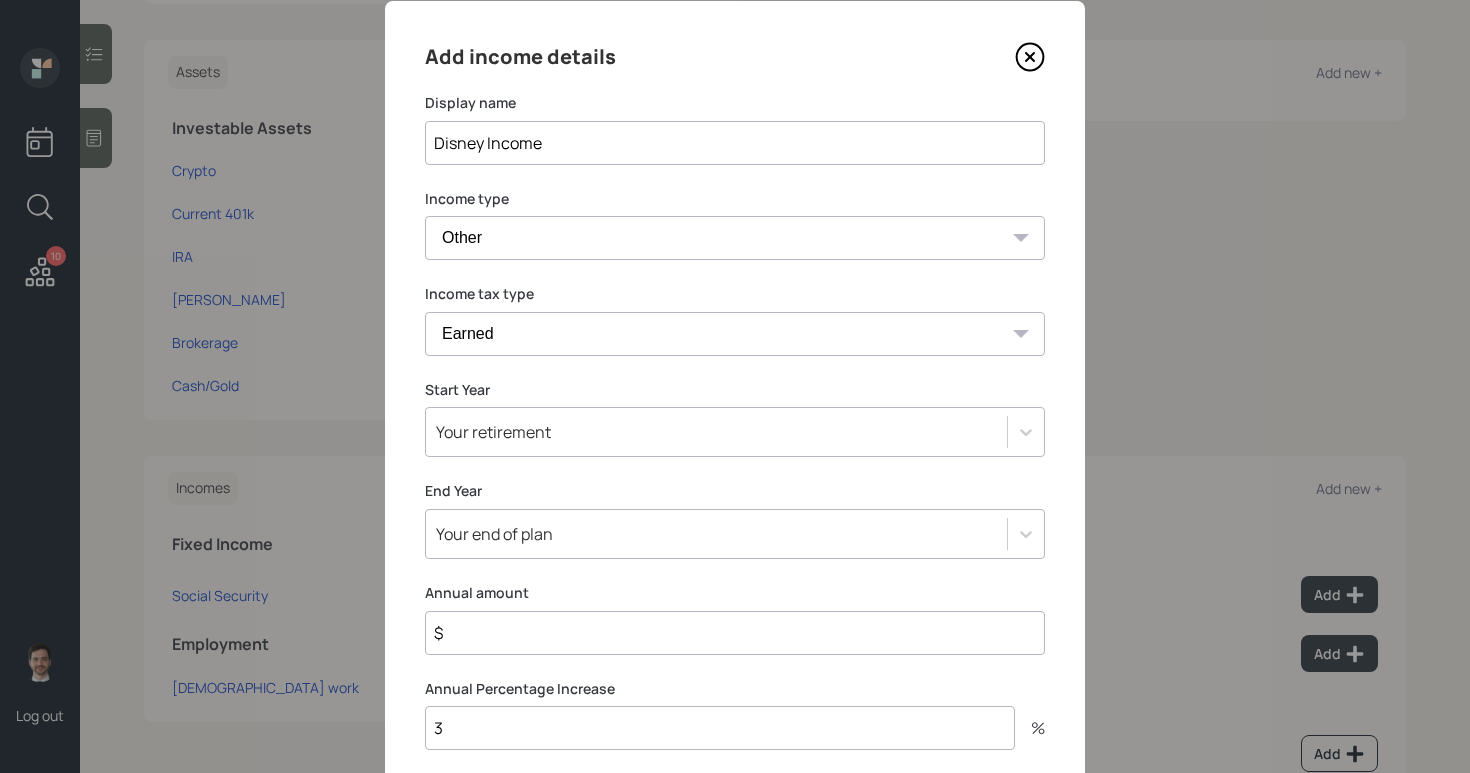 click 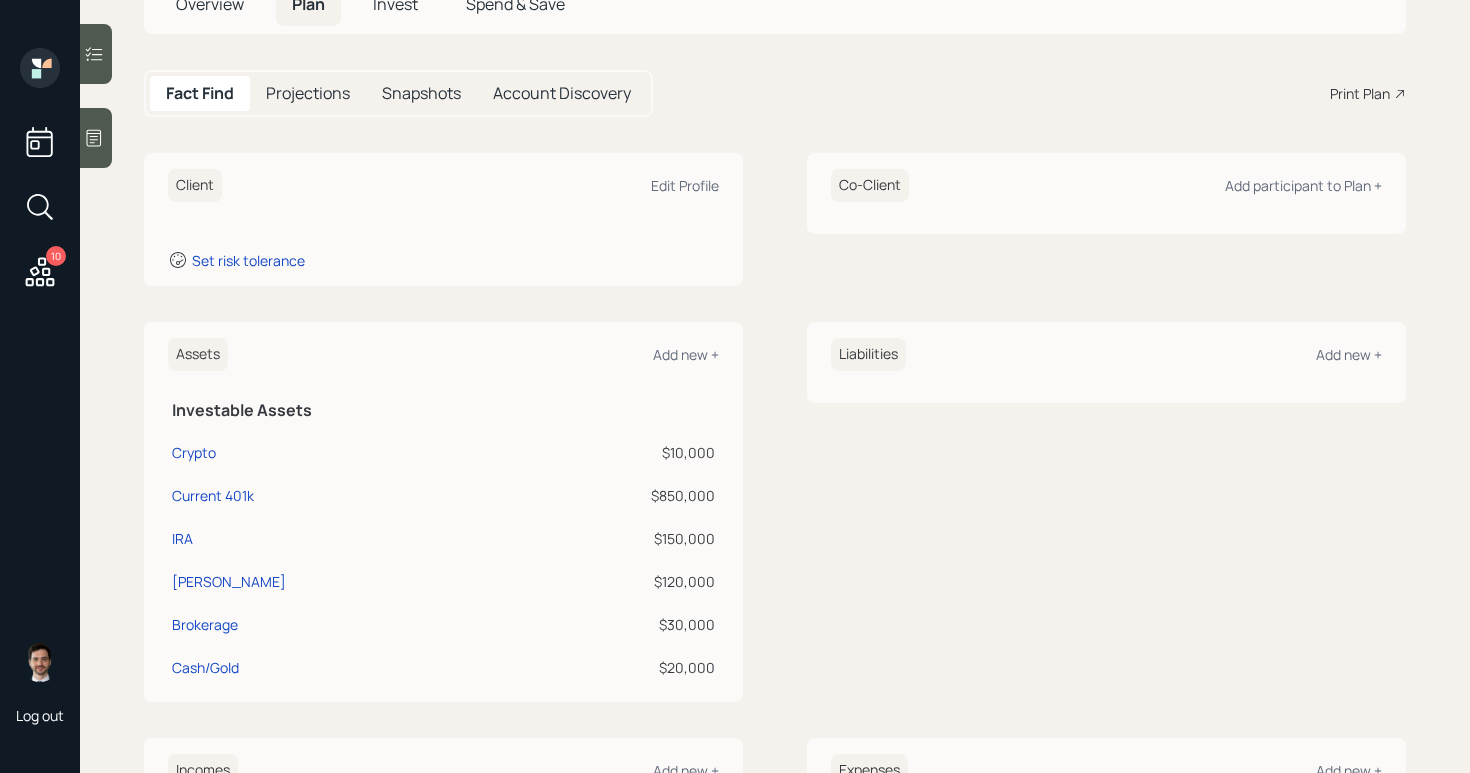 scroll, scrollTop: 122, scrollLeft: 0, axis: vertical 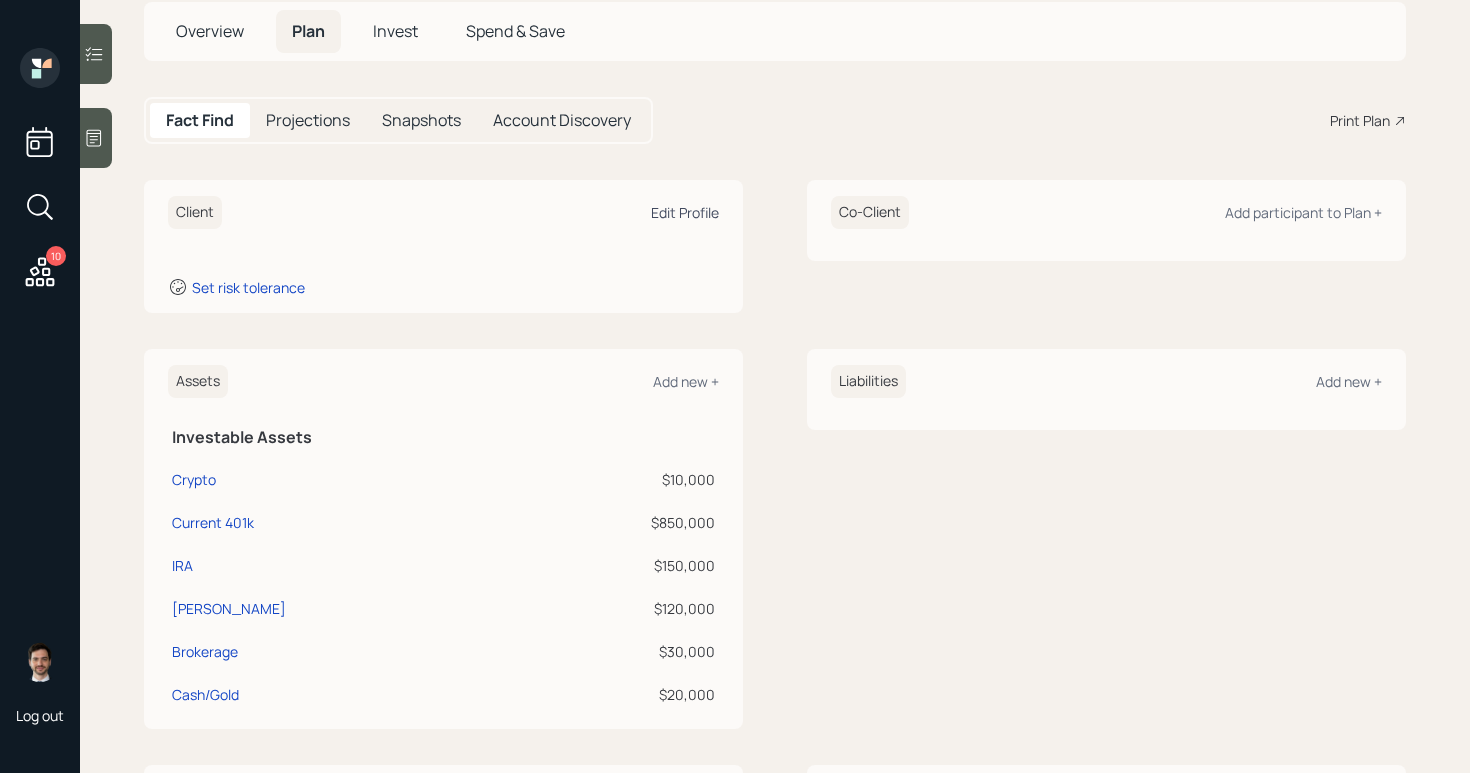 click on "Edit Profile" at bounding box center [685, 212] 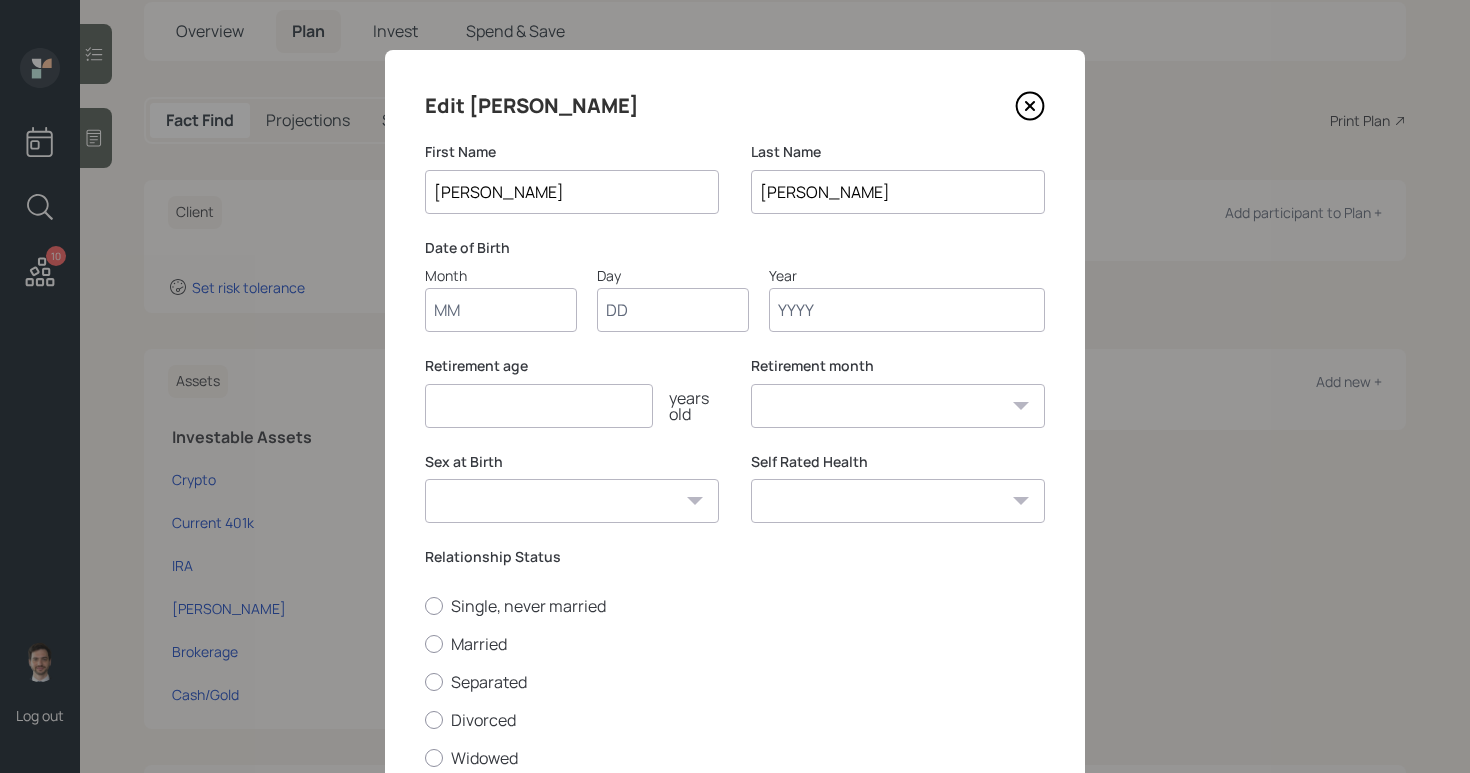 click on "Month" at bounding box center [501, 310] 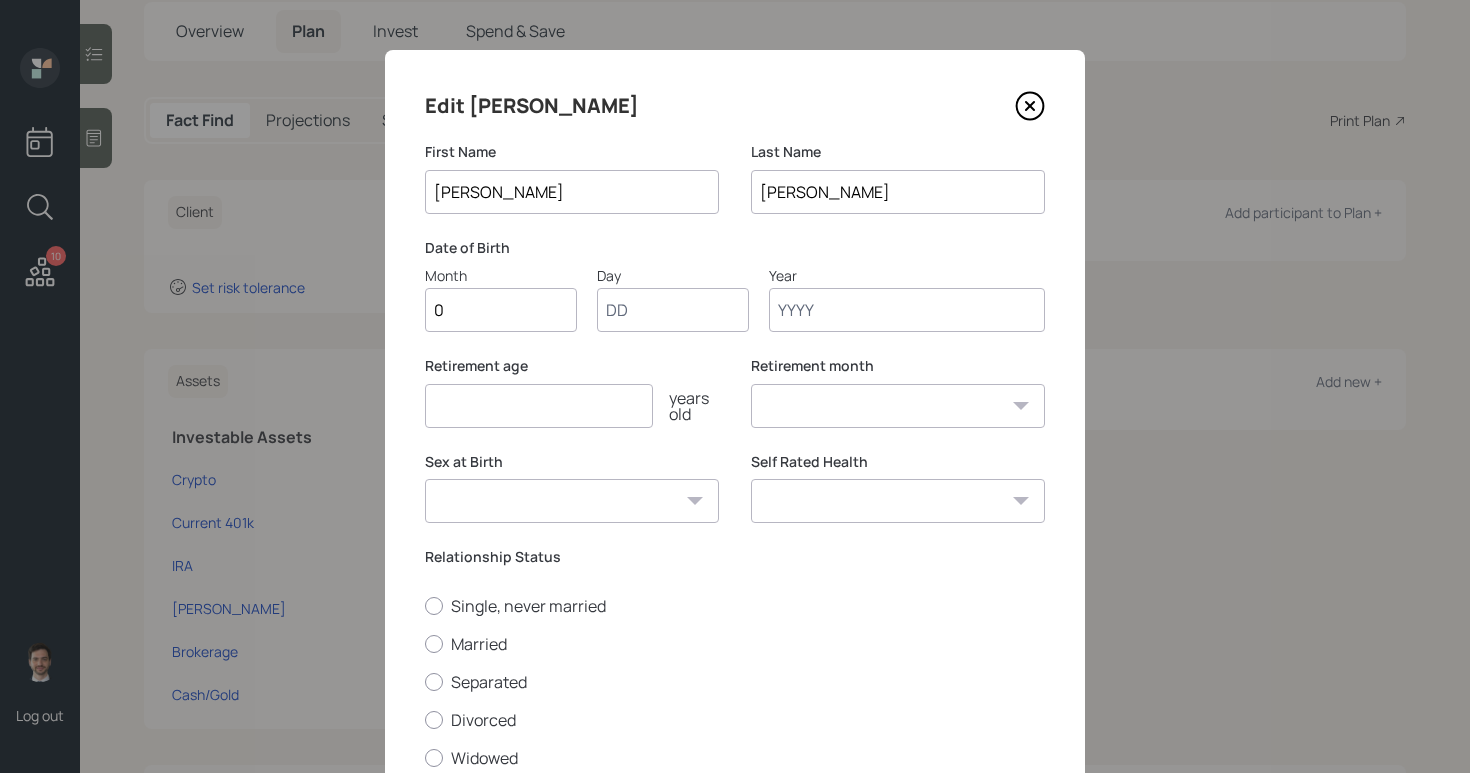 type on "01" 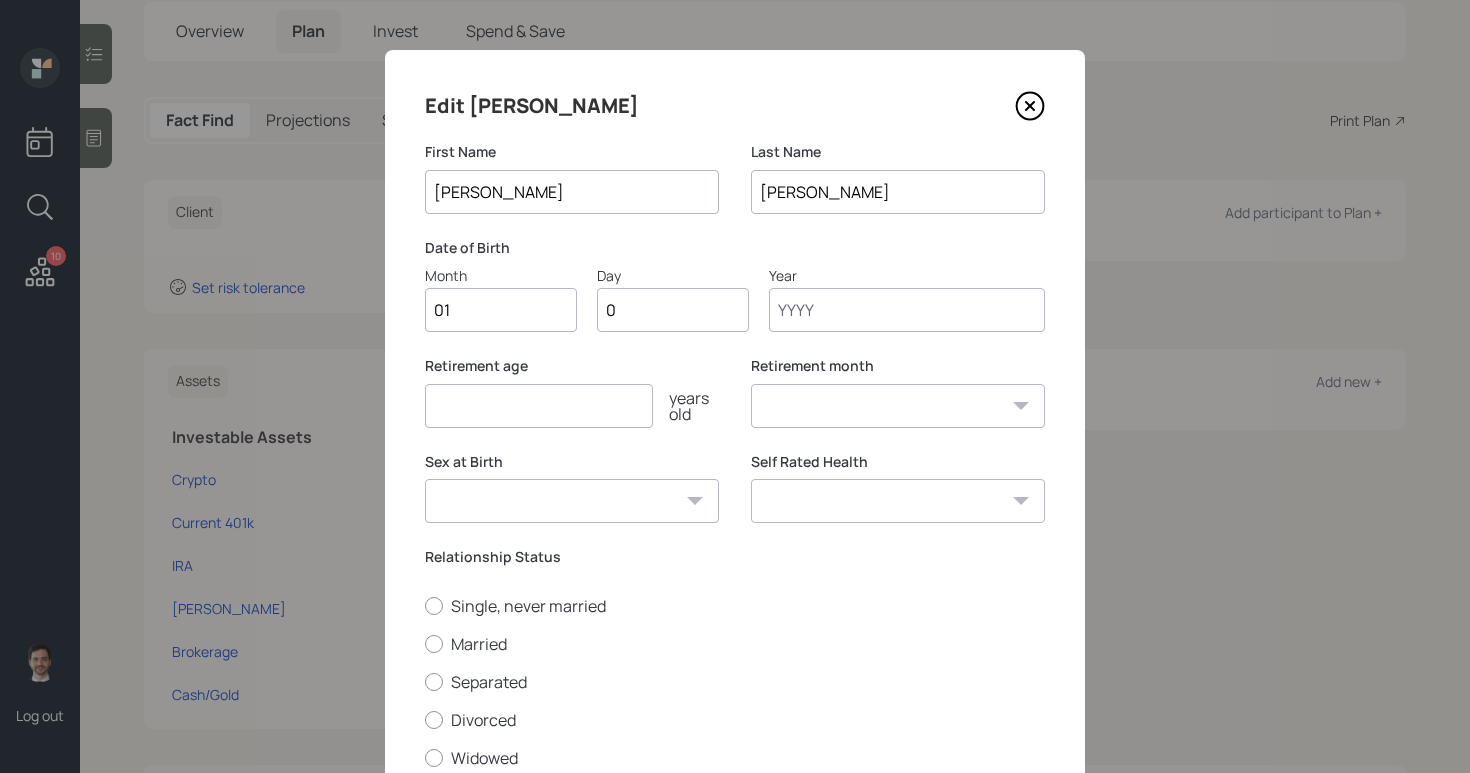 type on "01" 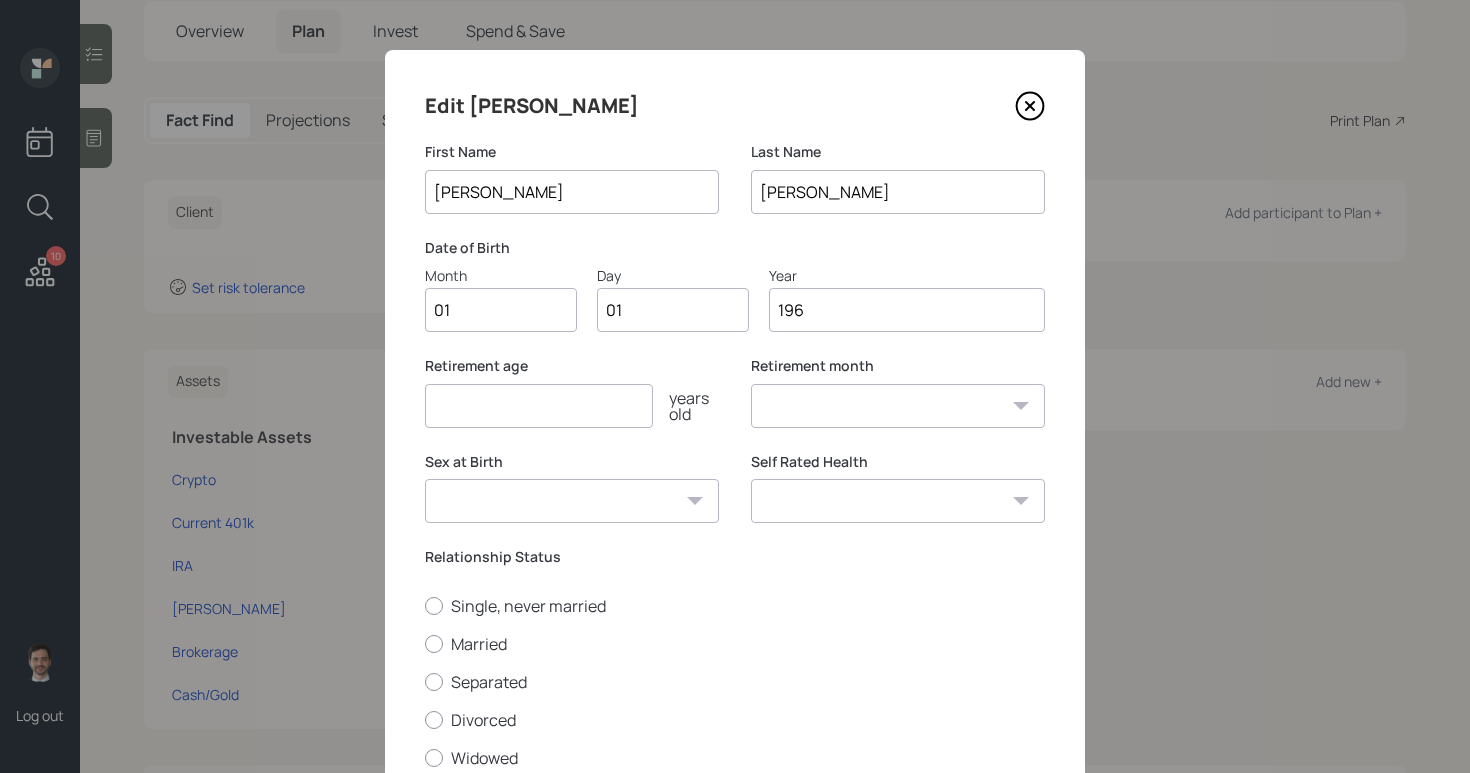 type on "1965" 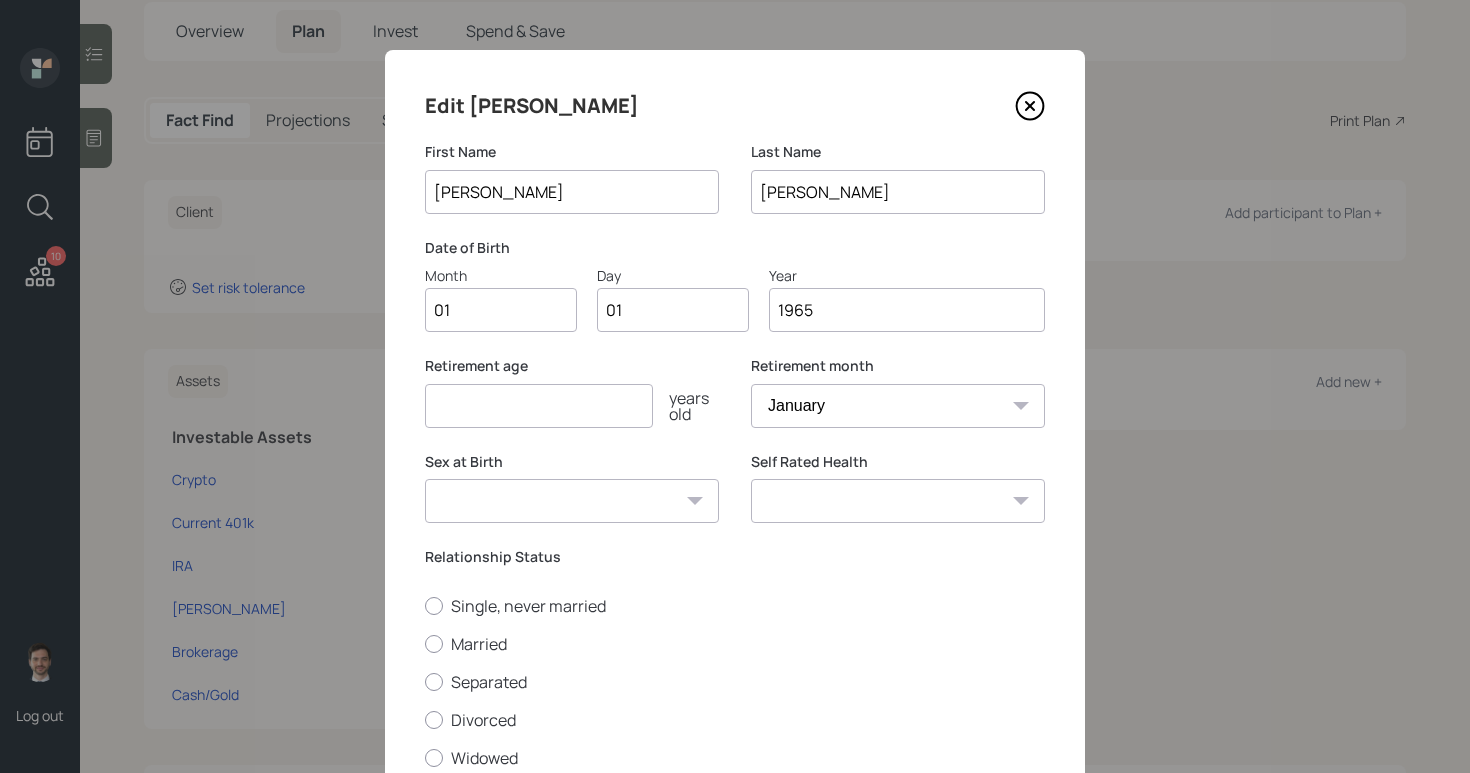 type on "1965" 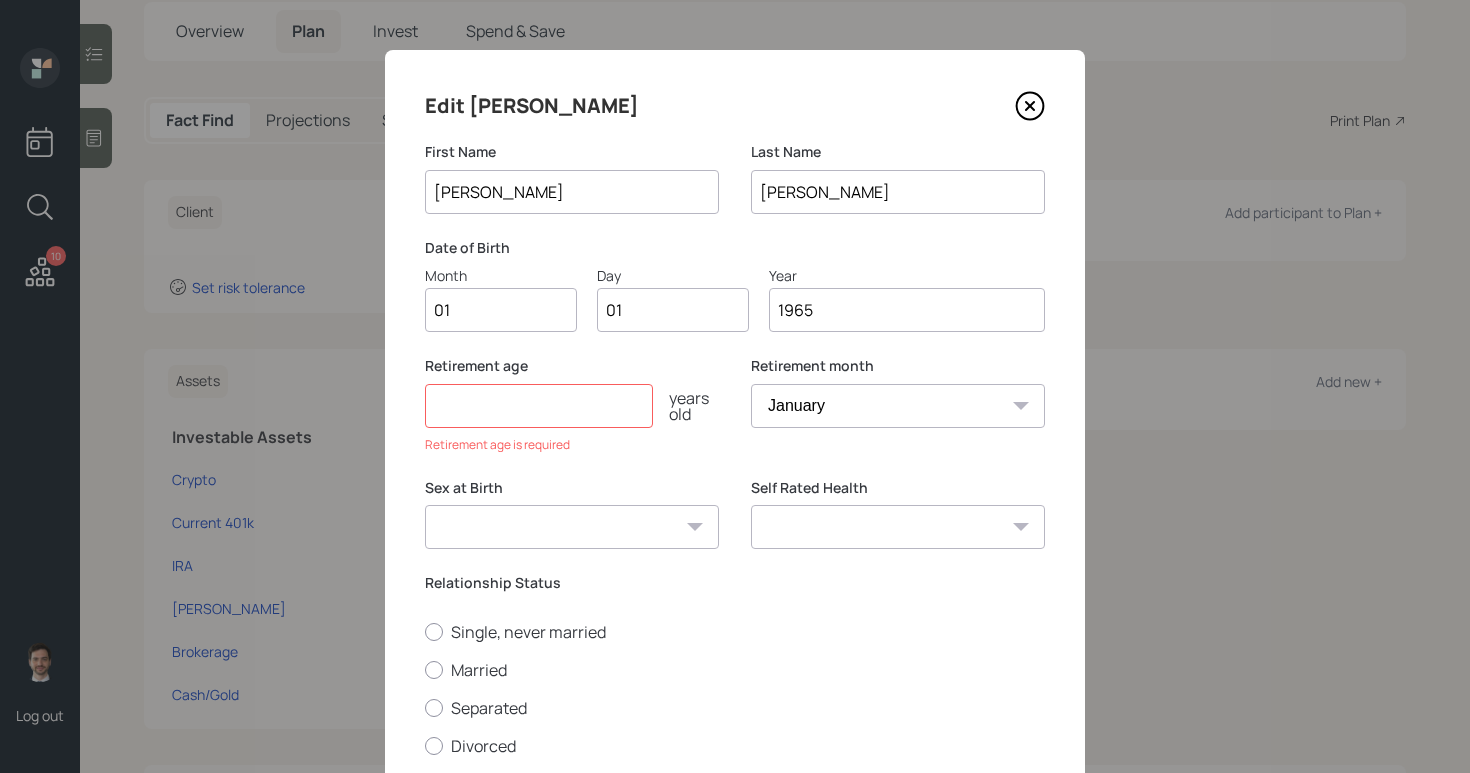 click at bounding box center [539, 406] 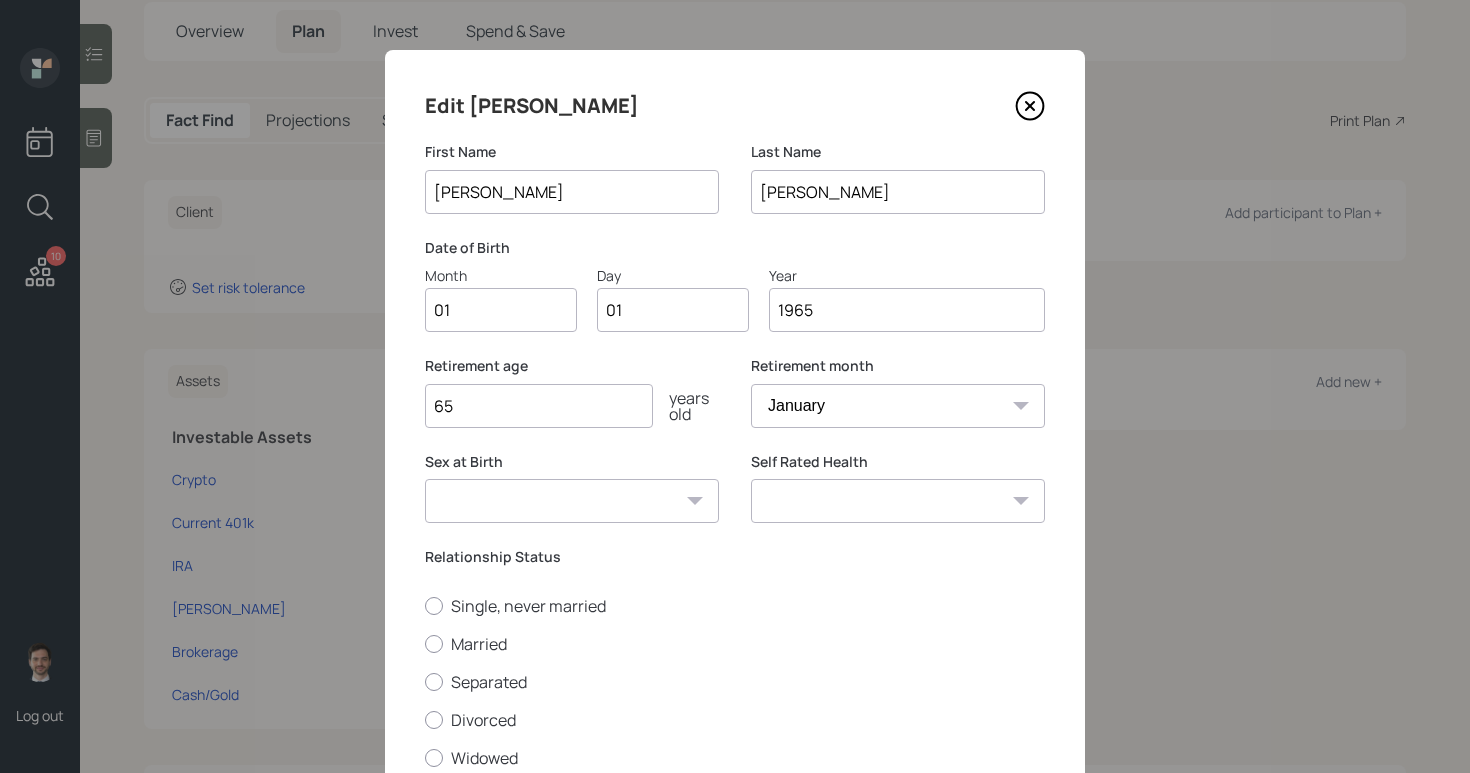 type on "65" 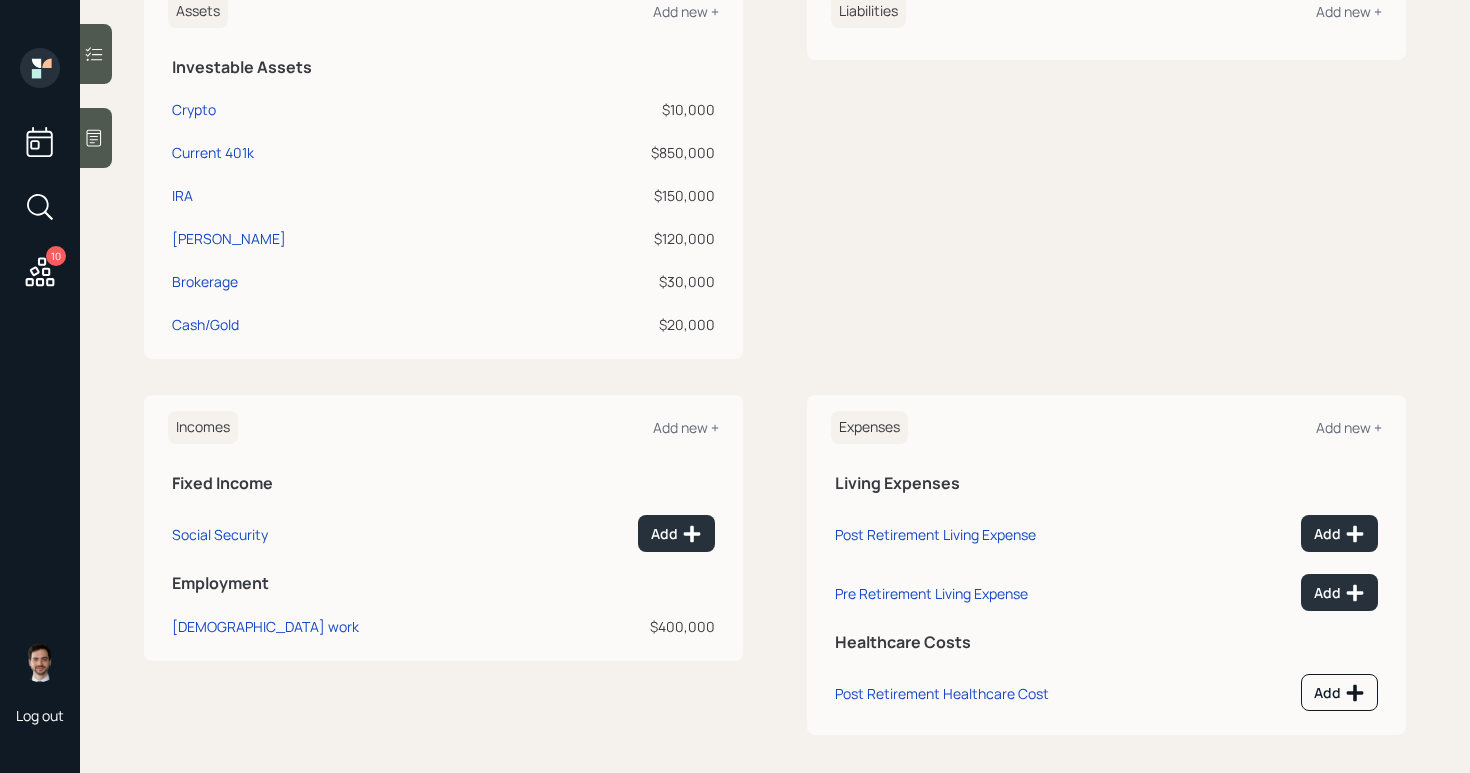 scroll, scrollTop: 537, scrollLeft: 0, axis: vertical 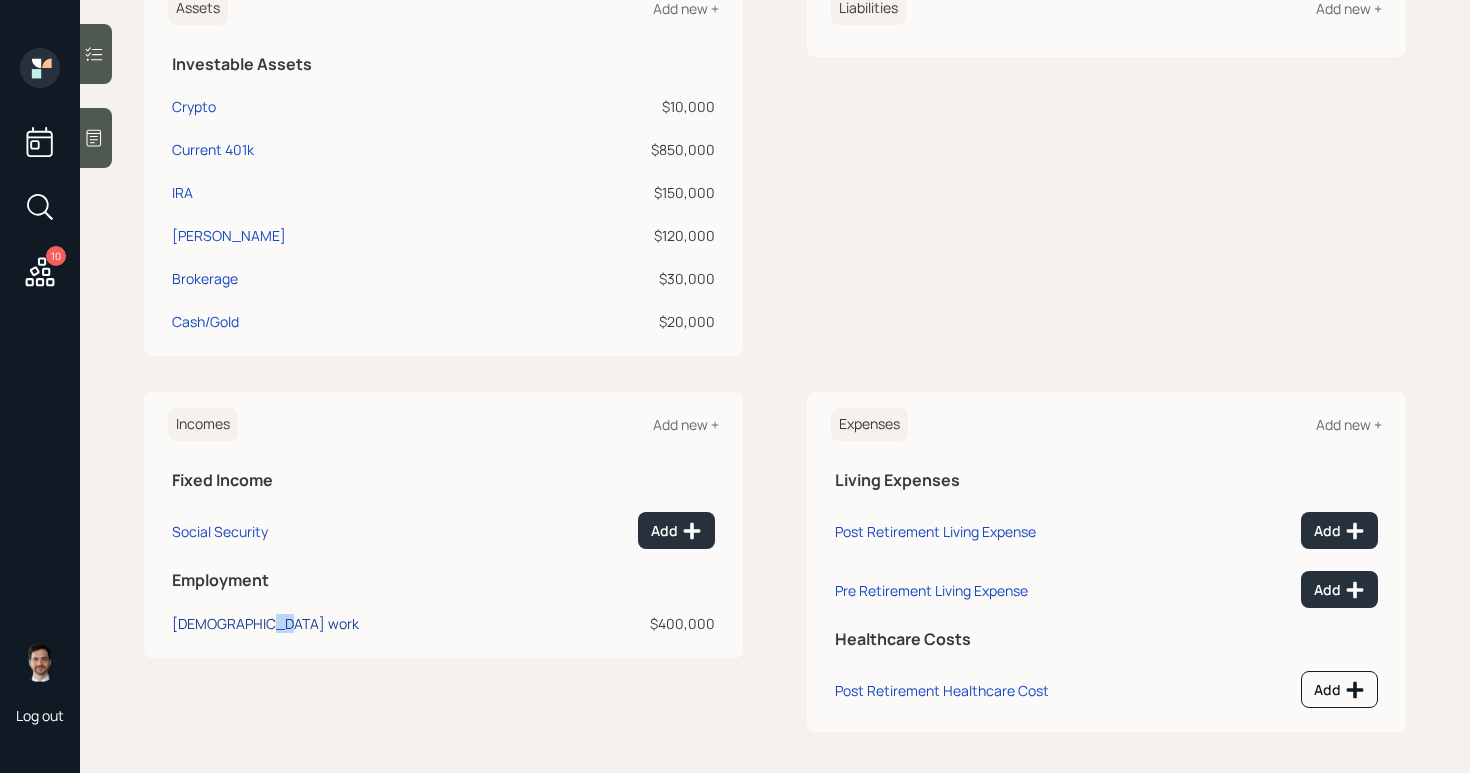 click on "[DEMOGRAPHIC_DATA] work" at bounding box center [360, 620] 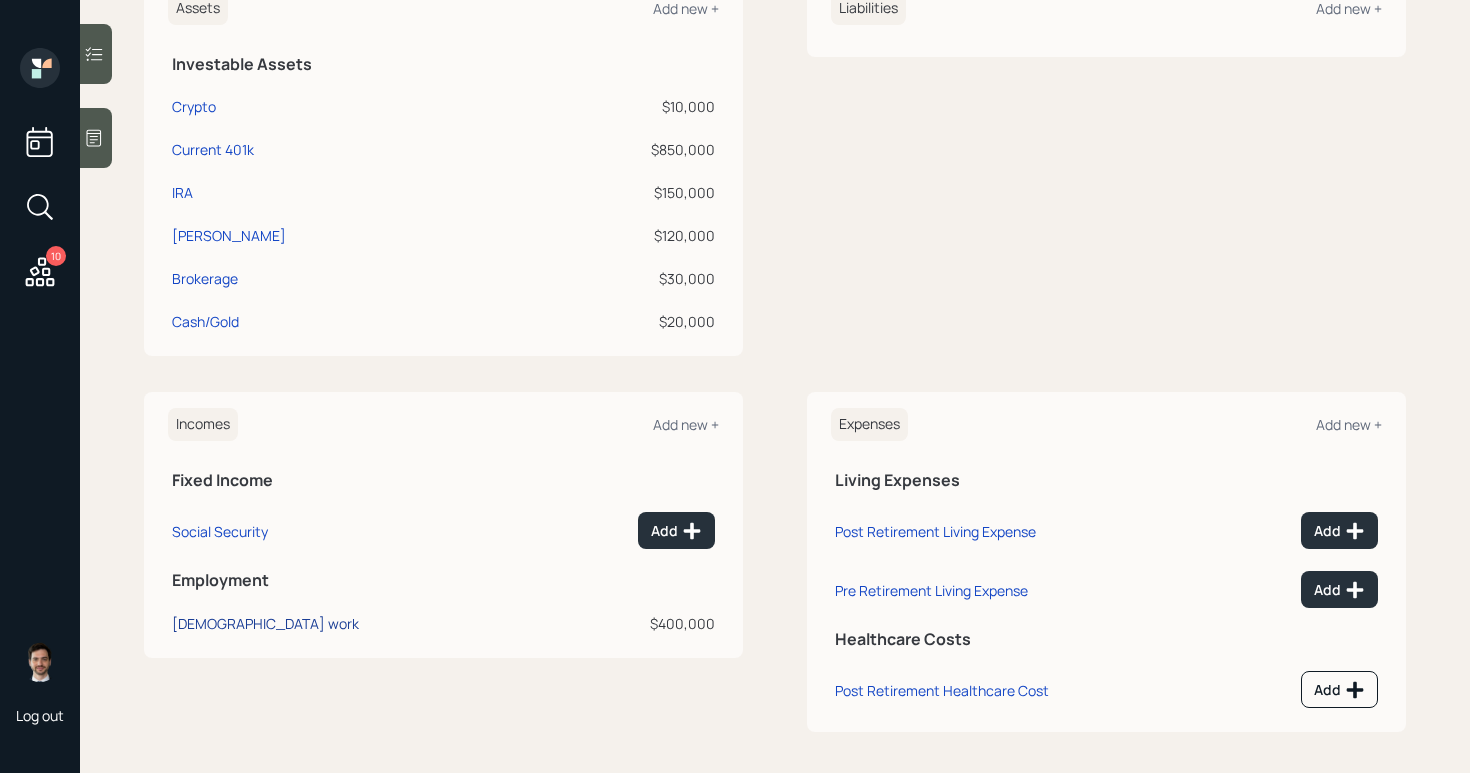 click on "[DEMOGRAPHIC_DATA] work" at bounding box center (265, 623) 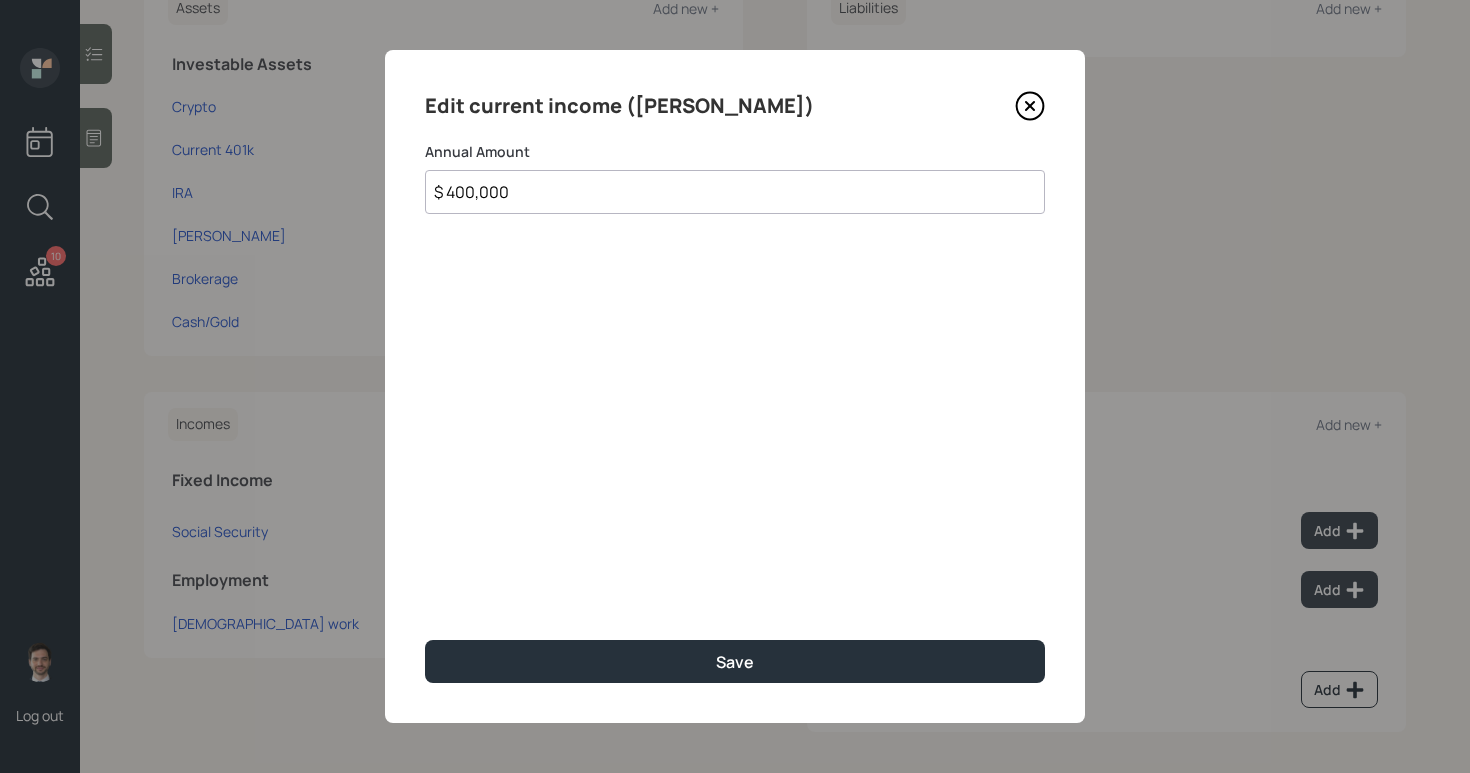 click on "$ 400,000" at bounding box center [735, 192] 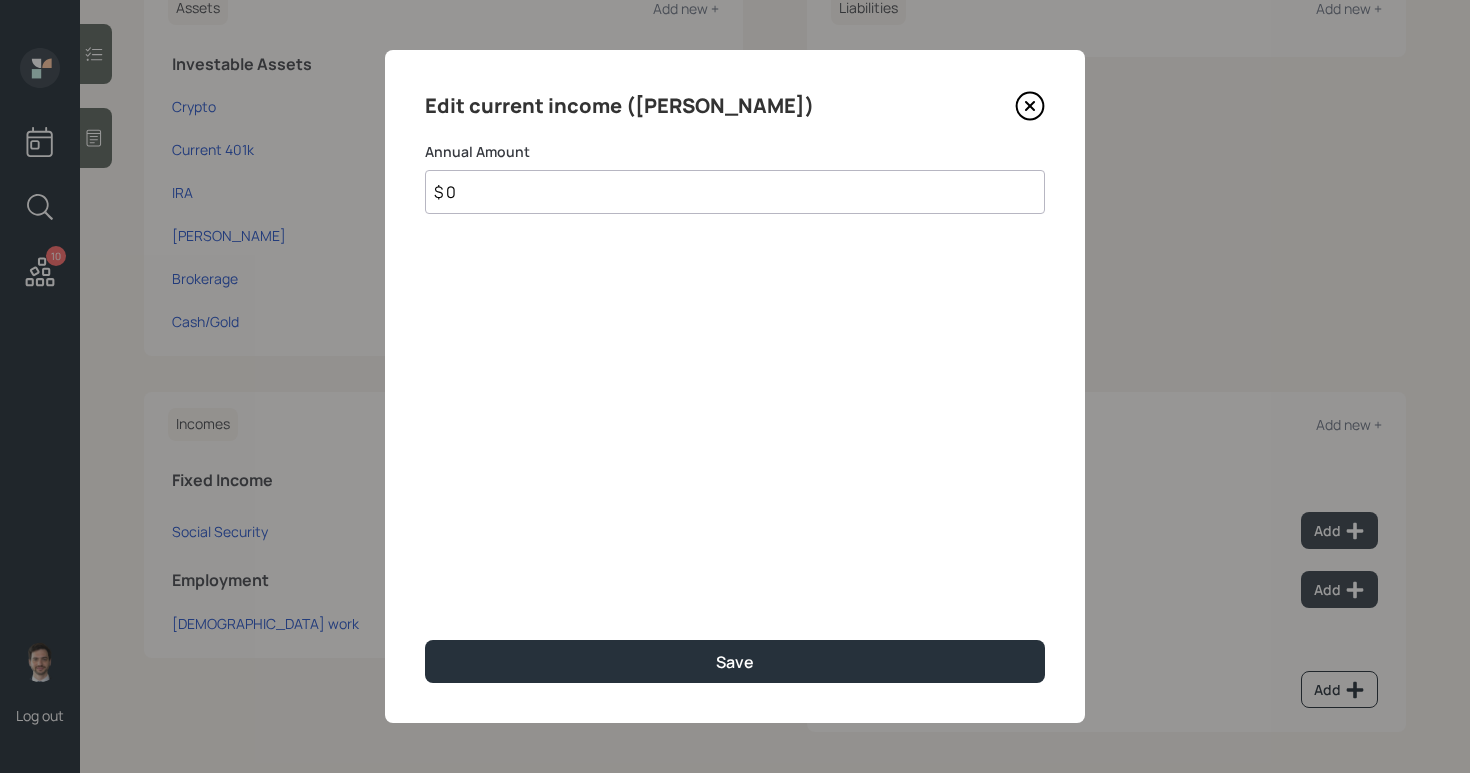 type on "$ 0" 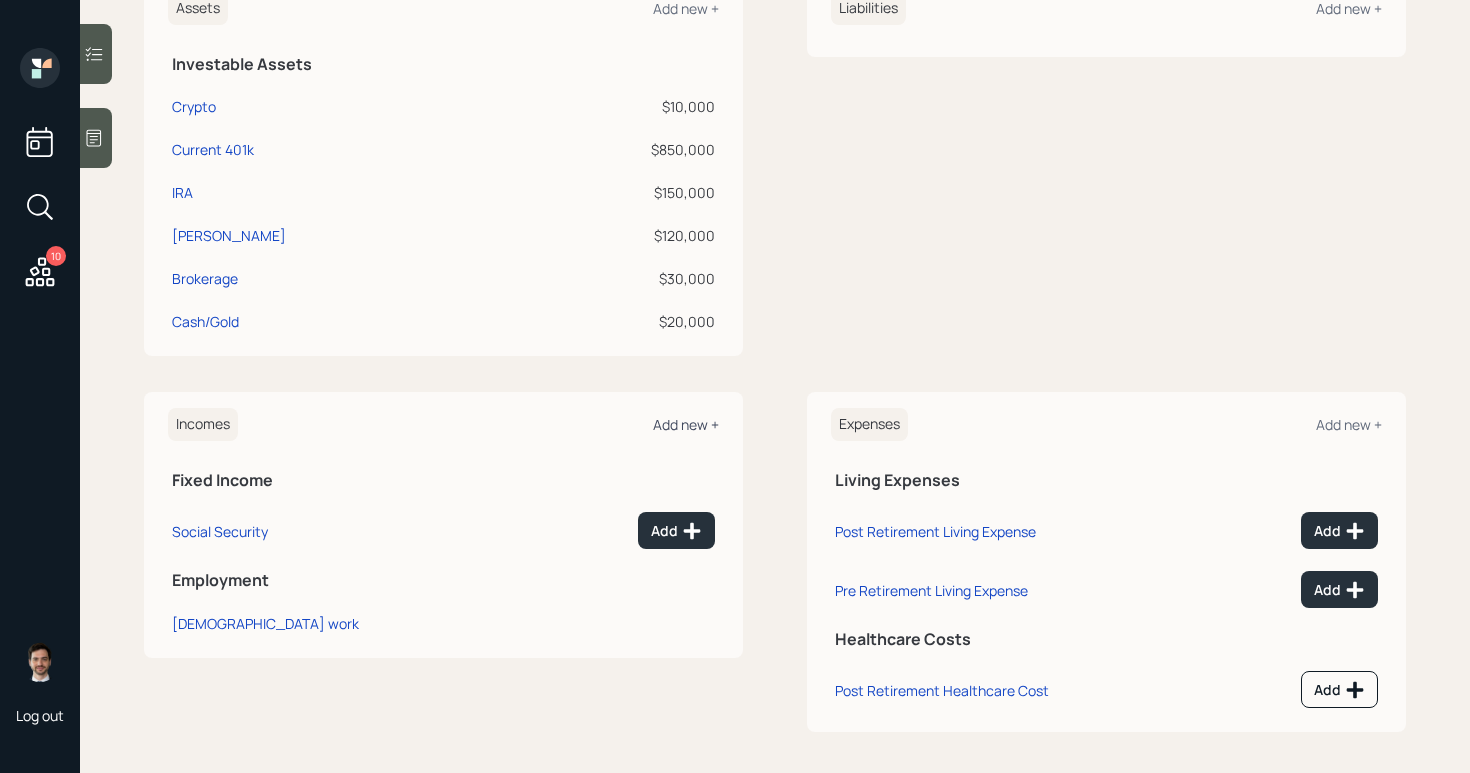 click on "Add new +" at bounding box center (686, 424) 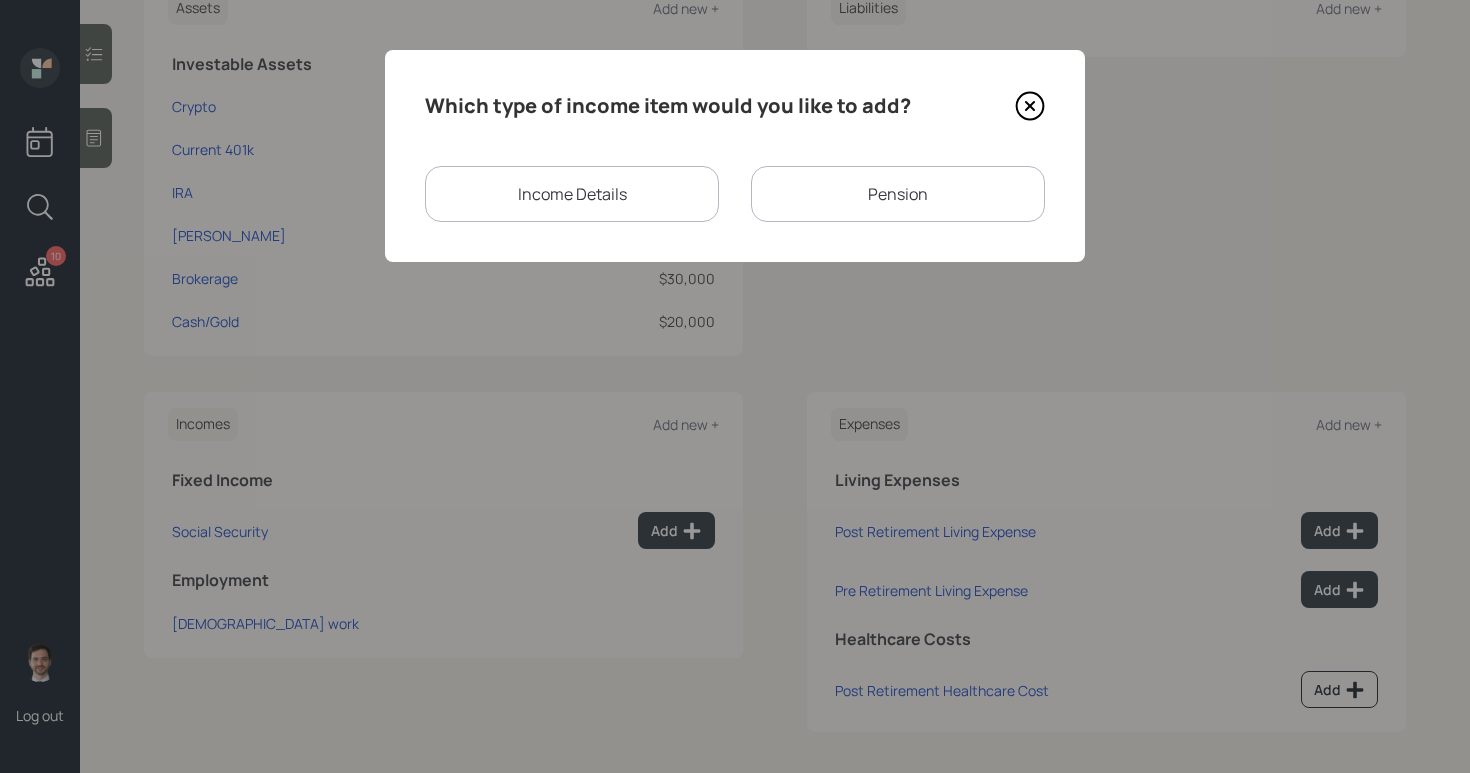 click on "Income Details" at bounding box center [572, 194] 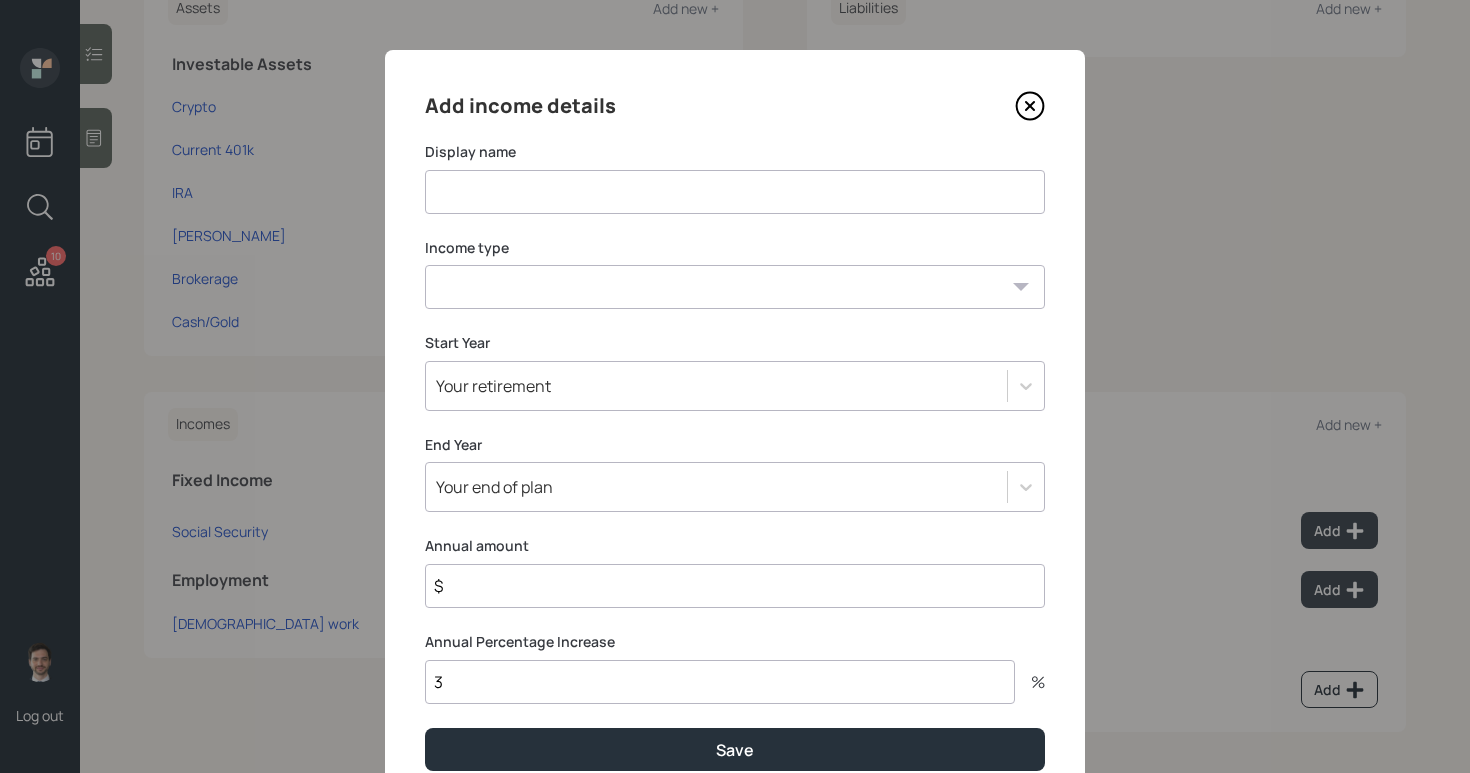 click at bounding box center (735, 192) 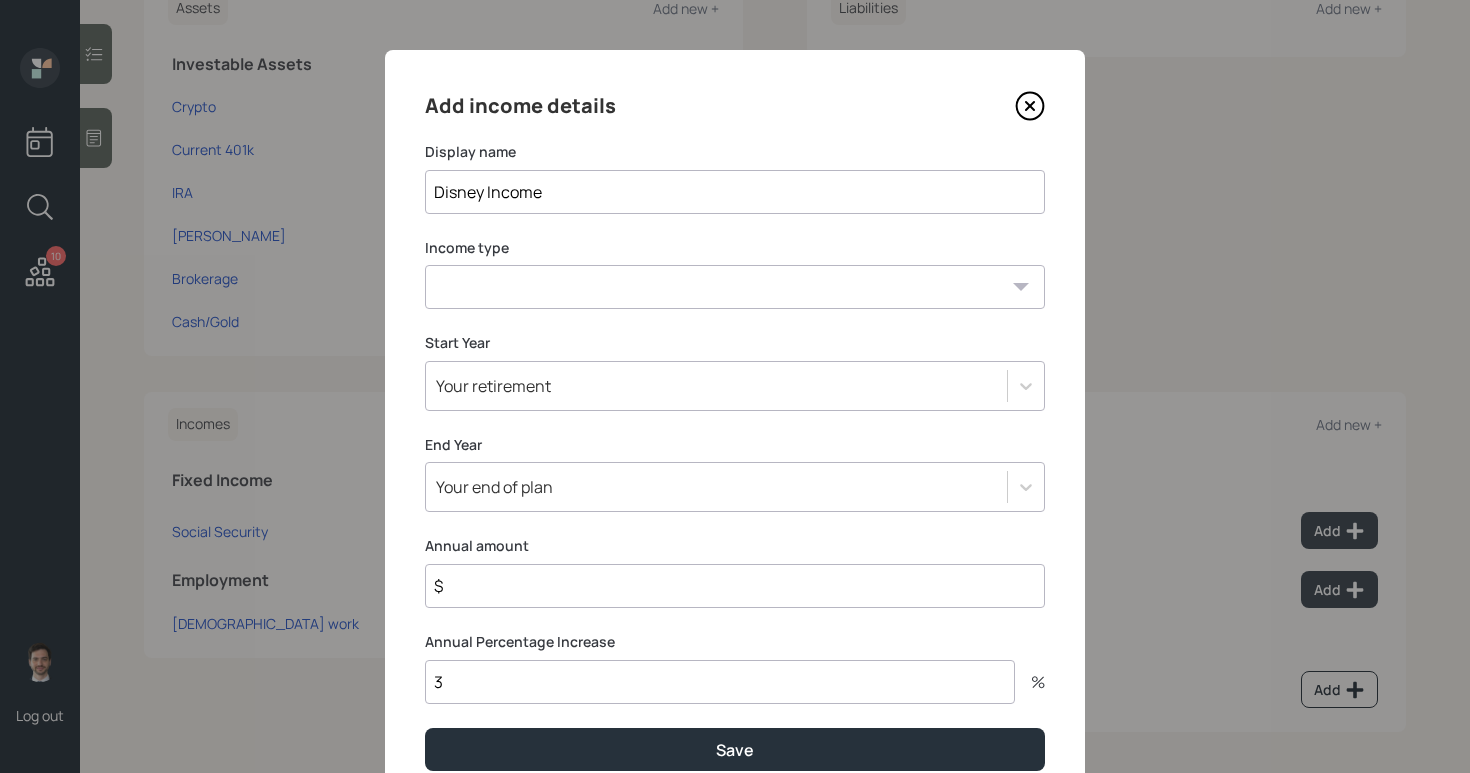 type on "Disney Income" 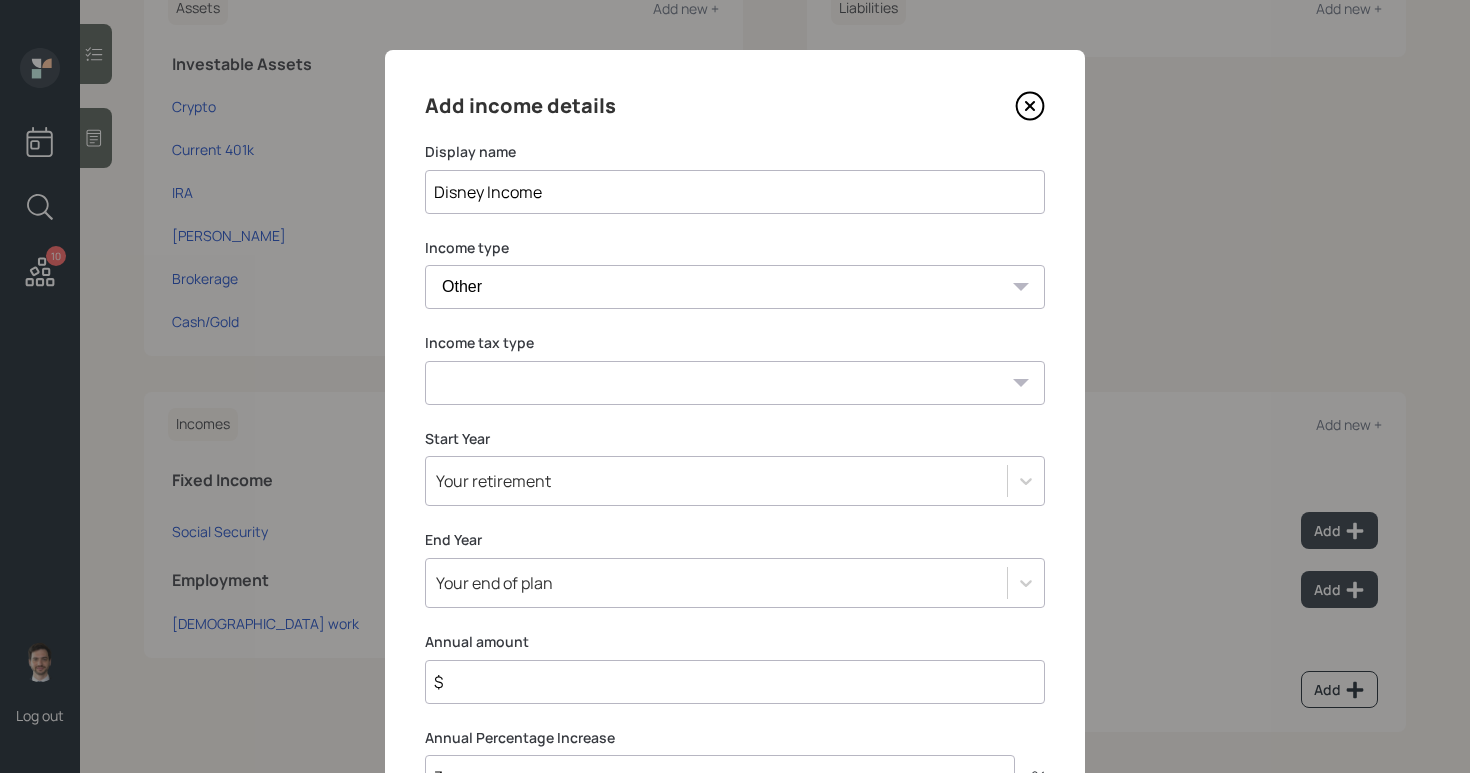 select on "earned" 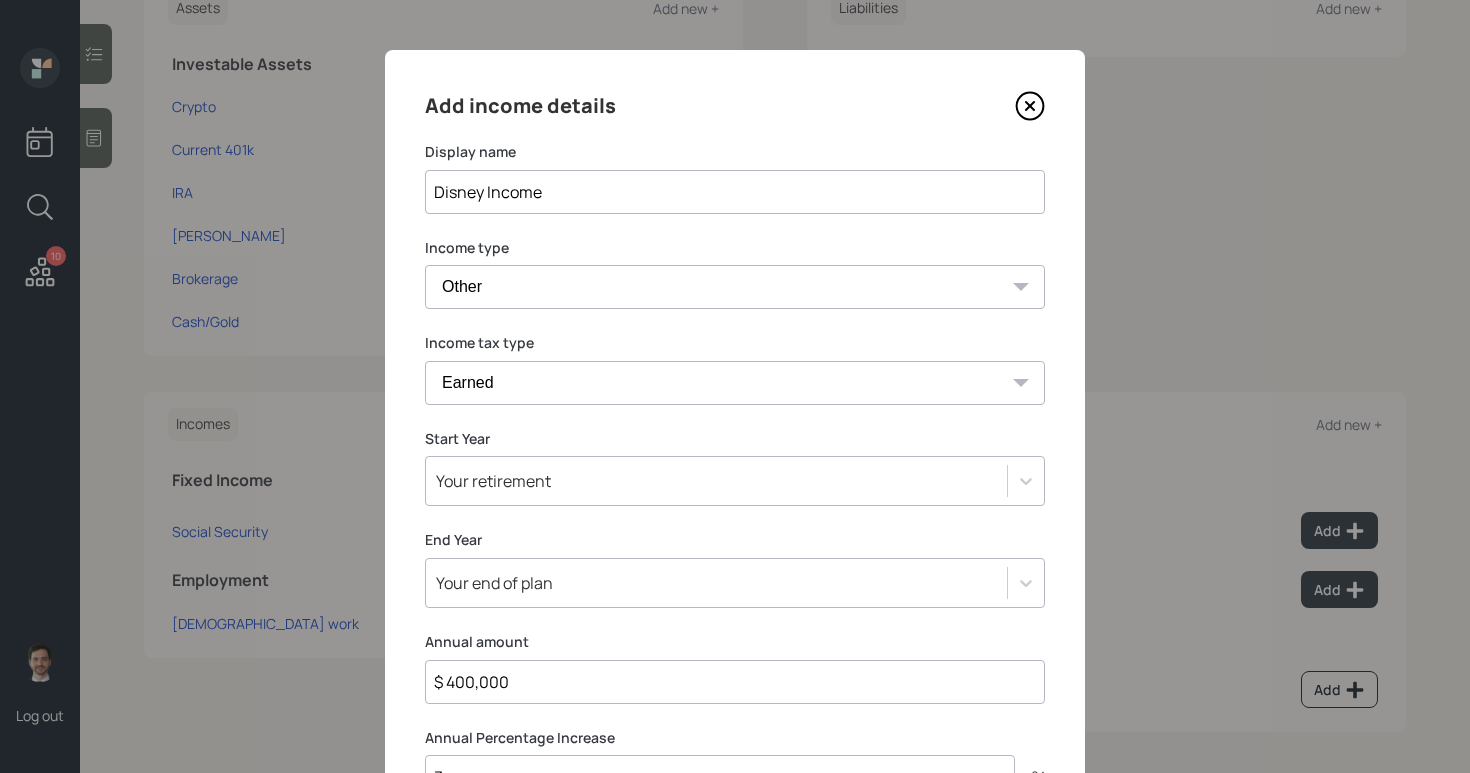 type on "$ 400,000" 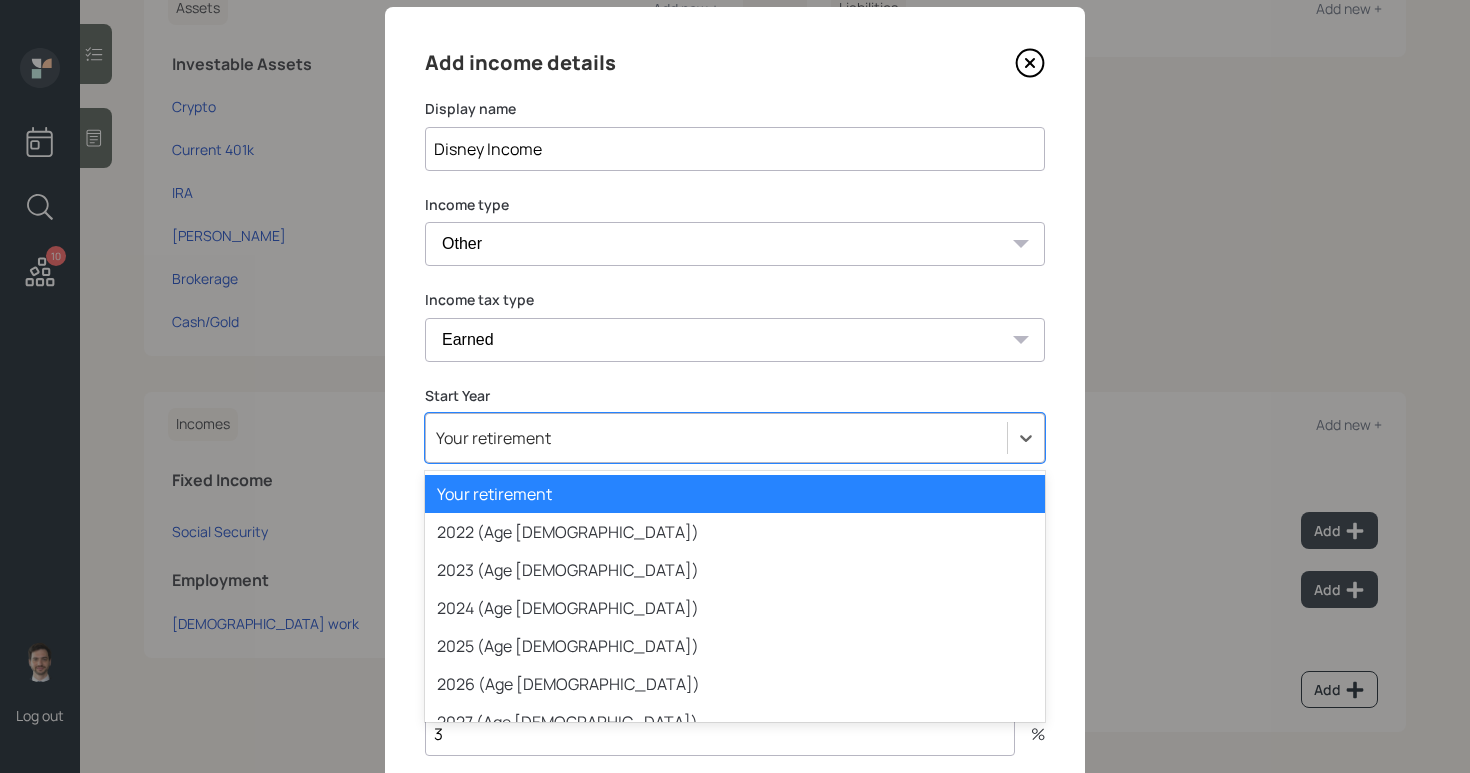 scroll, scrollTop: 49, scrollLeft: 0, axis: vertical 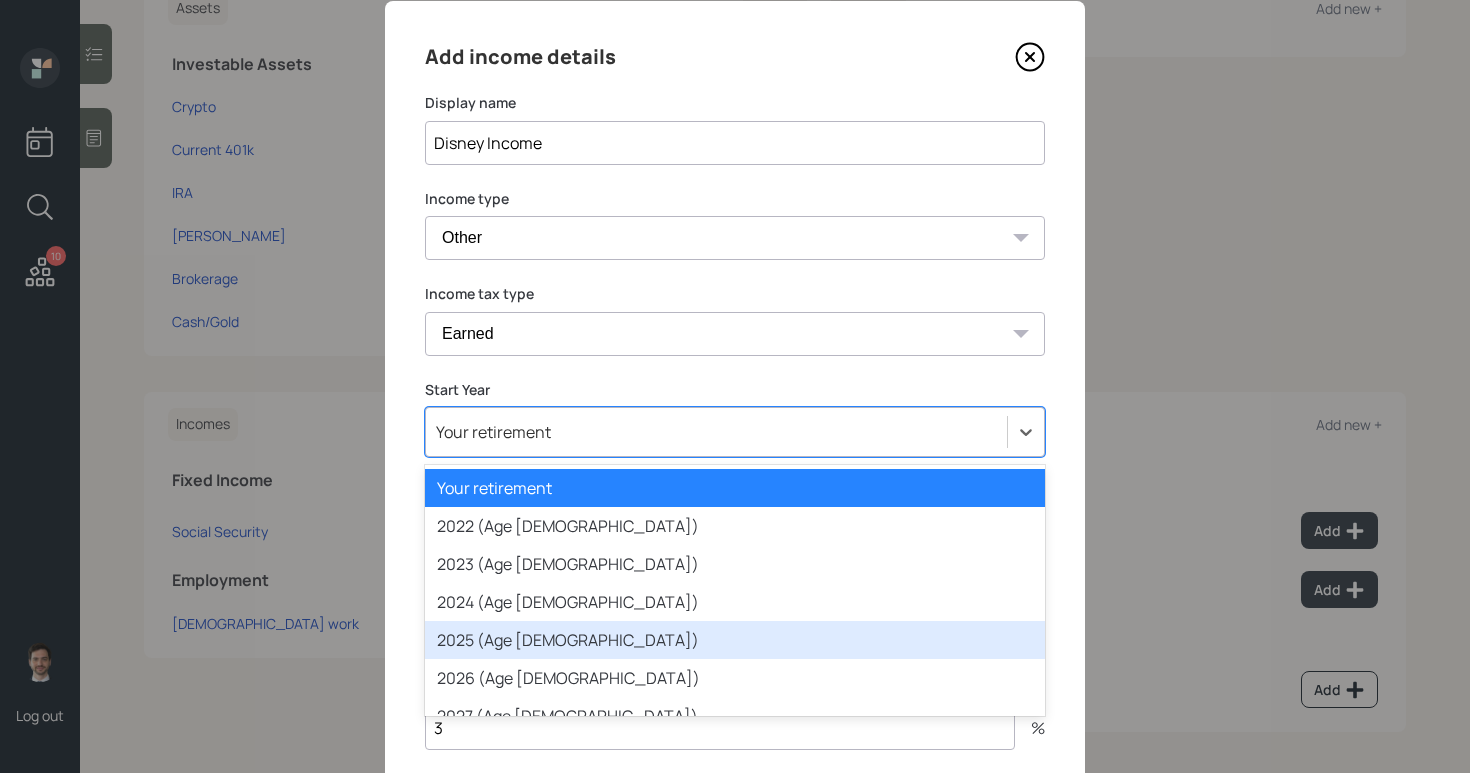 click on "2025 (Age [DEMOGRAPHIC_DATA])" at bounding box center (735, 640) 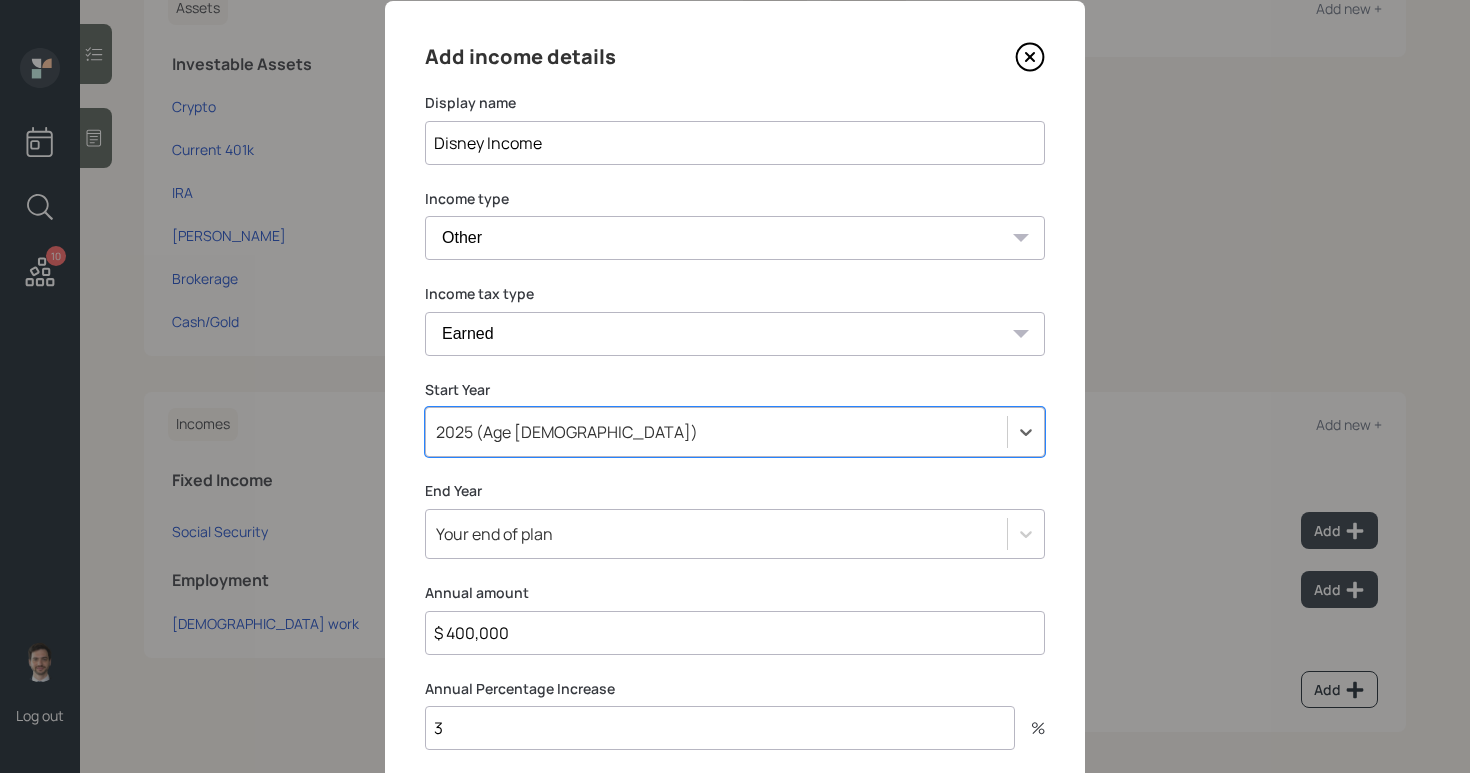click on "Your end of plan" at bounding box center [735, 534] 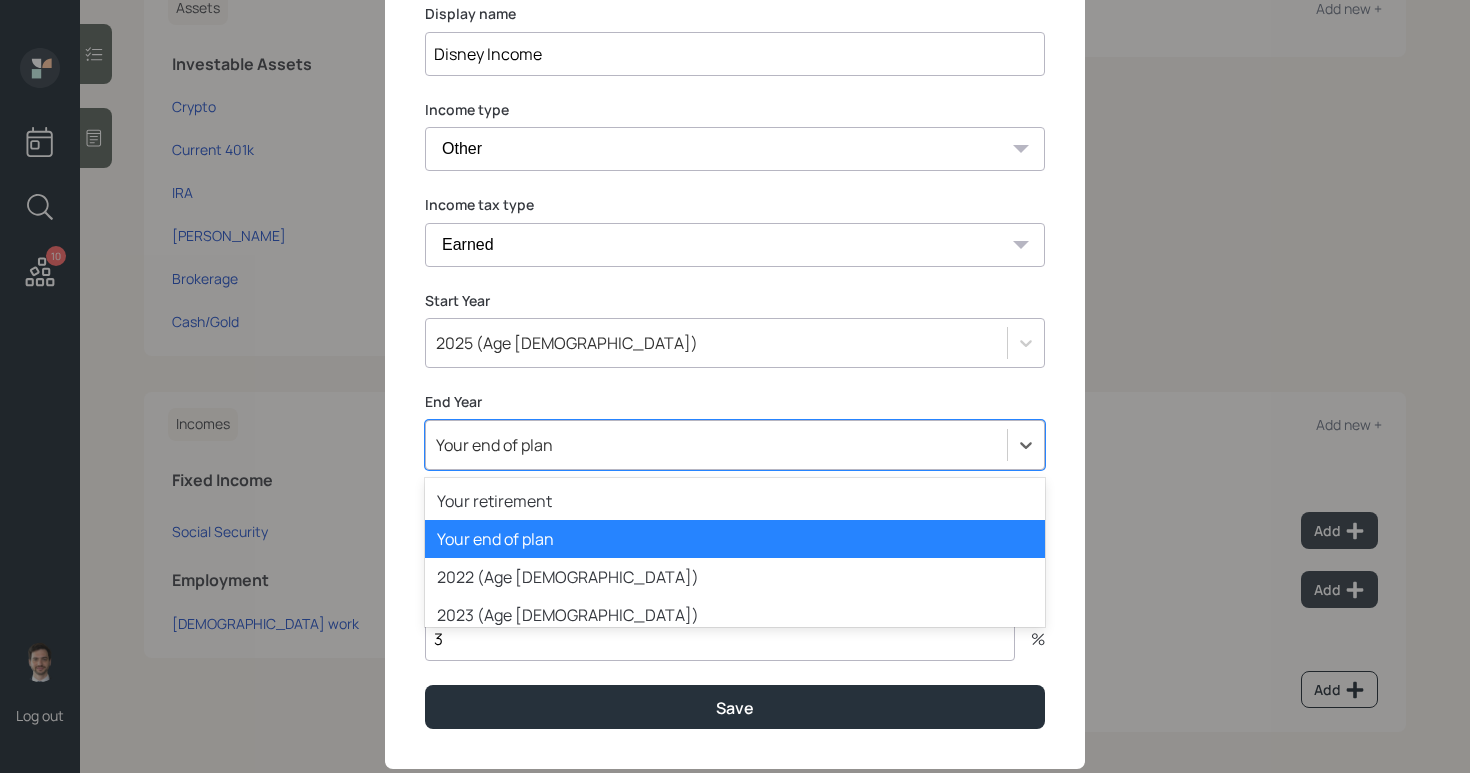 scroll, scrollTop: 151, scrollLeft: 0, axis: vertical 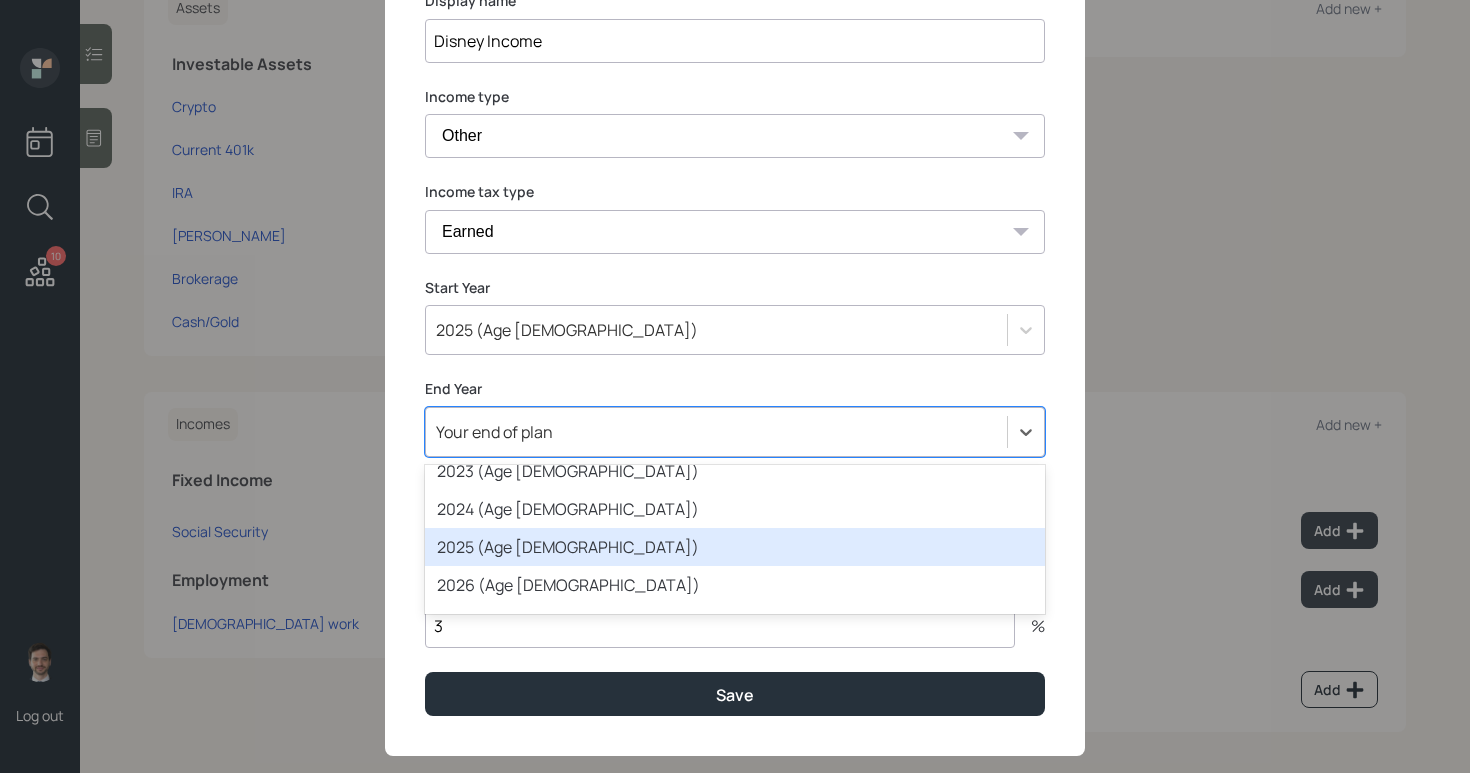 click on "2025 (Age [DEMOGRAPHIC_DATA])" at bounding box center [735, 547] 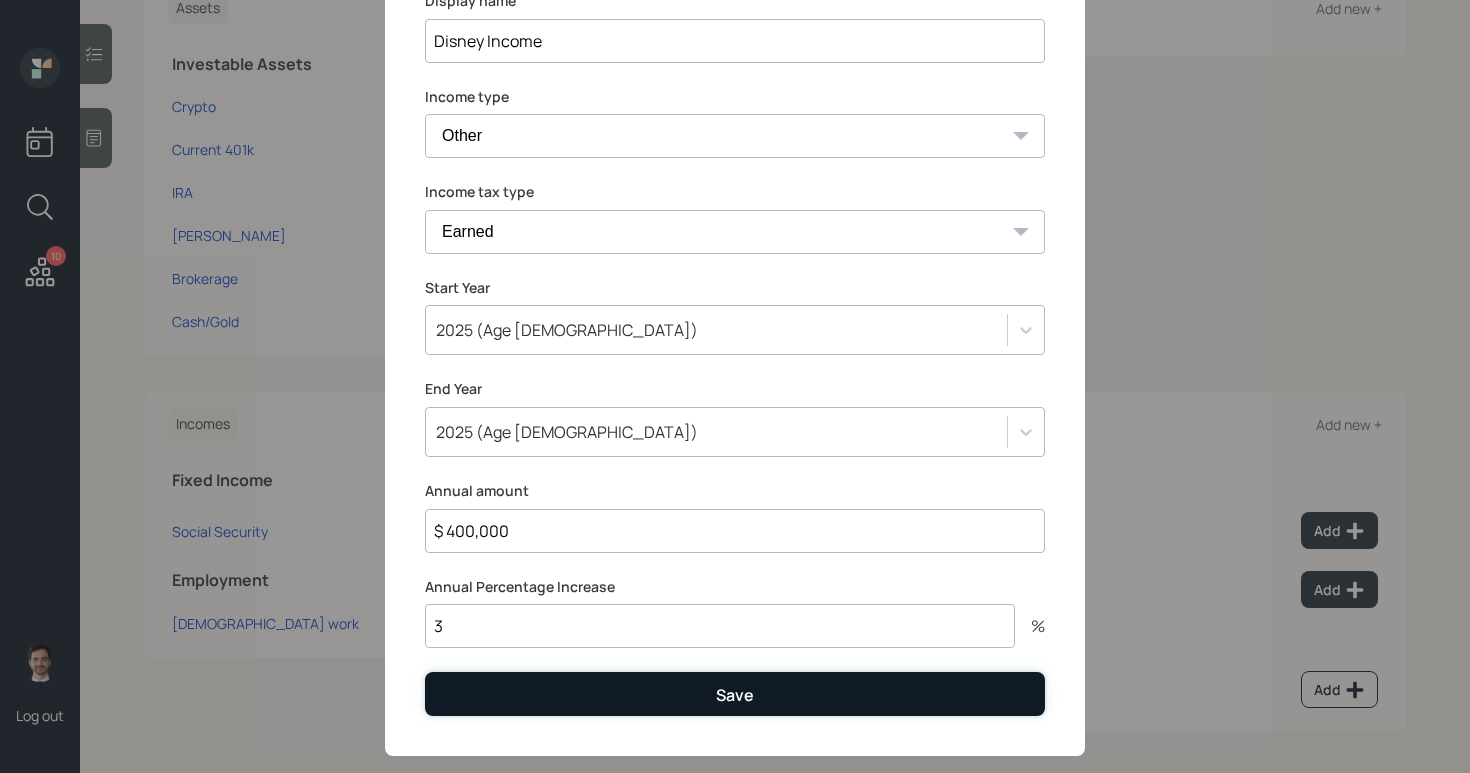 click on "Save" at bounding box center [735, 693] 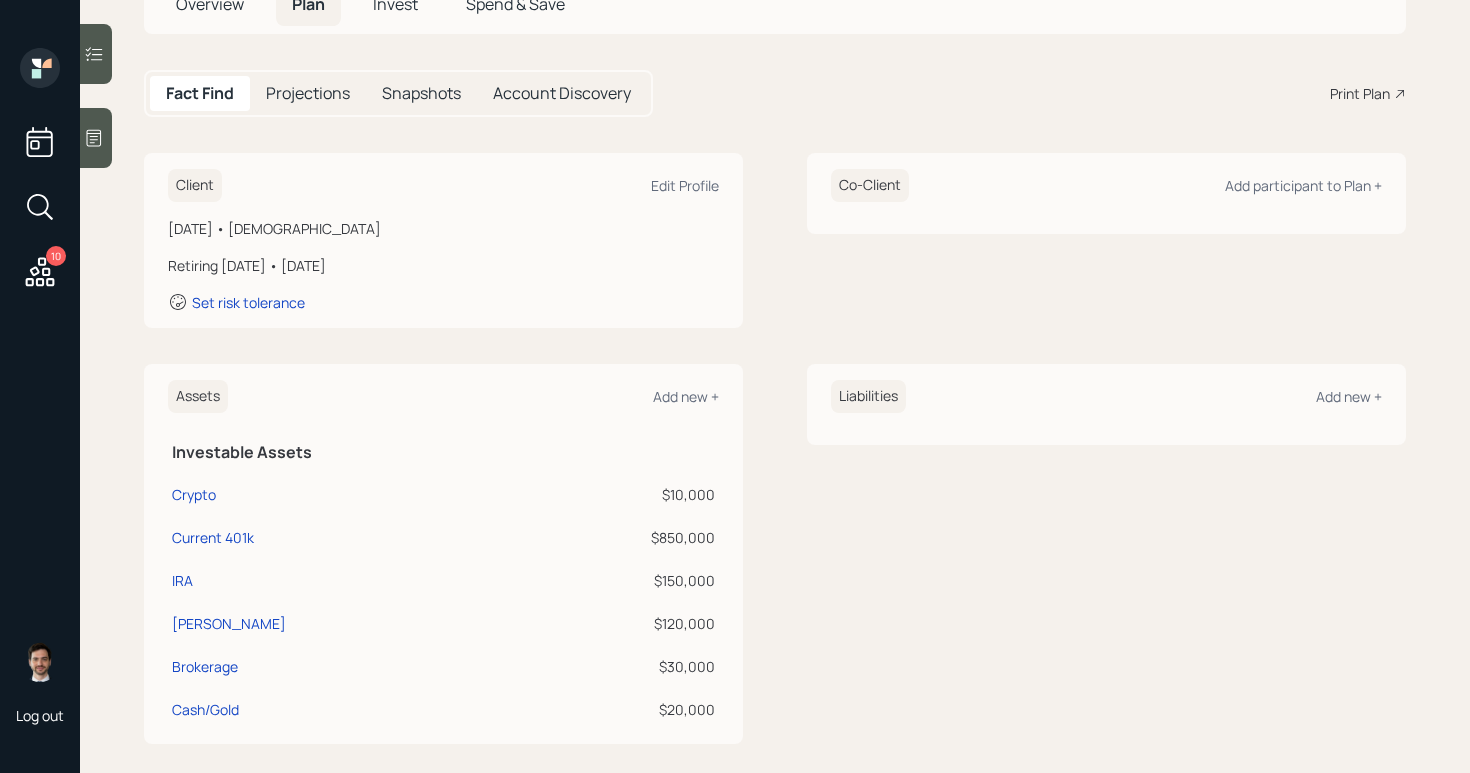 scroll, scrollTop: 151, scrollLeft: 0, axis: vertical 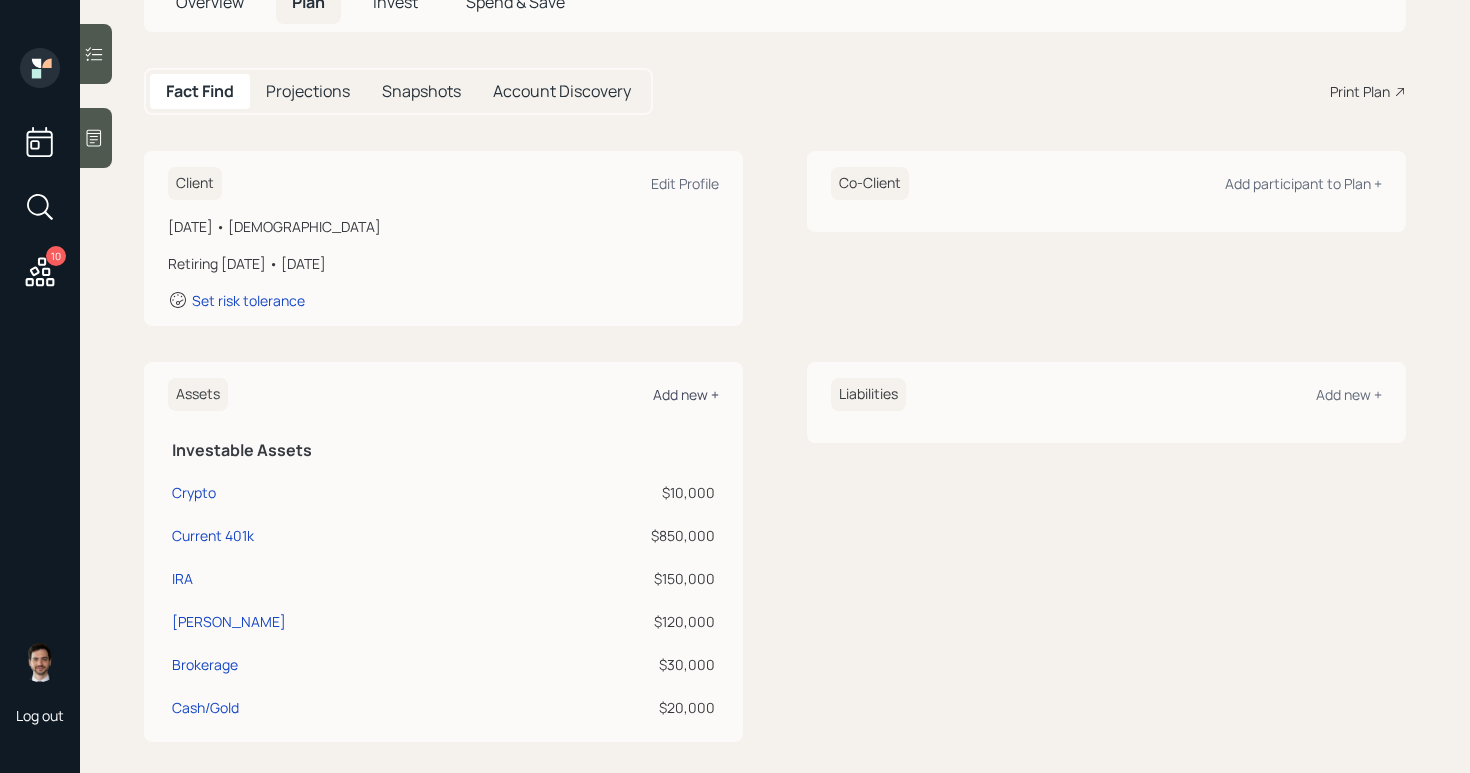 click on "Add new +" at bounding box center (686, 394) 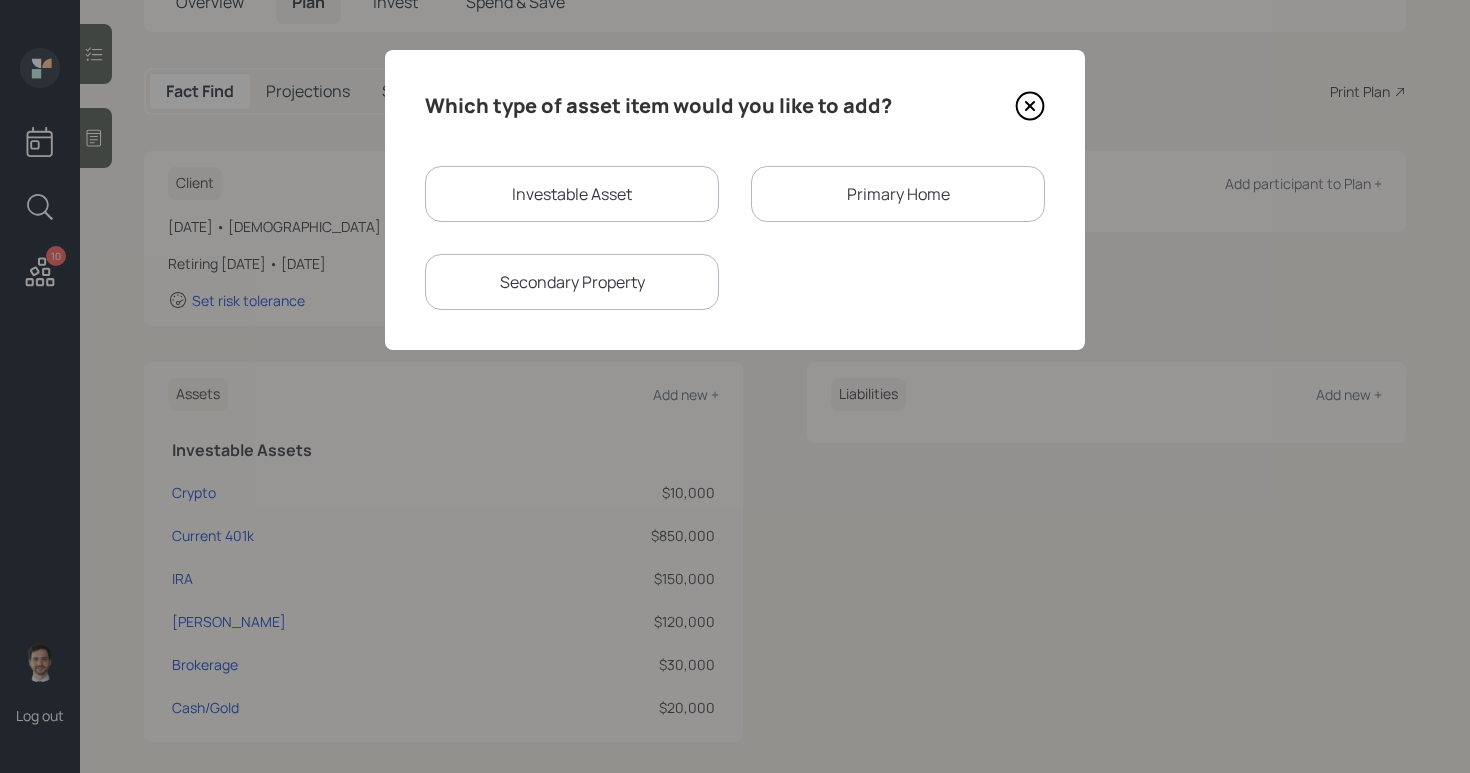 click on "Primary Home" at bounding box center (898, 194) 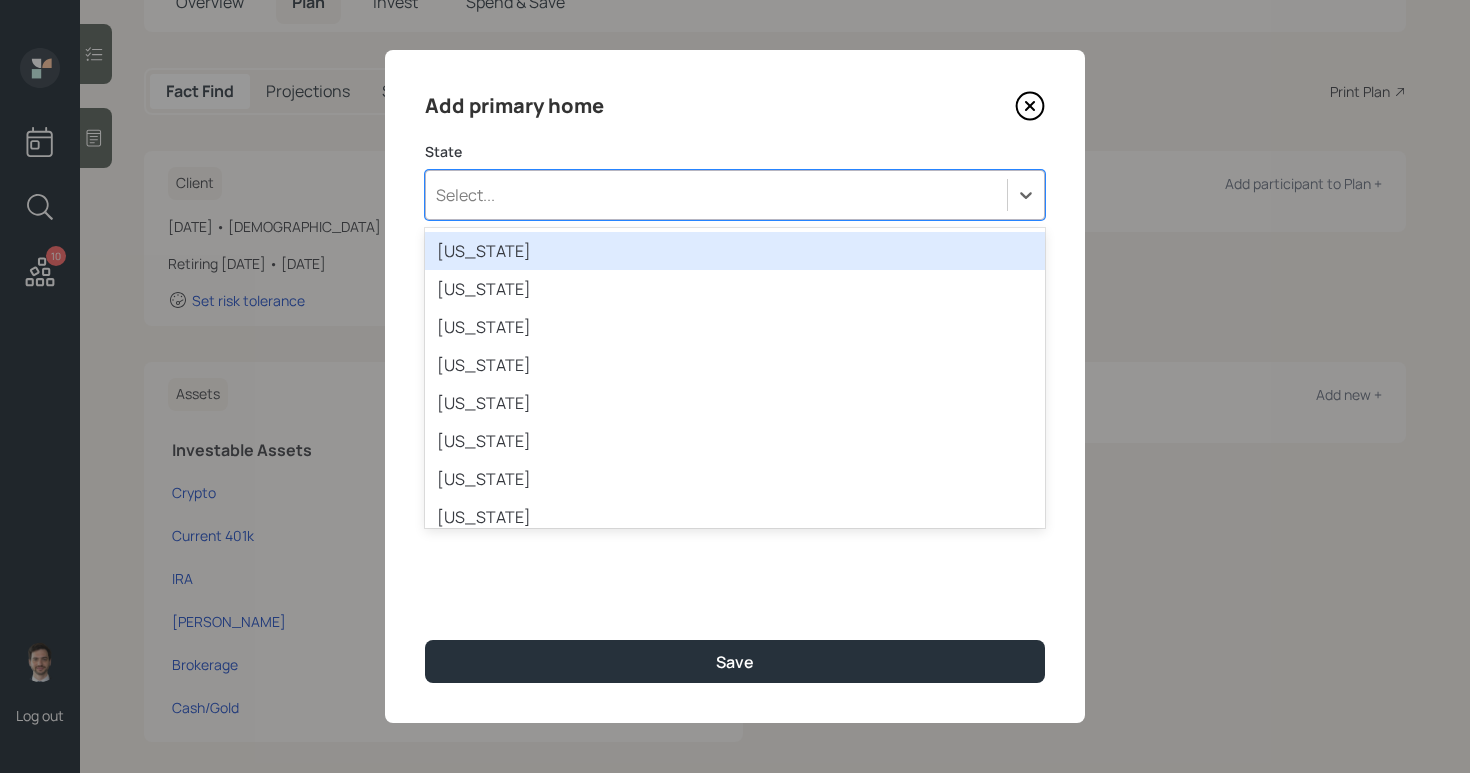 click on "Select..." at bounding box center (716, 195) 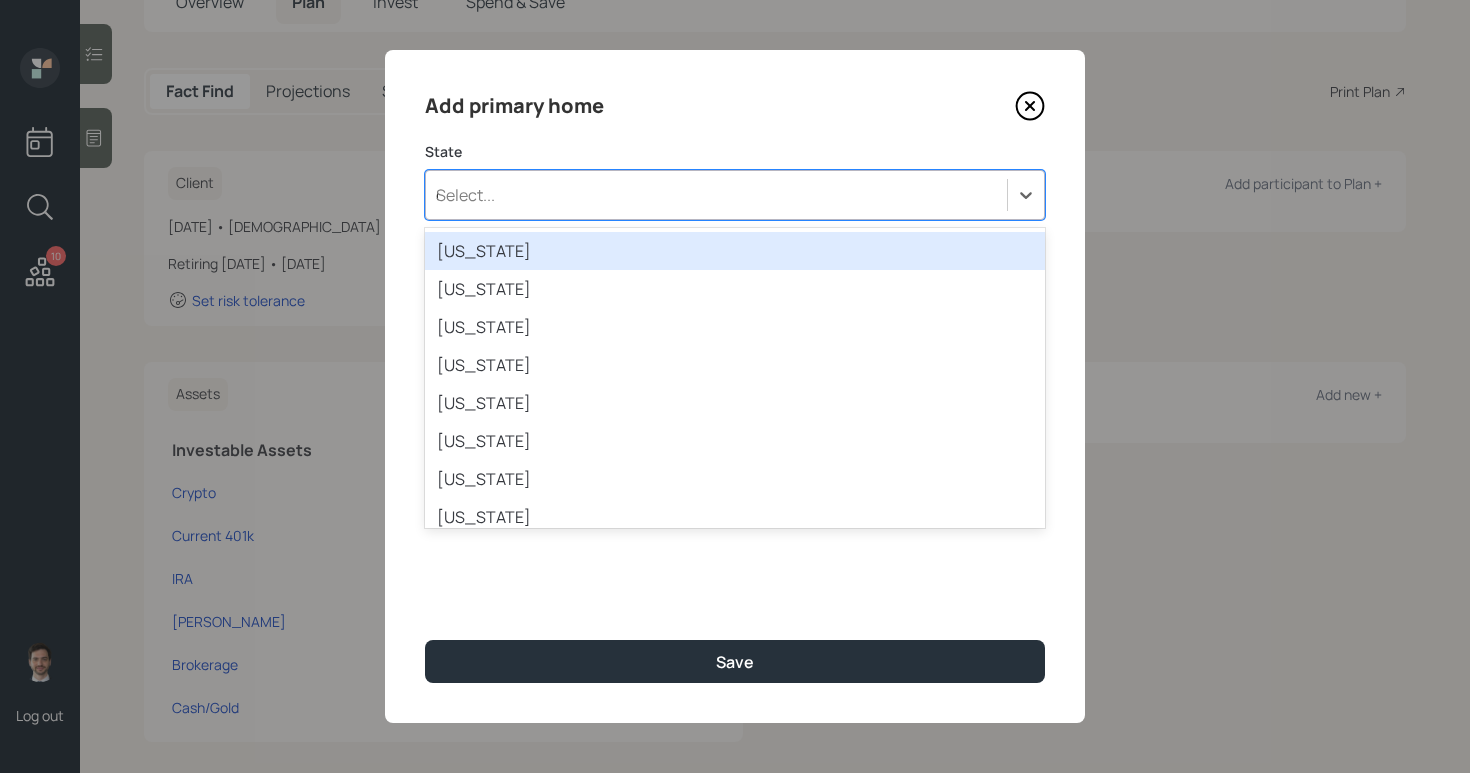 type on "ca" 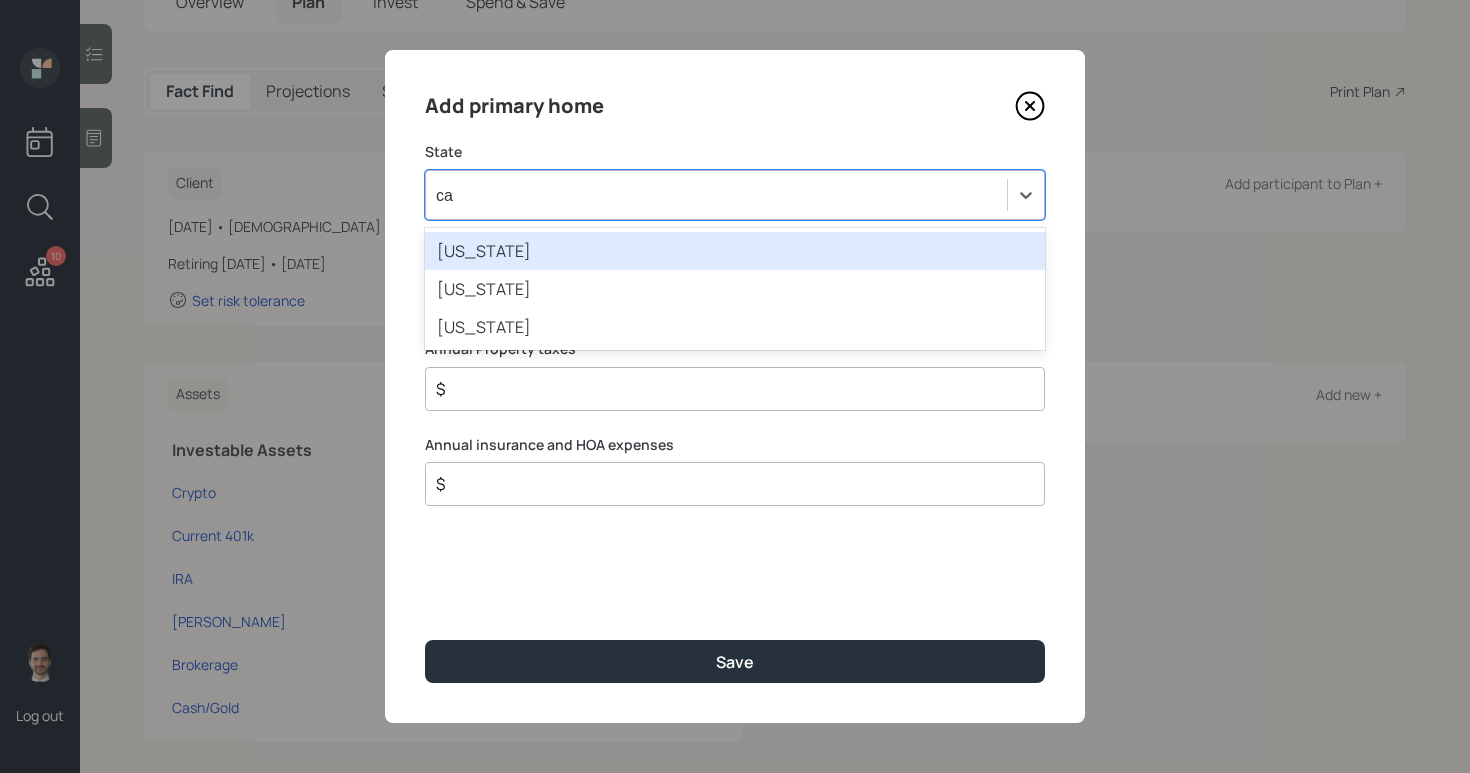type 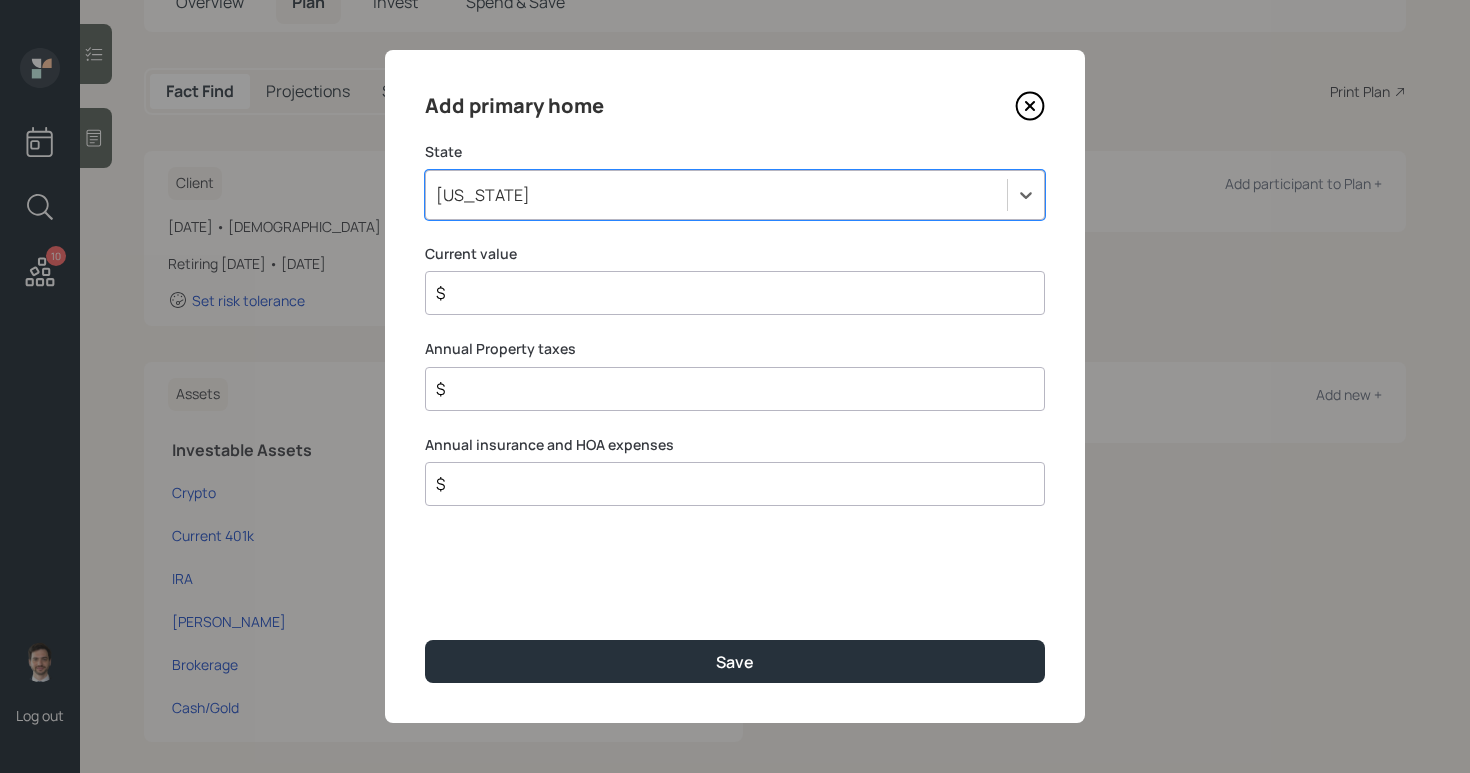 click on "Save" at bounding box center (735, 661) 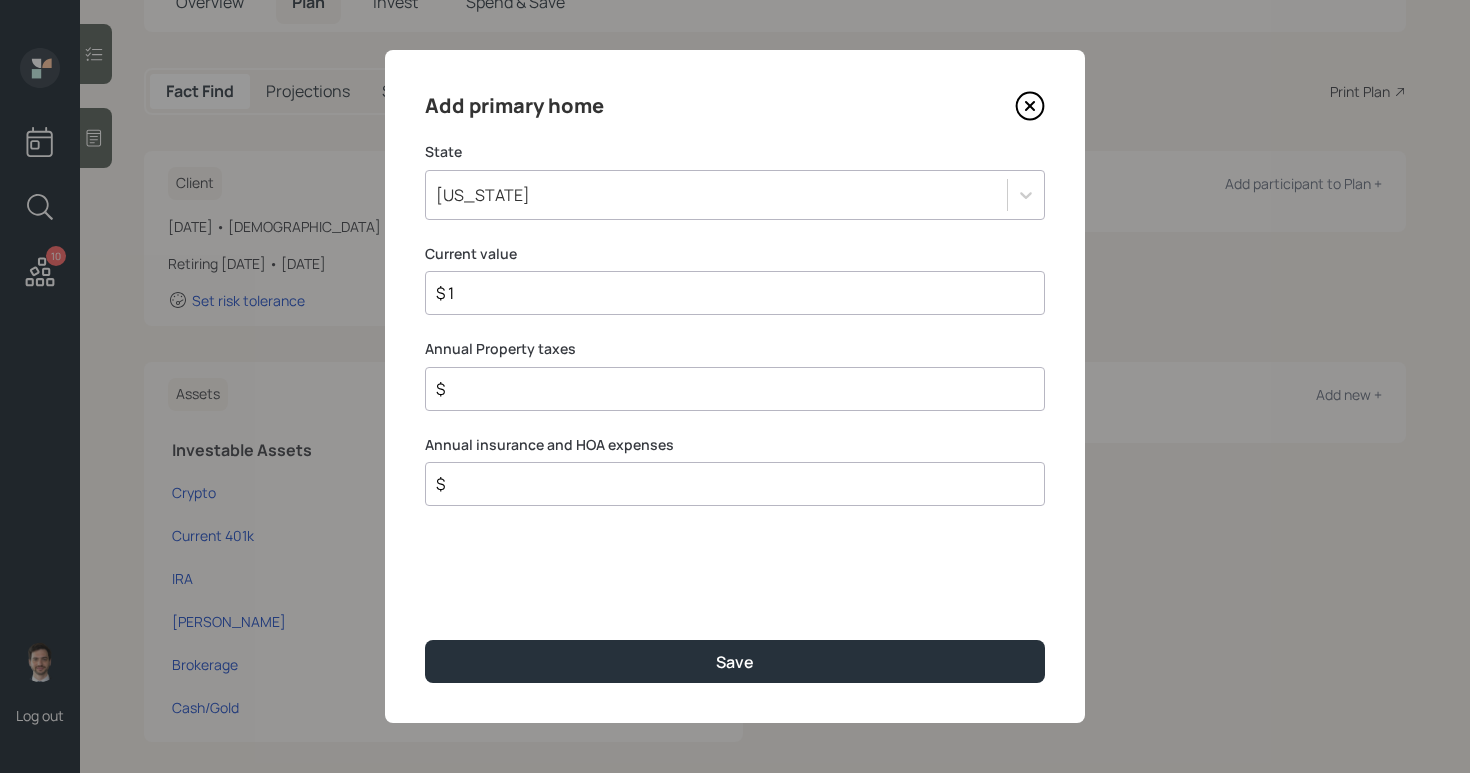 type on "$ 1" 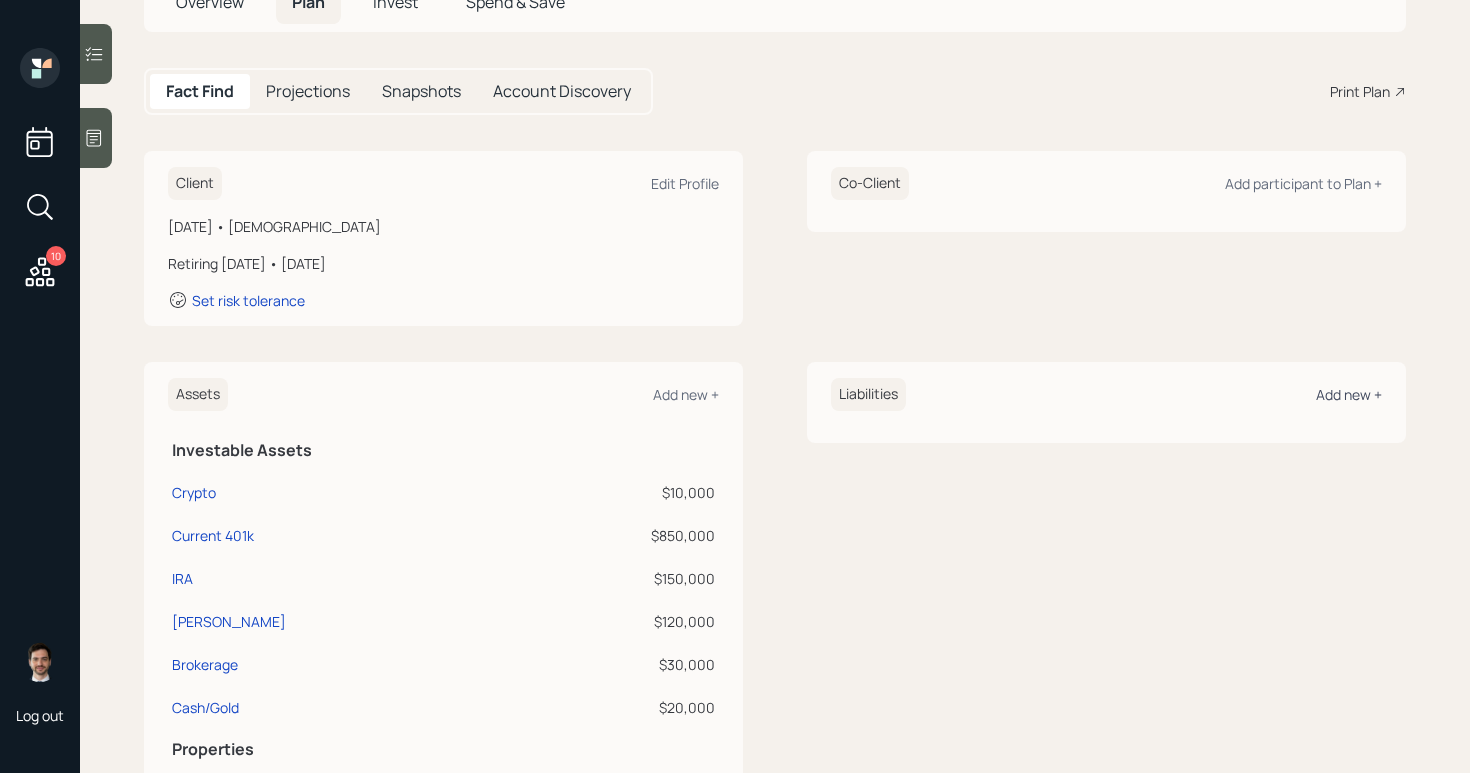 click on "Add new +" at bounding box center [1349, 394] 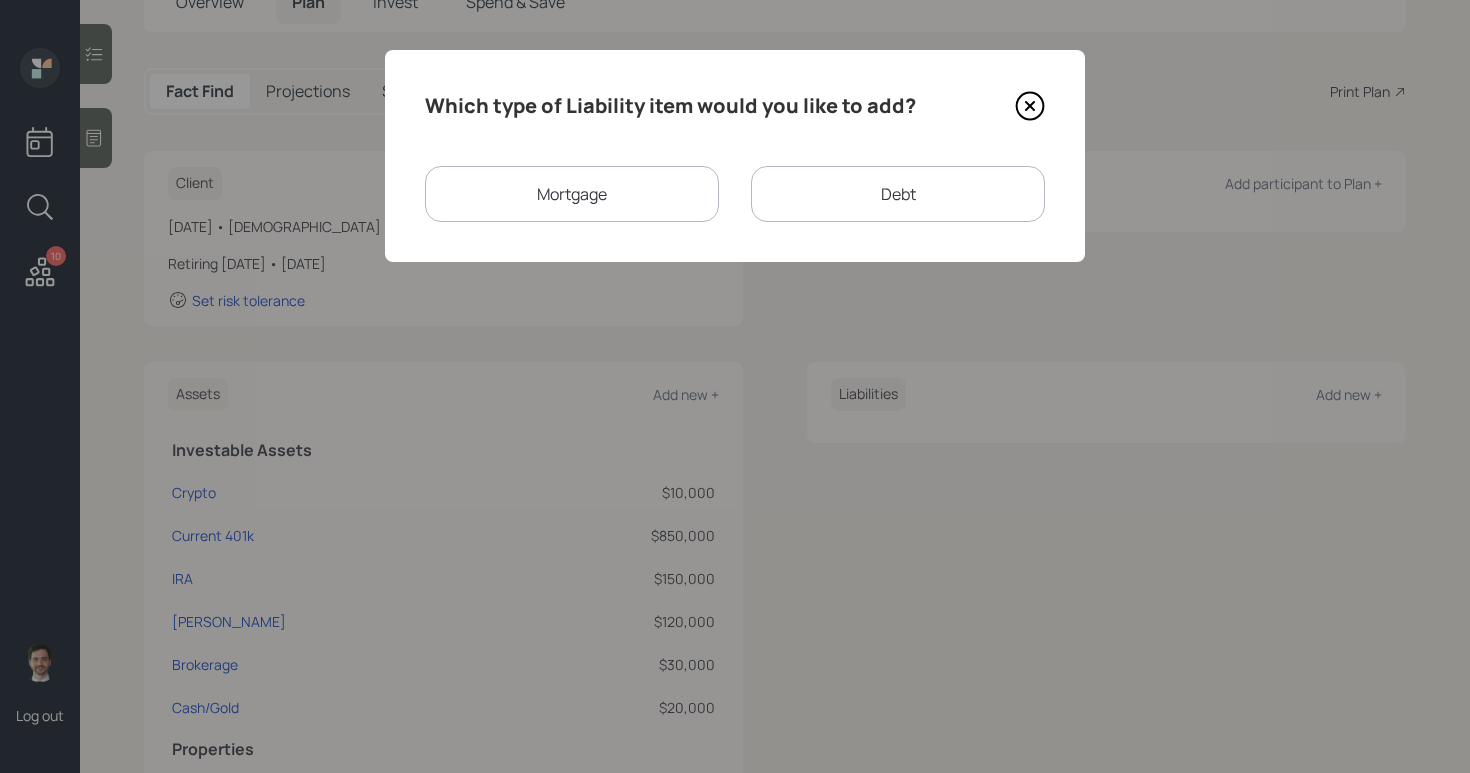 click on "Mortgage" at bounding box center [572, 194] 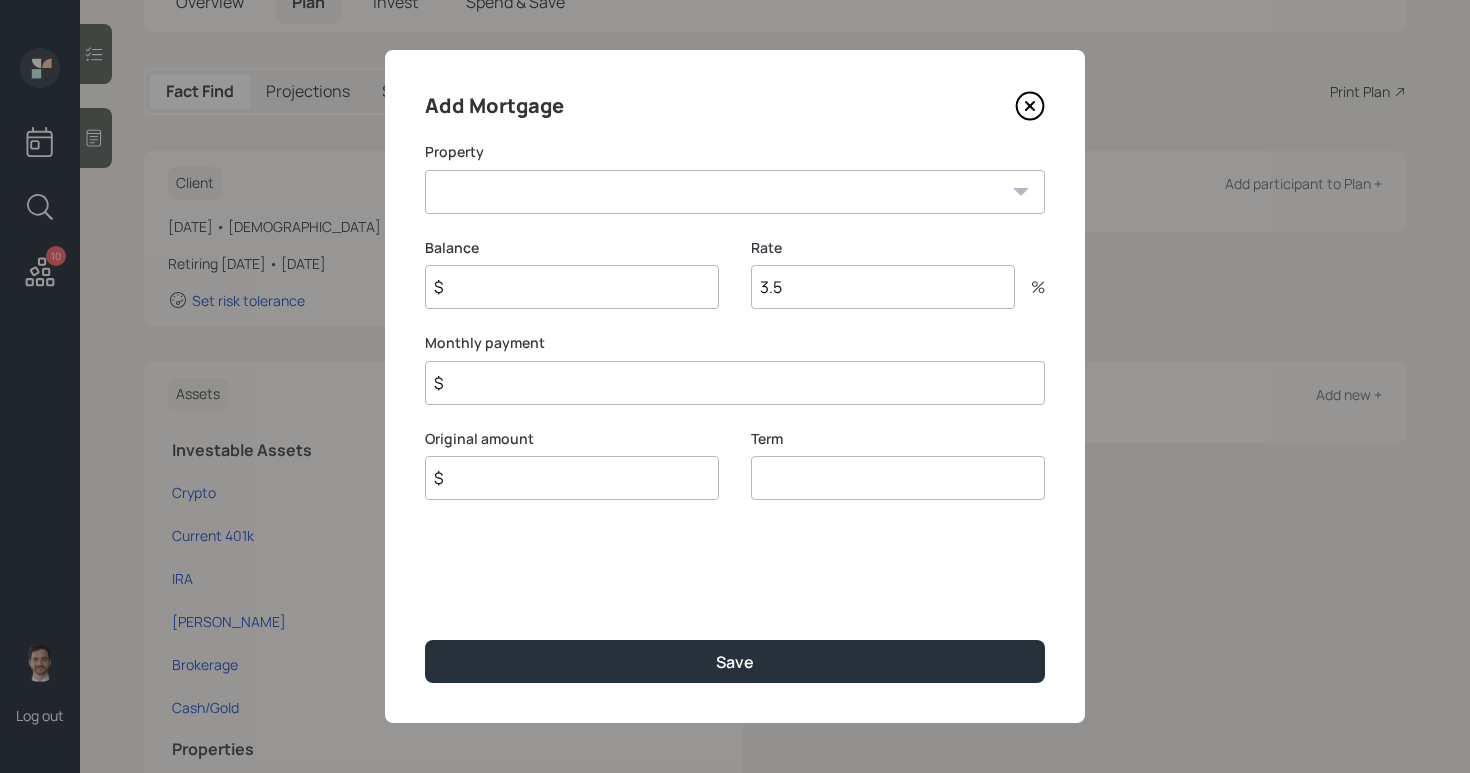 click on "CA Primary home" at bounding box center (735, 192) 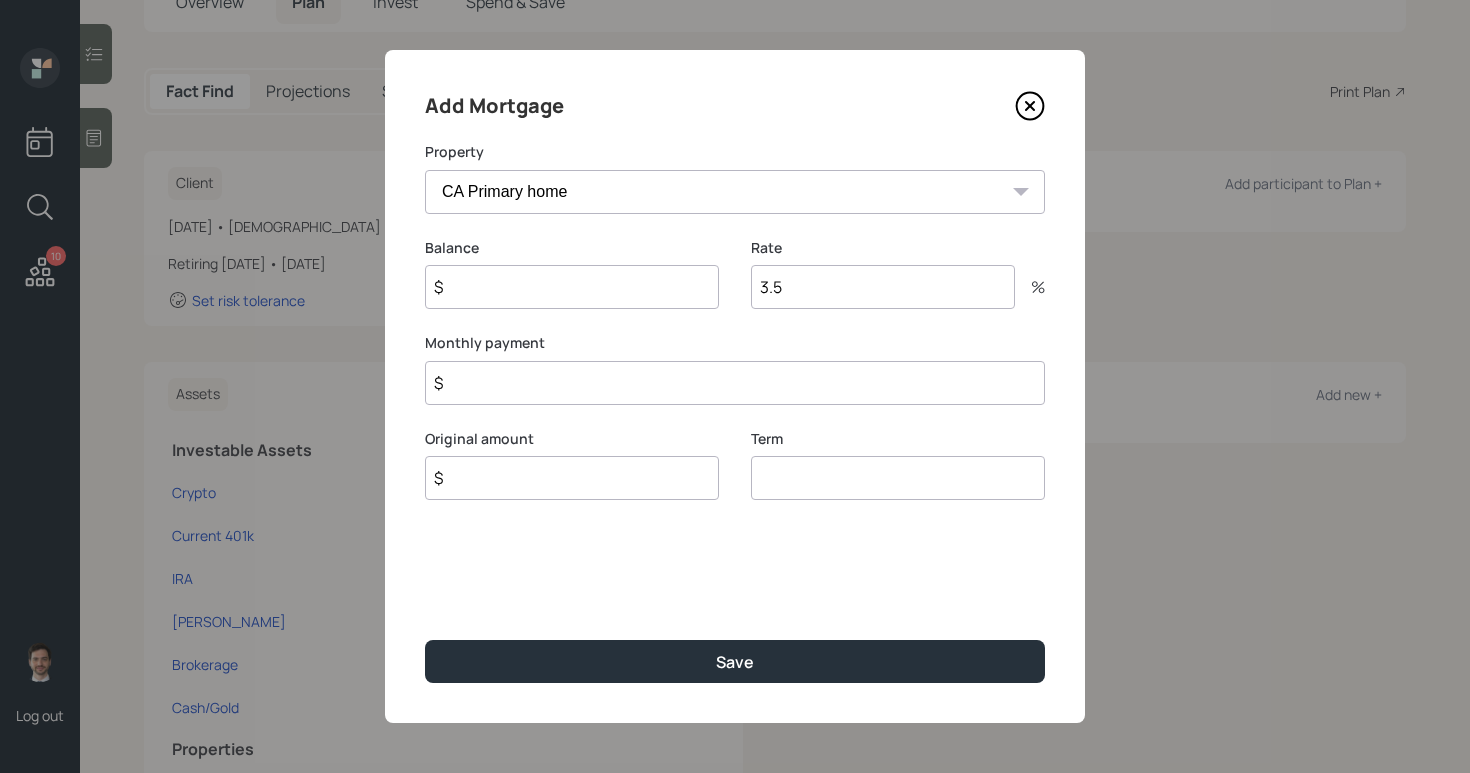 click on "$" at bounding box center (572, 287) 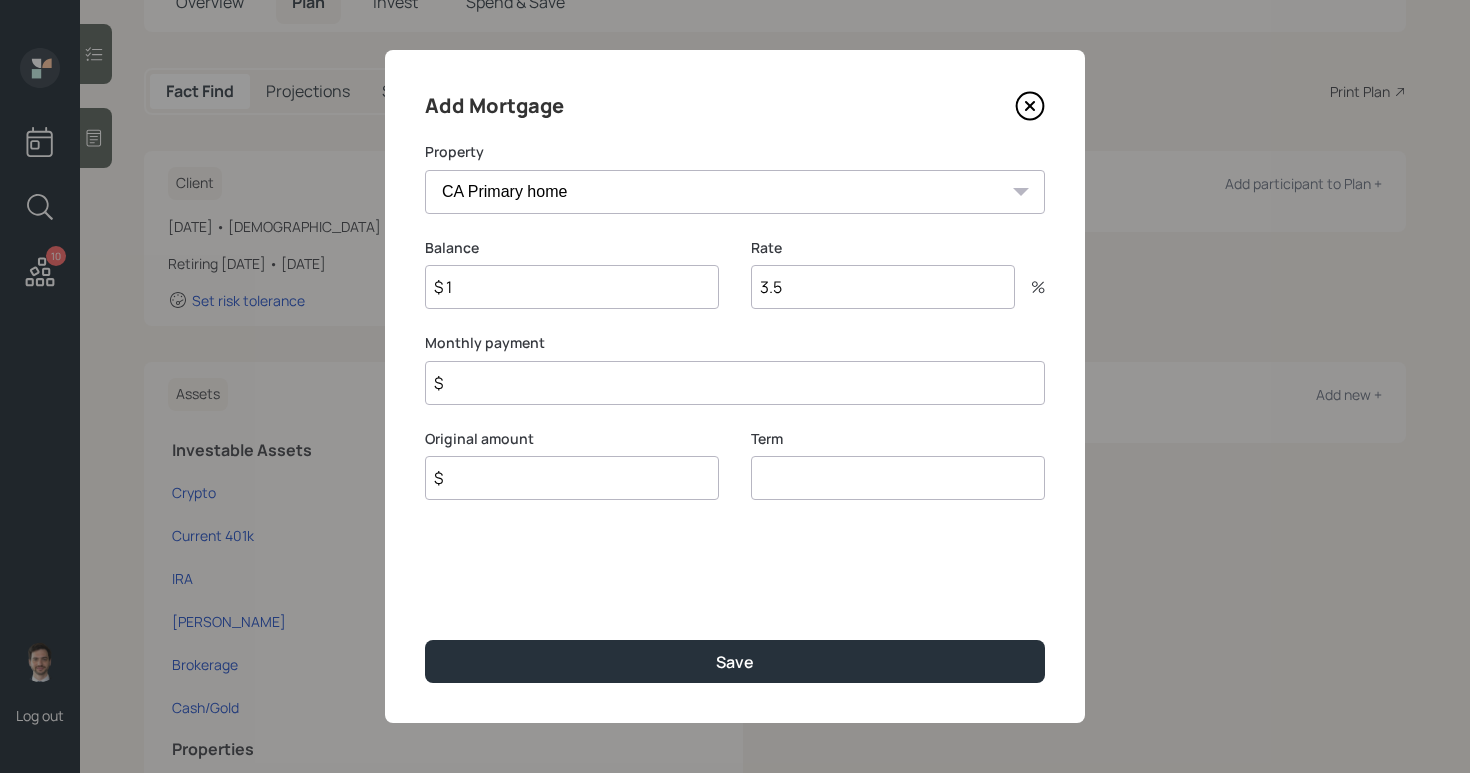 type on "$ 1" 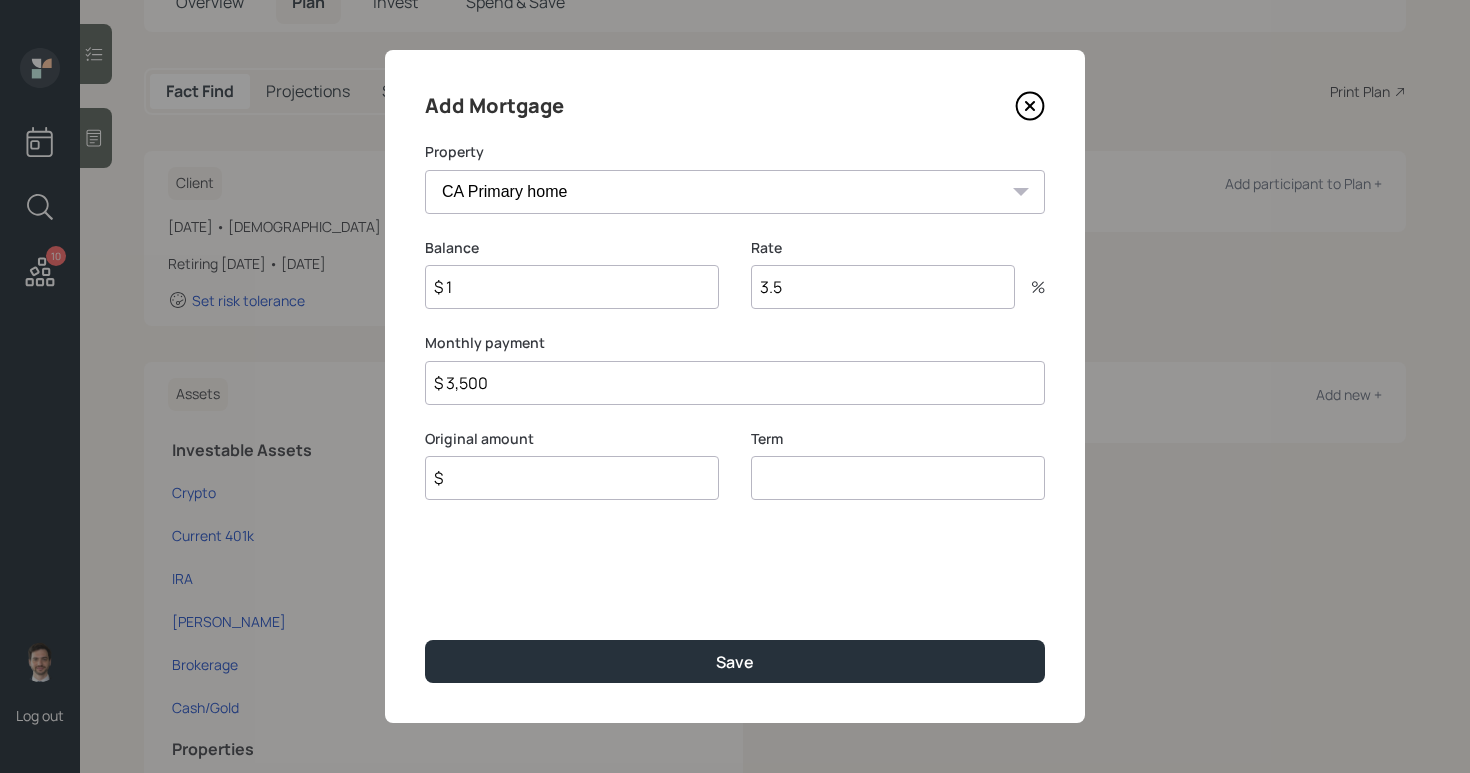 type on "$ 3,500" 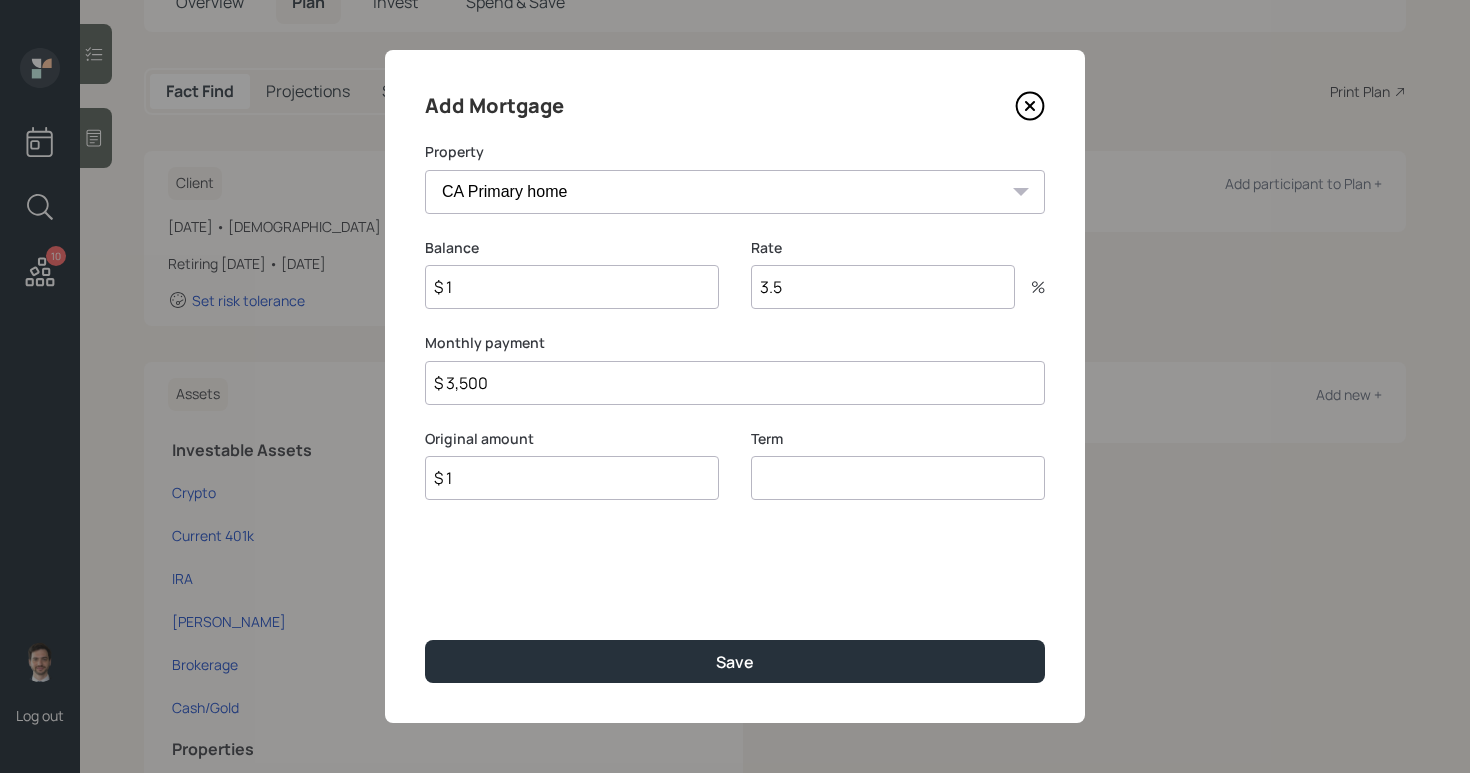 type on "$ 1" 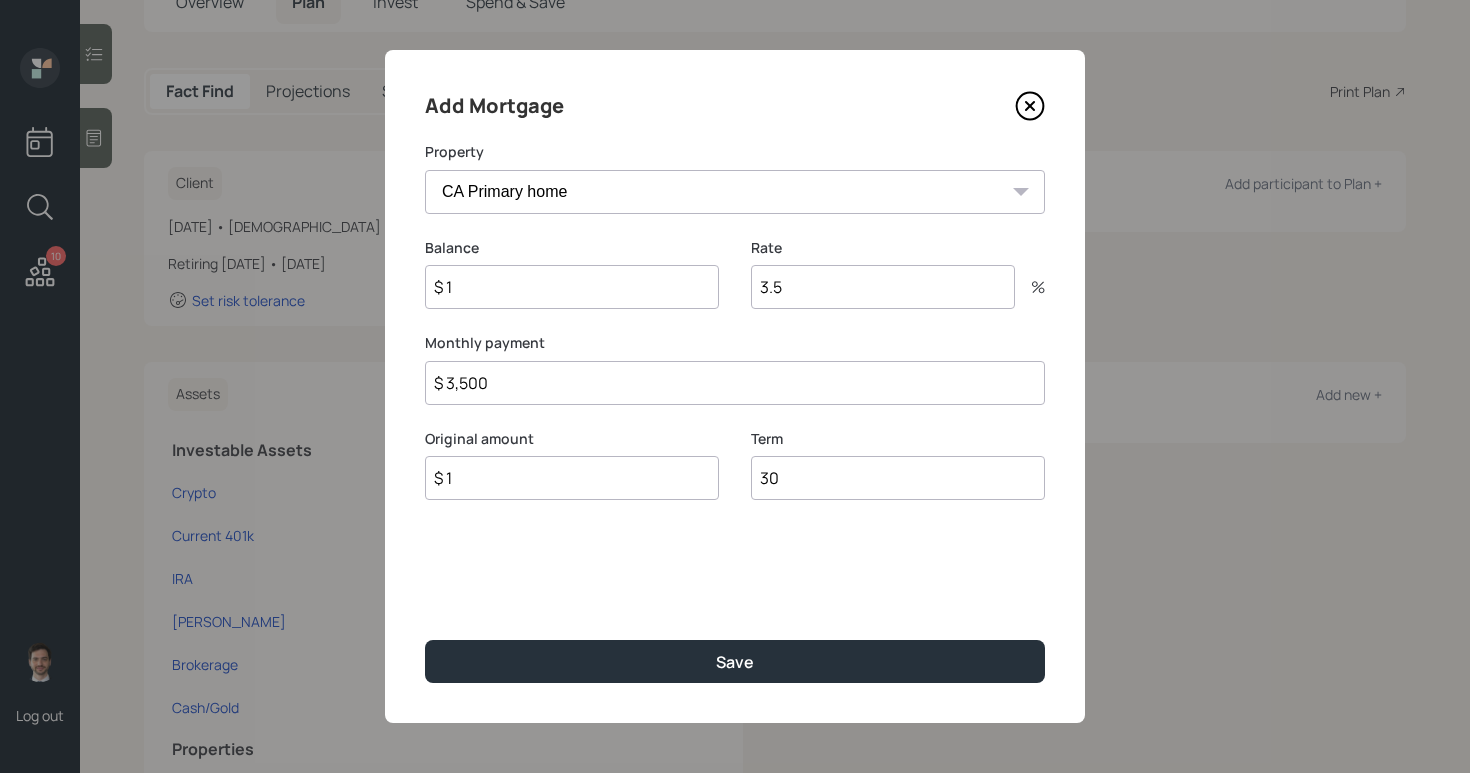 type on "30" 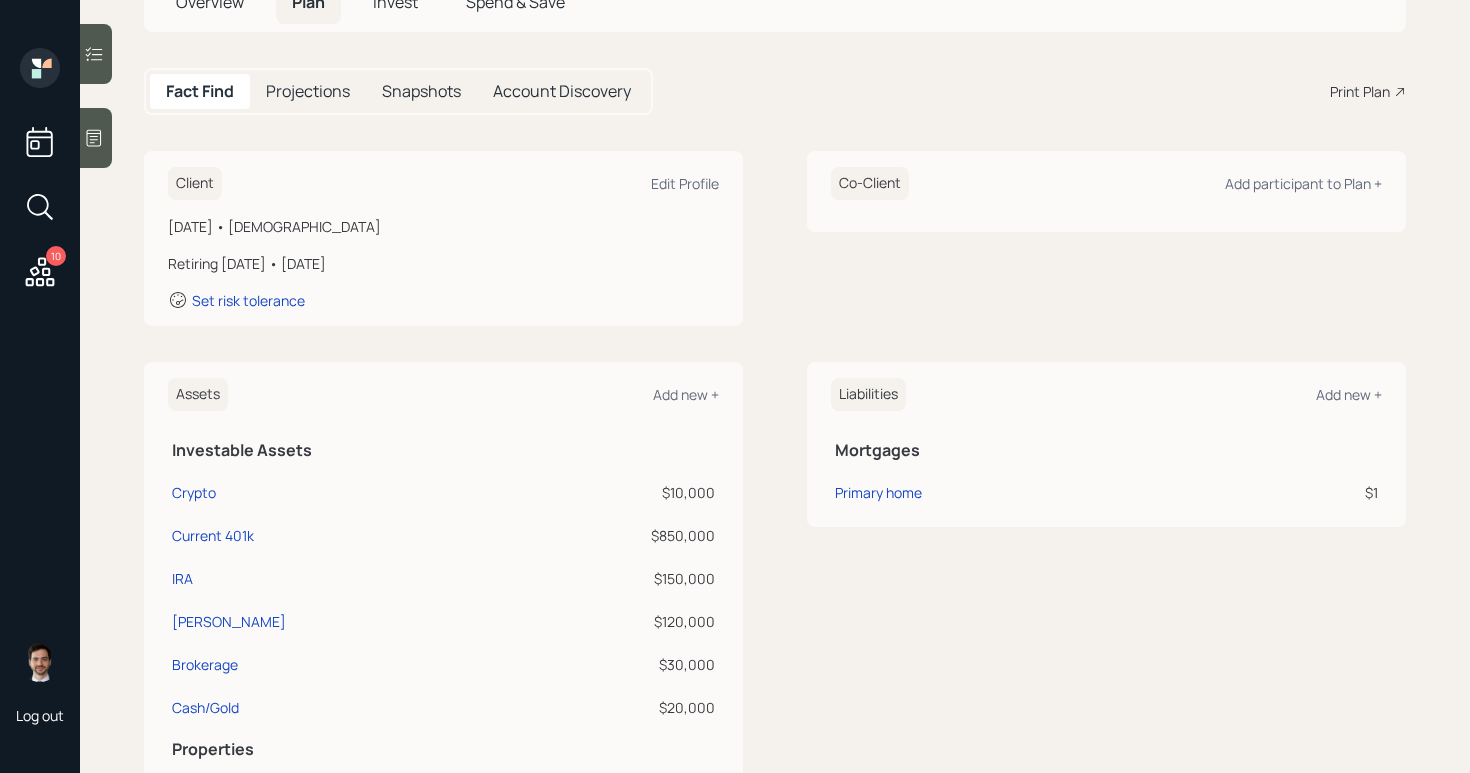 scroll, scrollTop: 0, scrollLeft: 0, axis: both 